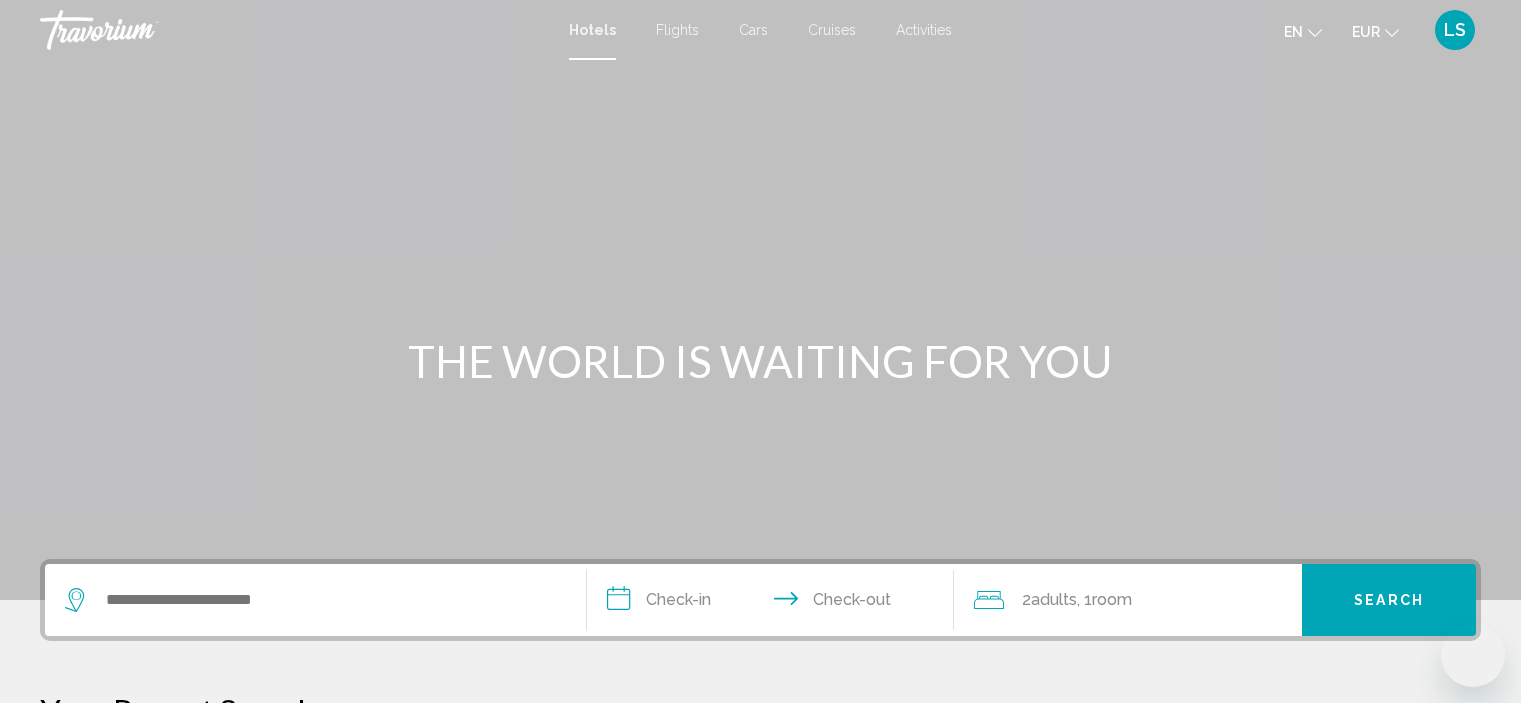 click on "Flights" at bounding box center (677, 30) 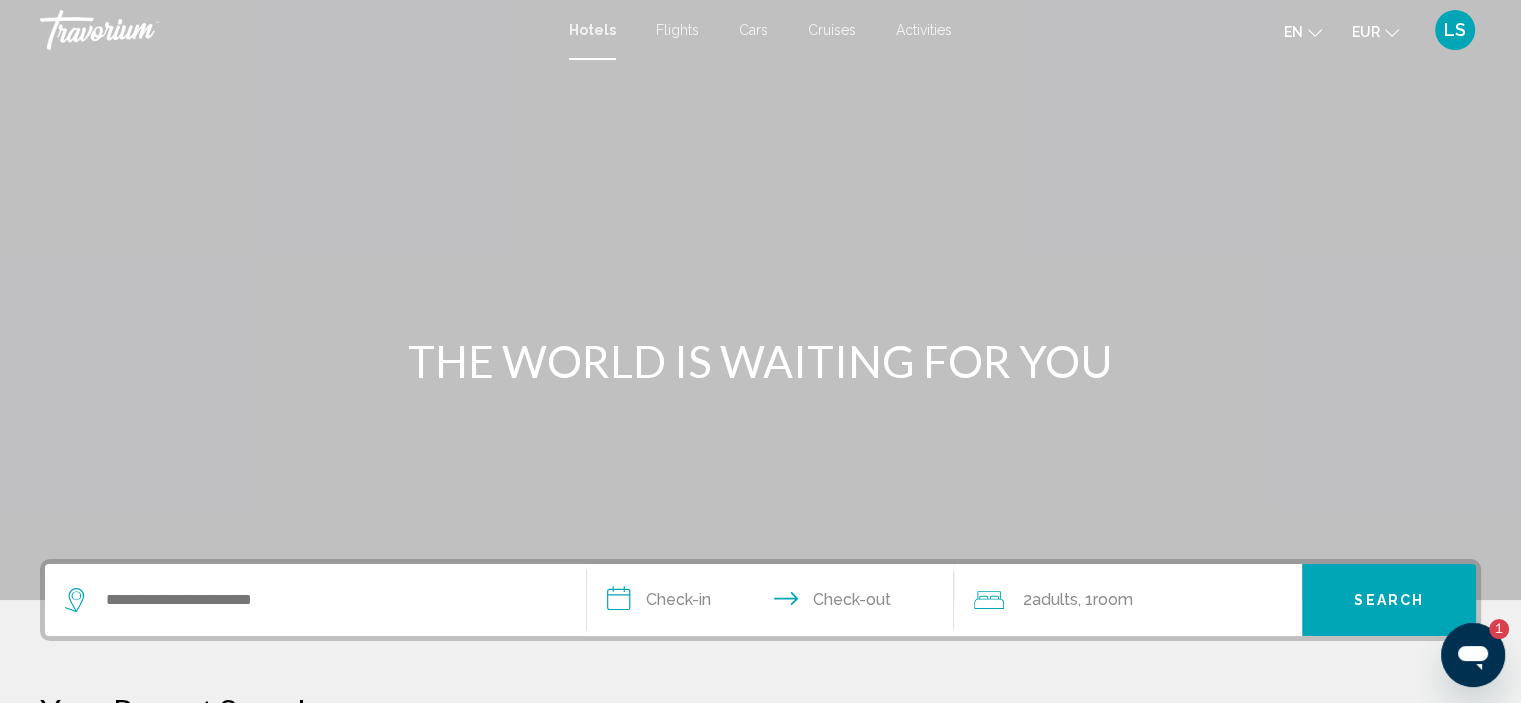 scroll, scrollTop: 0, scrollLeft: 0, axis: both 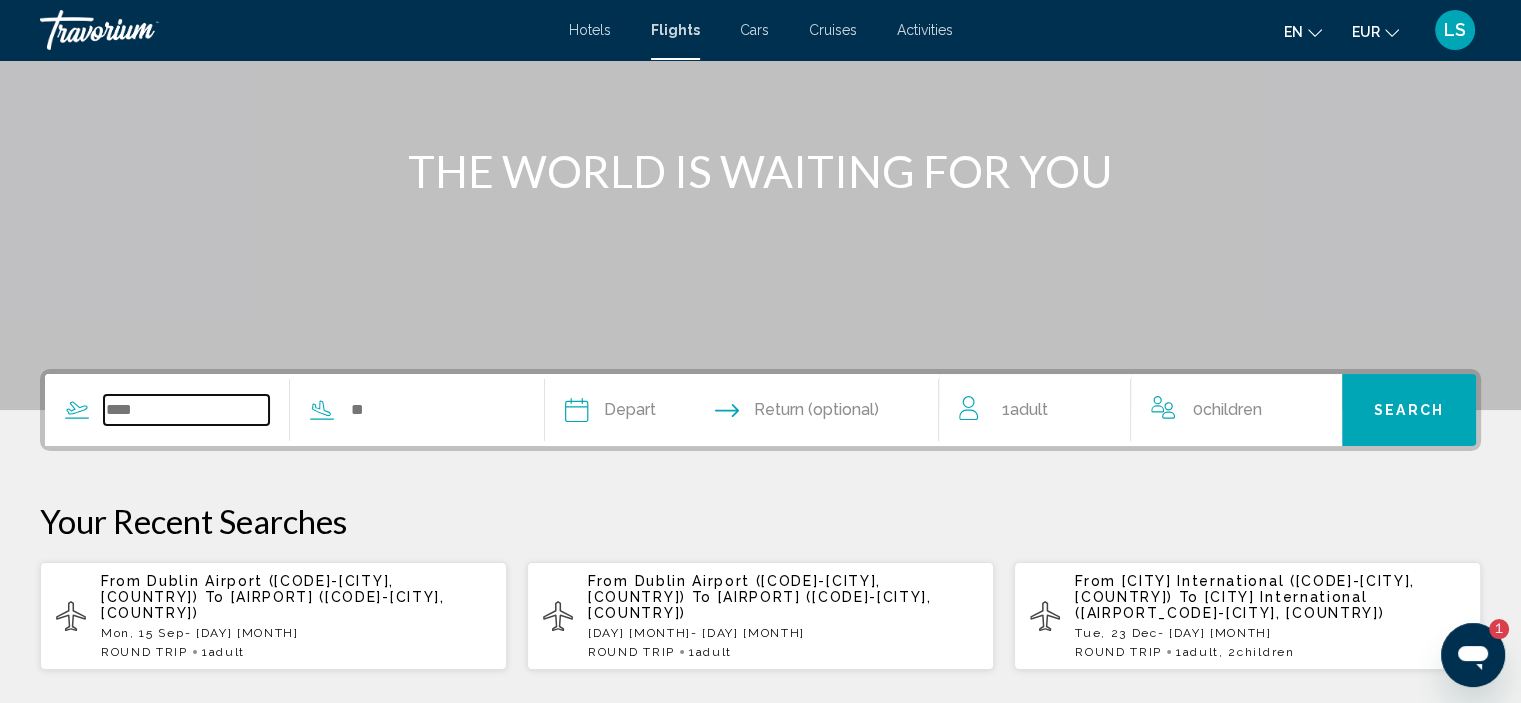 click at bounding box center [186, 410] 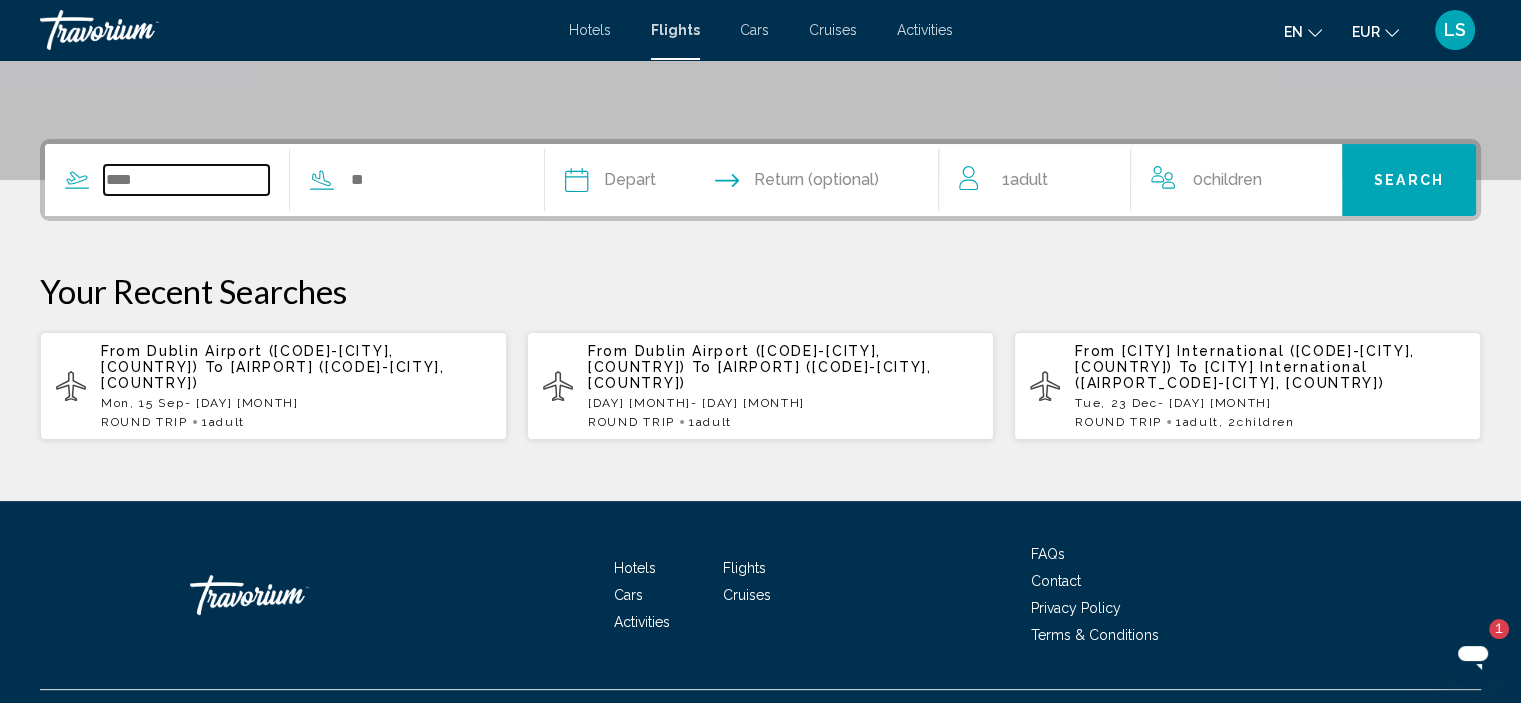 scroll, scrollTop: 445, scrollLeft: 0, axis: vertical 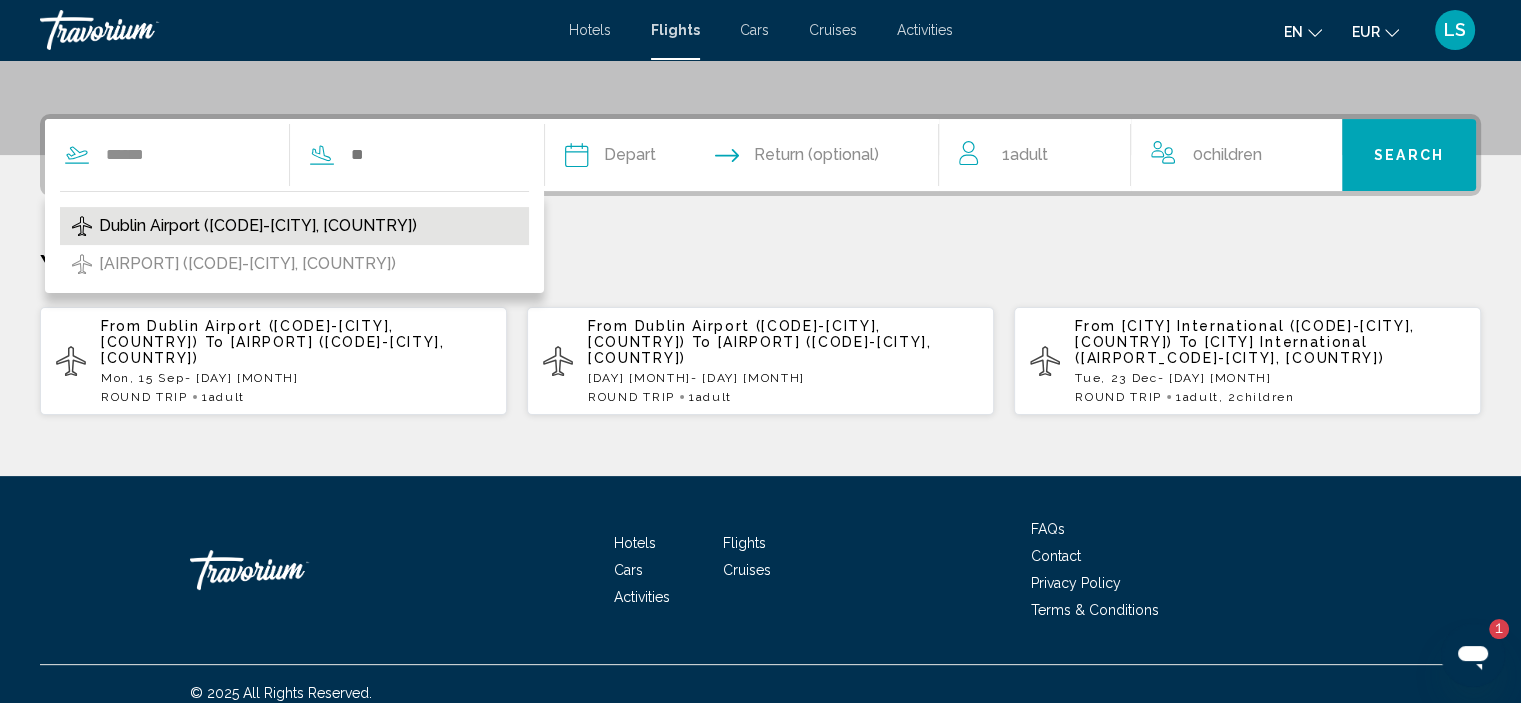 click on "Dublin Airport ([CODE]-[CITY], [COUNTRY])" at bounding box center (258, 226) 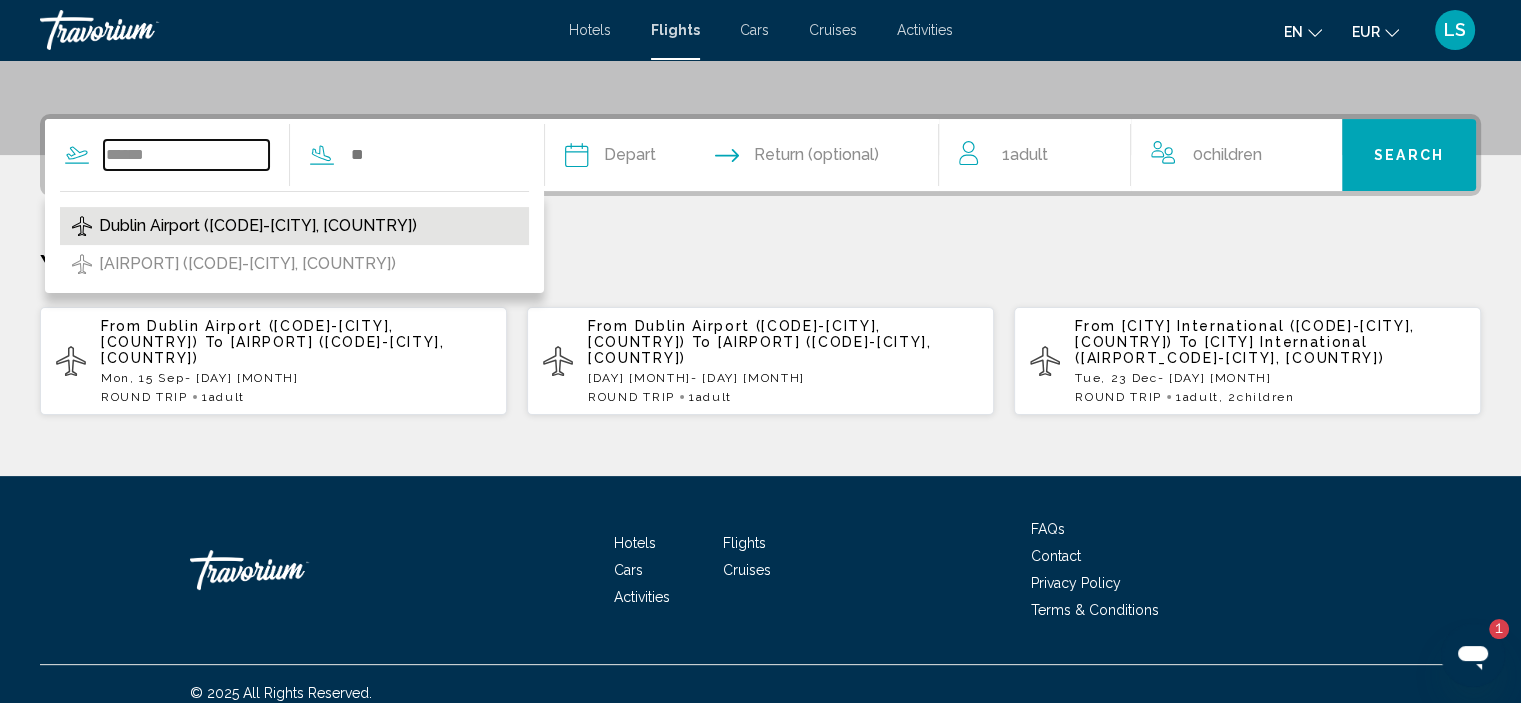 type on "**********" 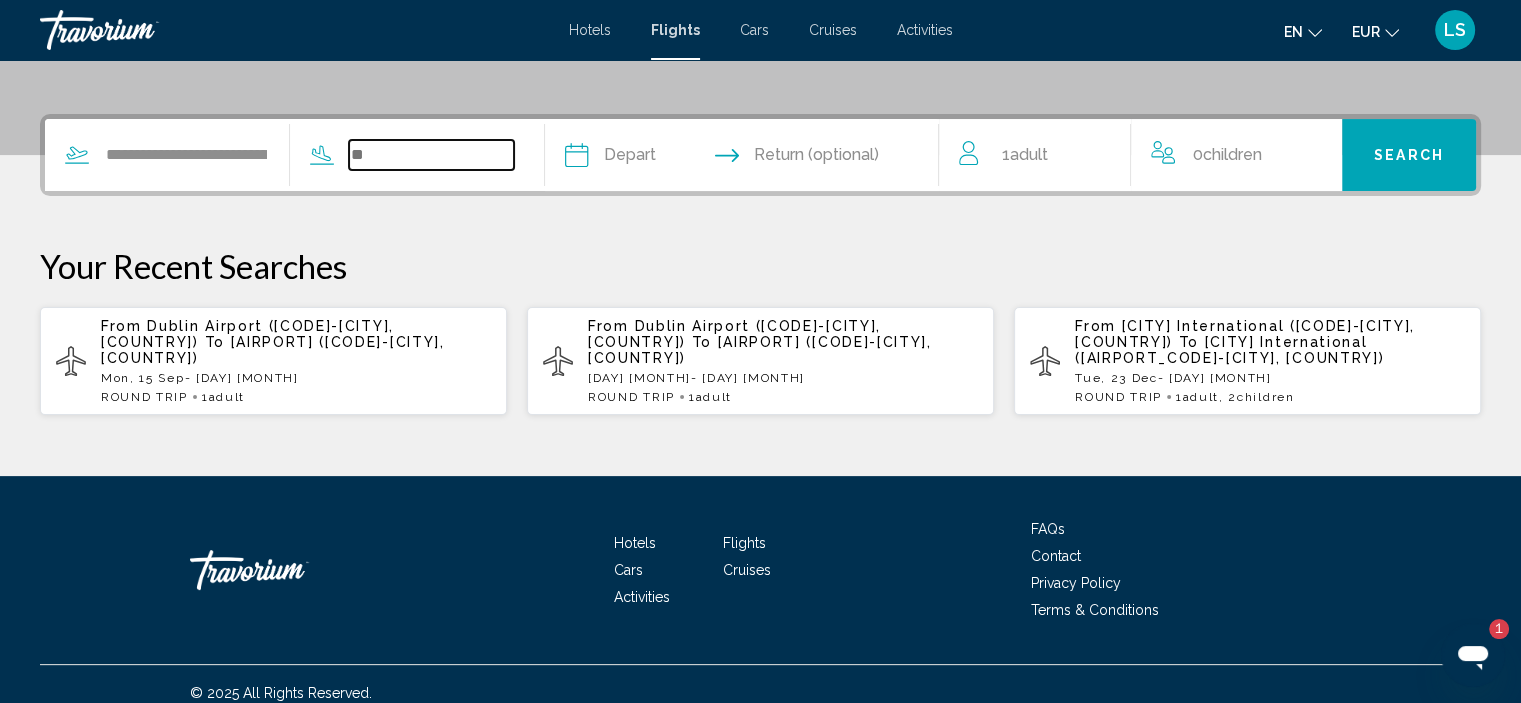 click at bounding box center [431, 155] 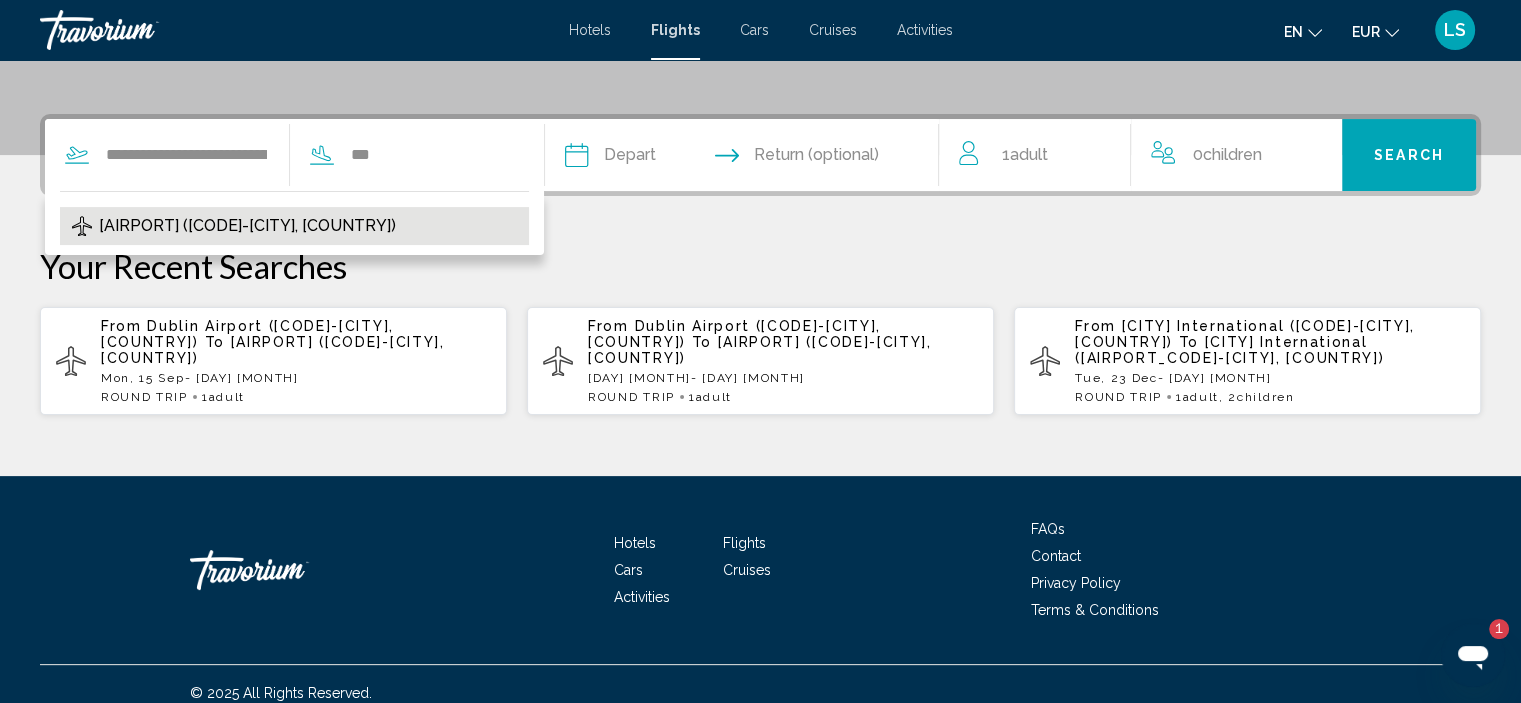 click on "[AIRPORT] ([CODE]-[CITY], [COUNTRY])" at bounding box center [294, 226] 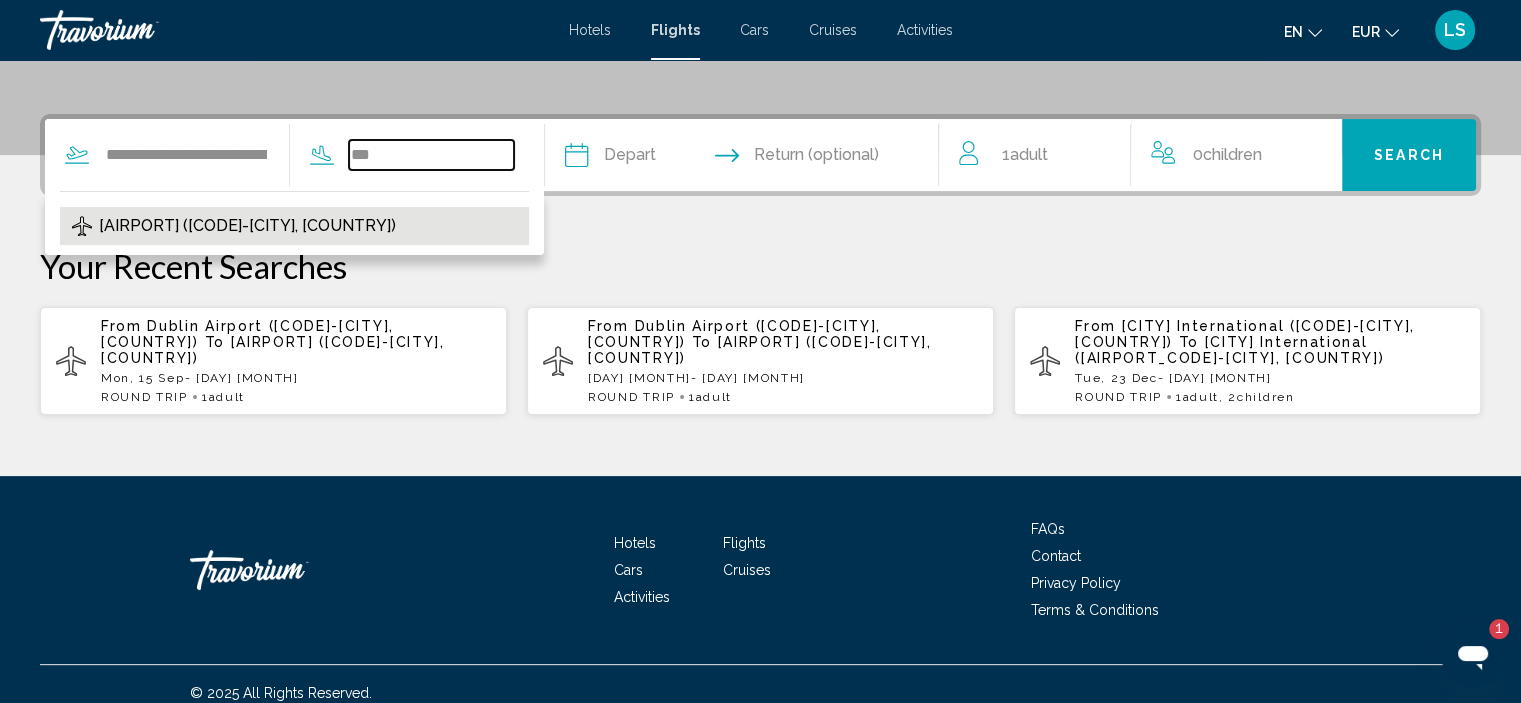 type on "**********" 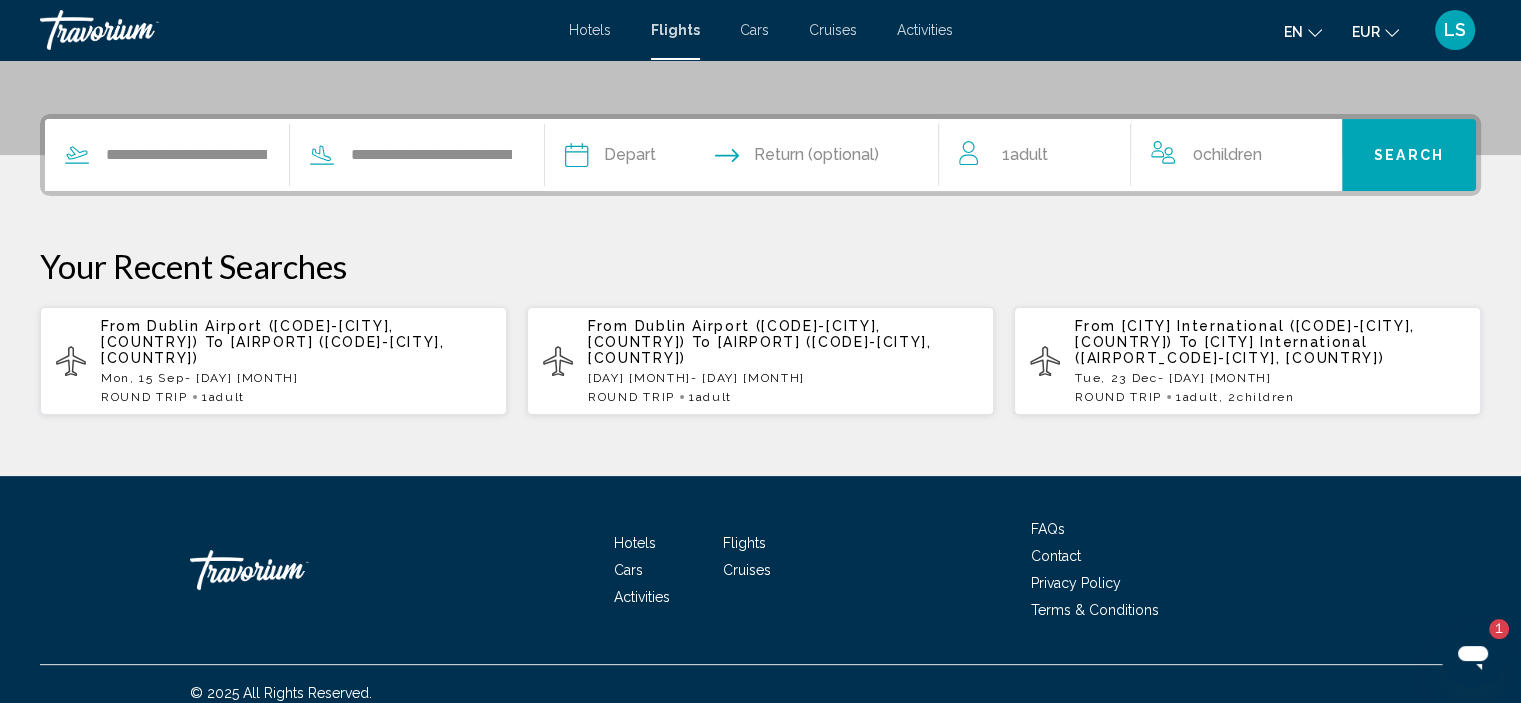 click on "1  Adult Adults" at bounding box center [1024, 155] 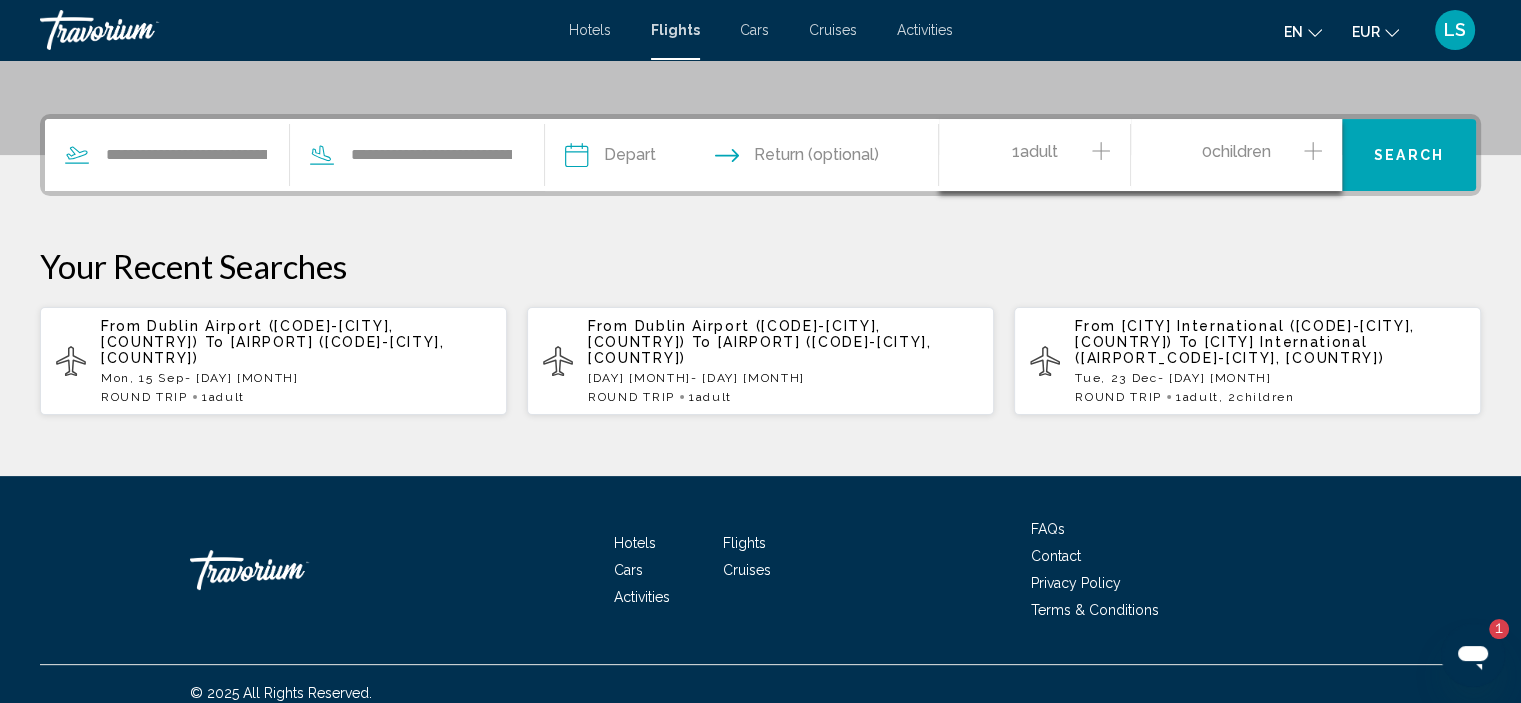 click on "1  Adult Adults" at bounding box center [1044, 155] 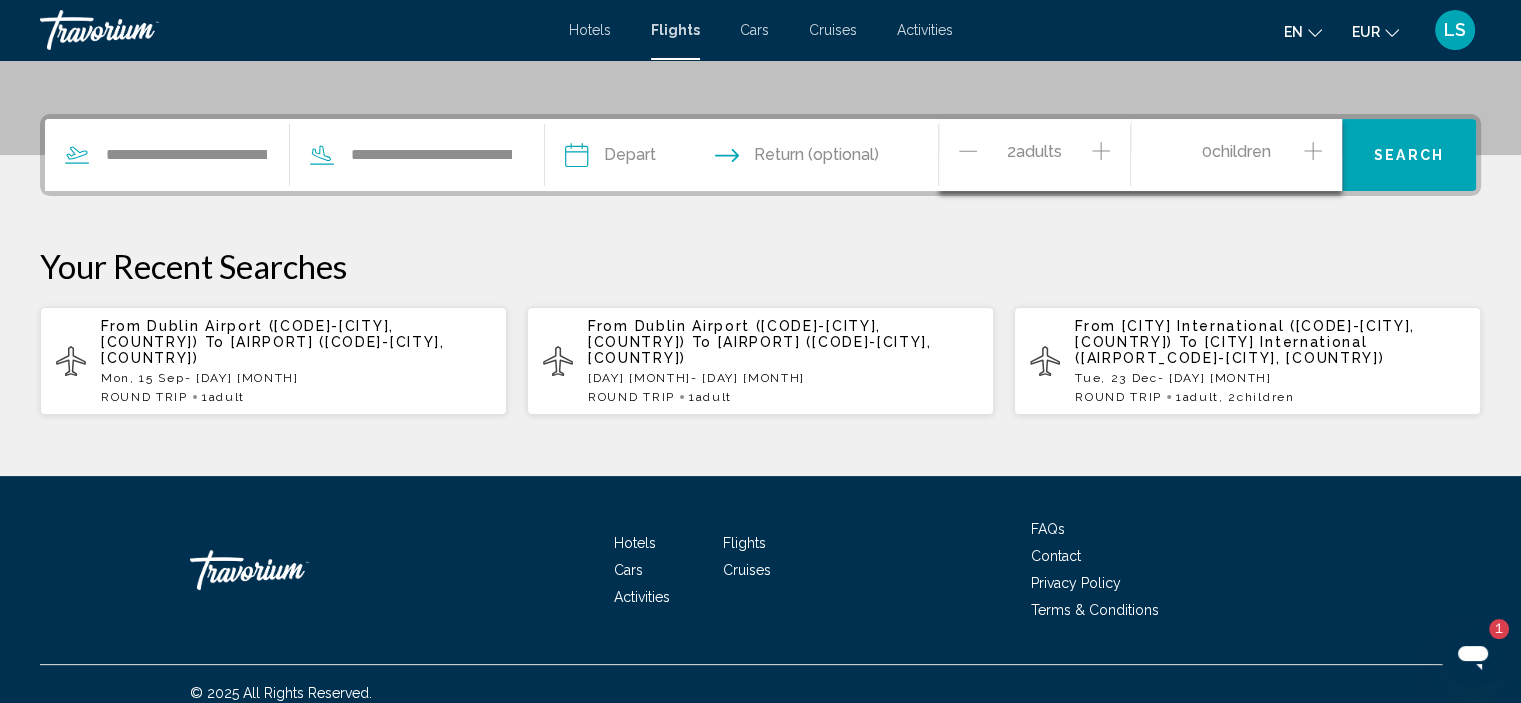 click 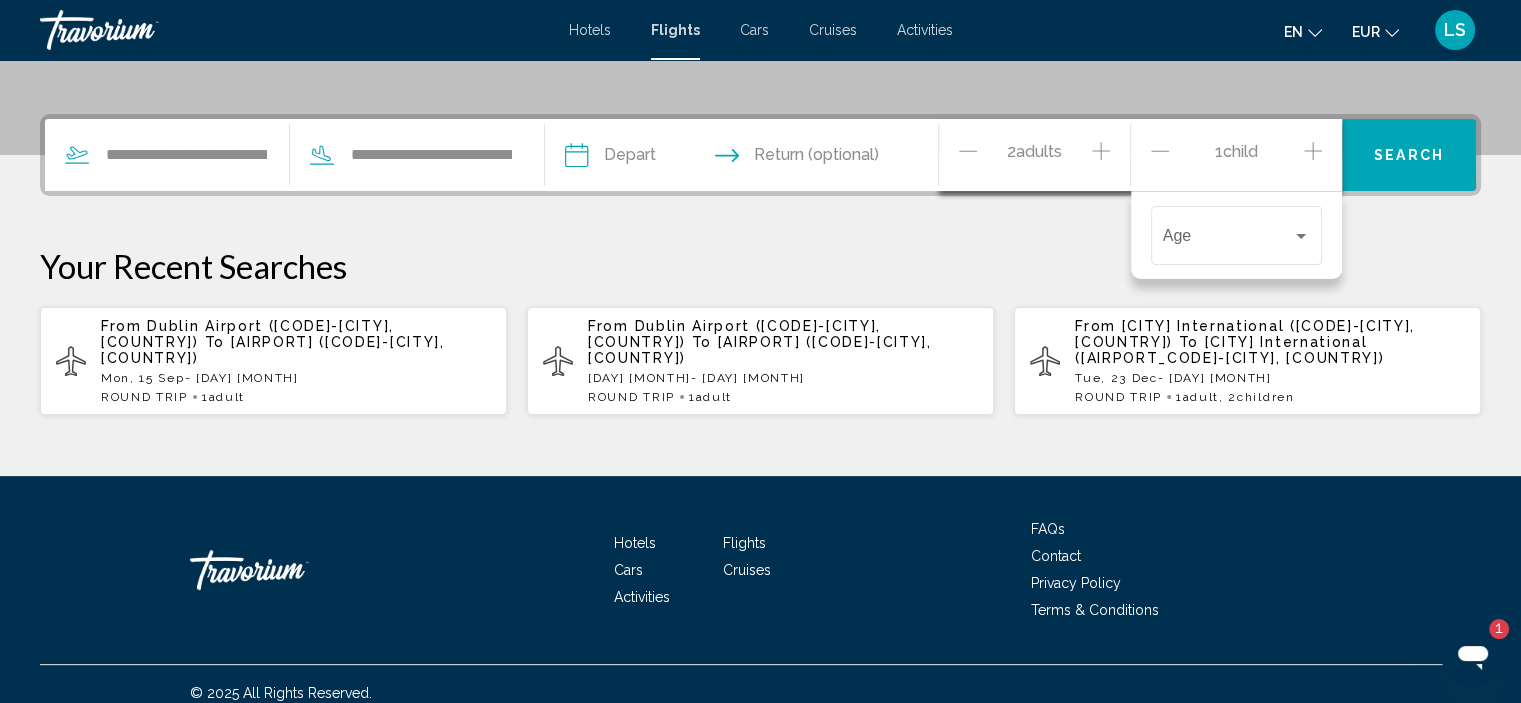 click 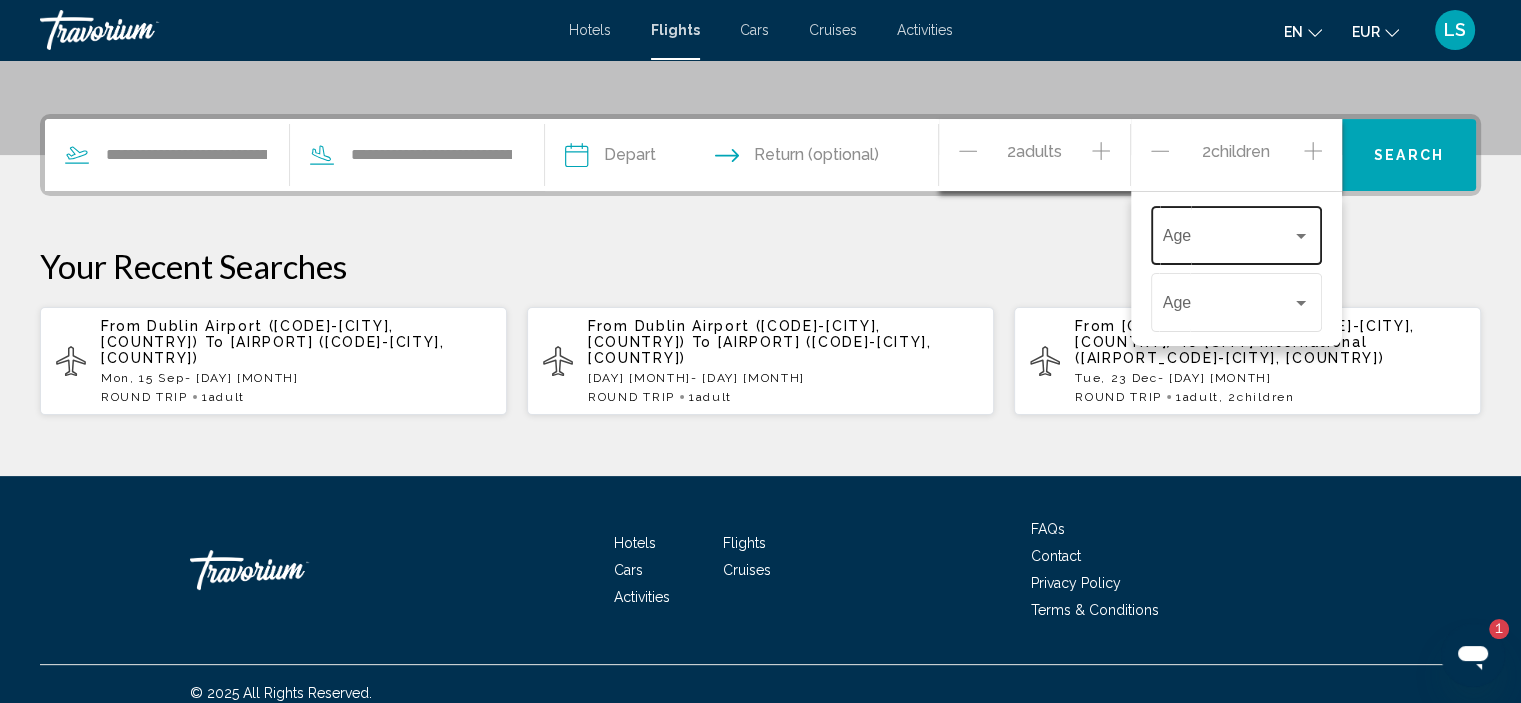 click on "Age" at bounding box center [1236, 233] 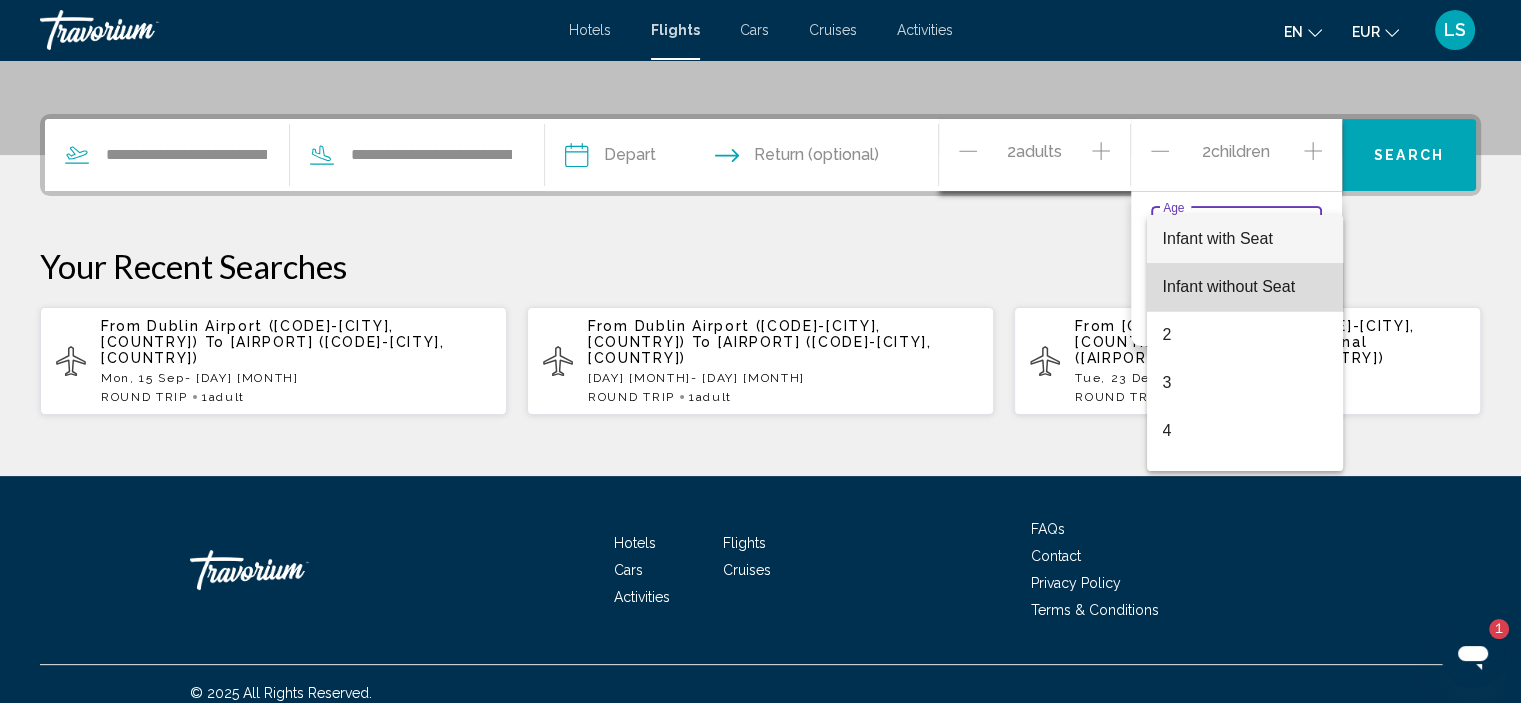 click on "Infant without Seat" at bounding box center (1229, 286) 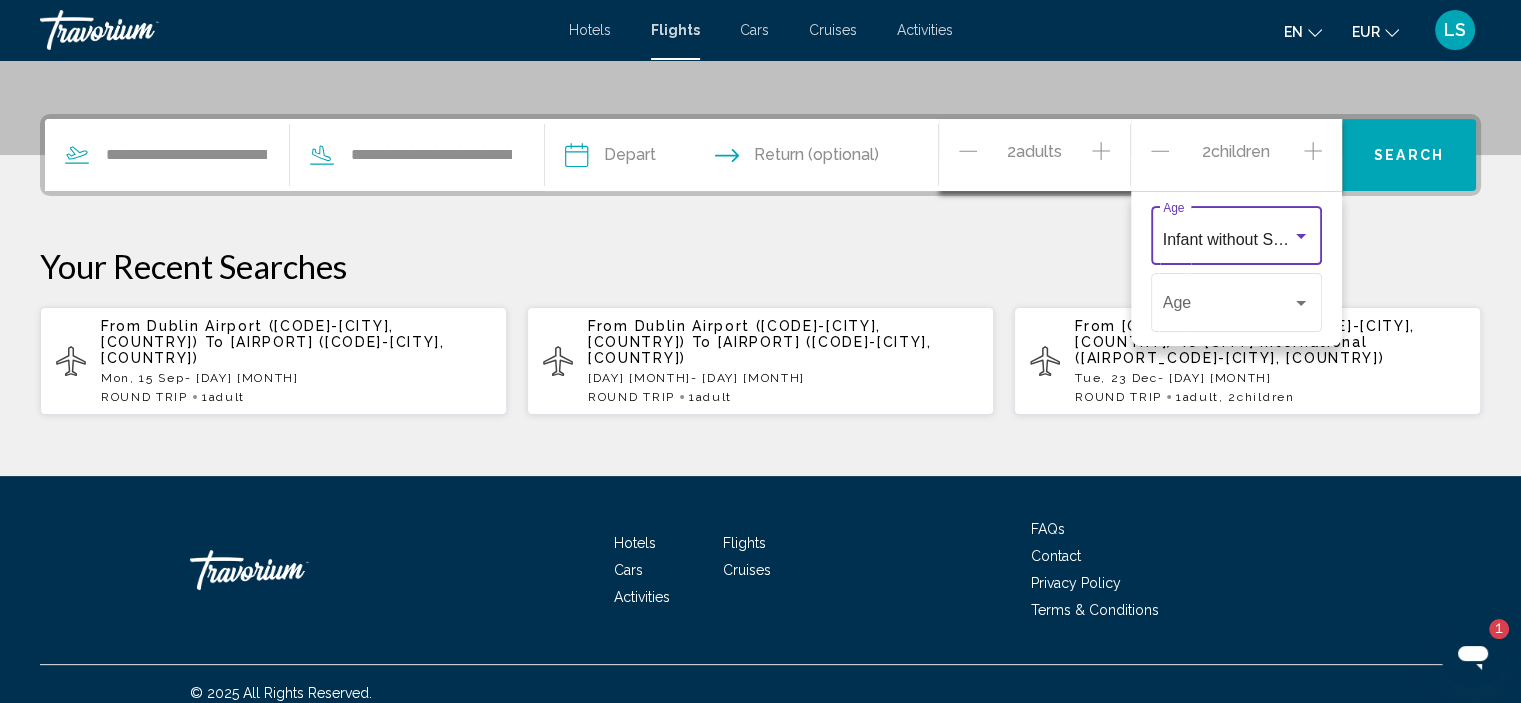 click on "Age" at bounding box center (1236, 300) 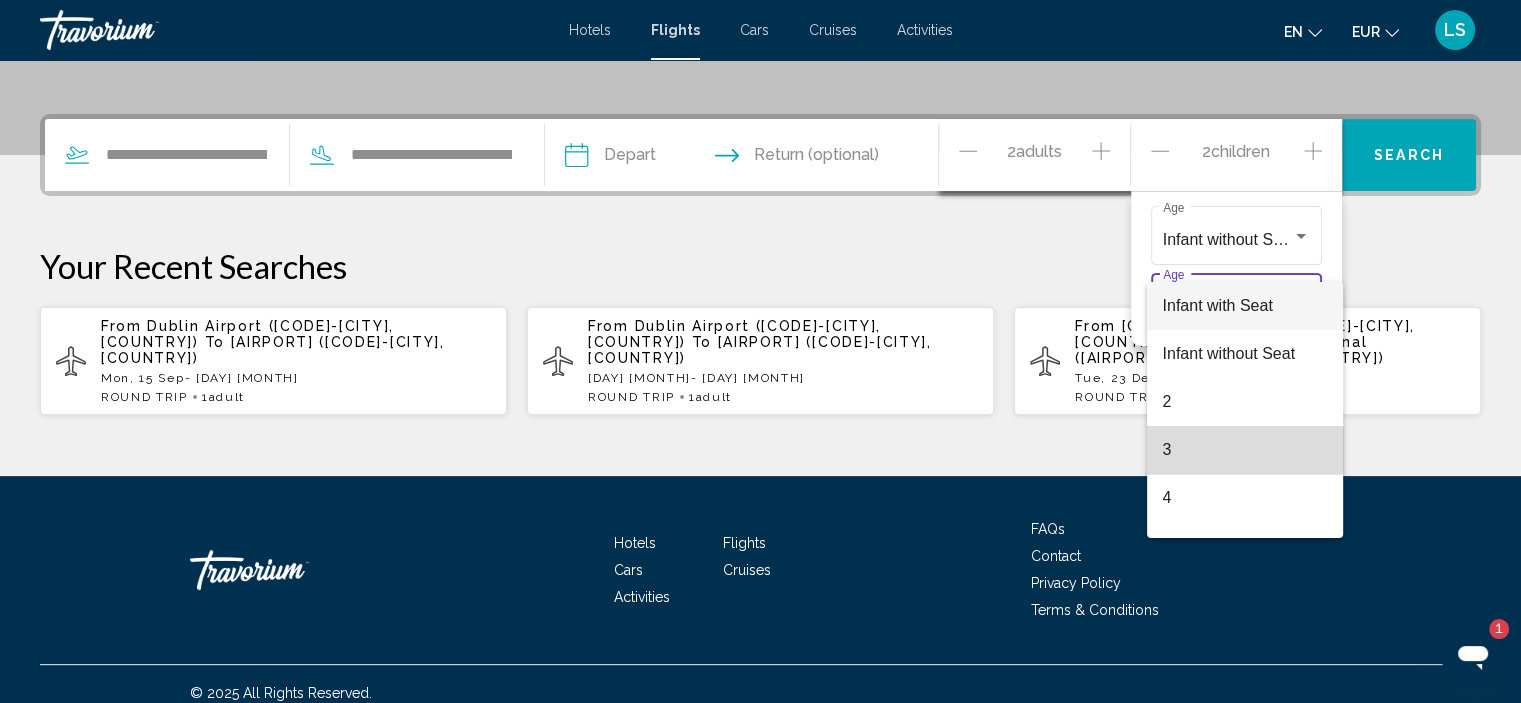 click on "3" at bounding box center [1245, 450] 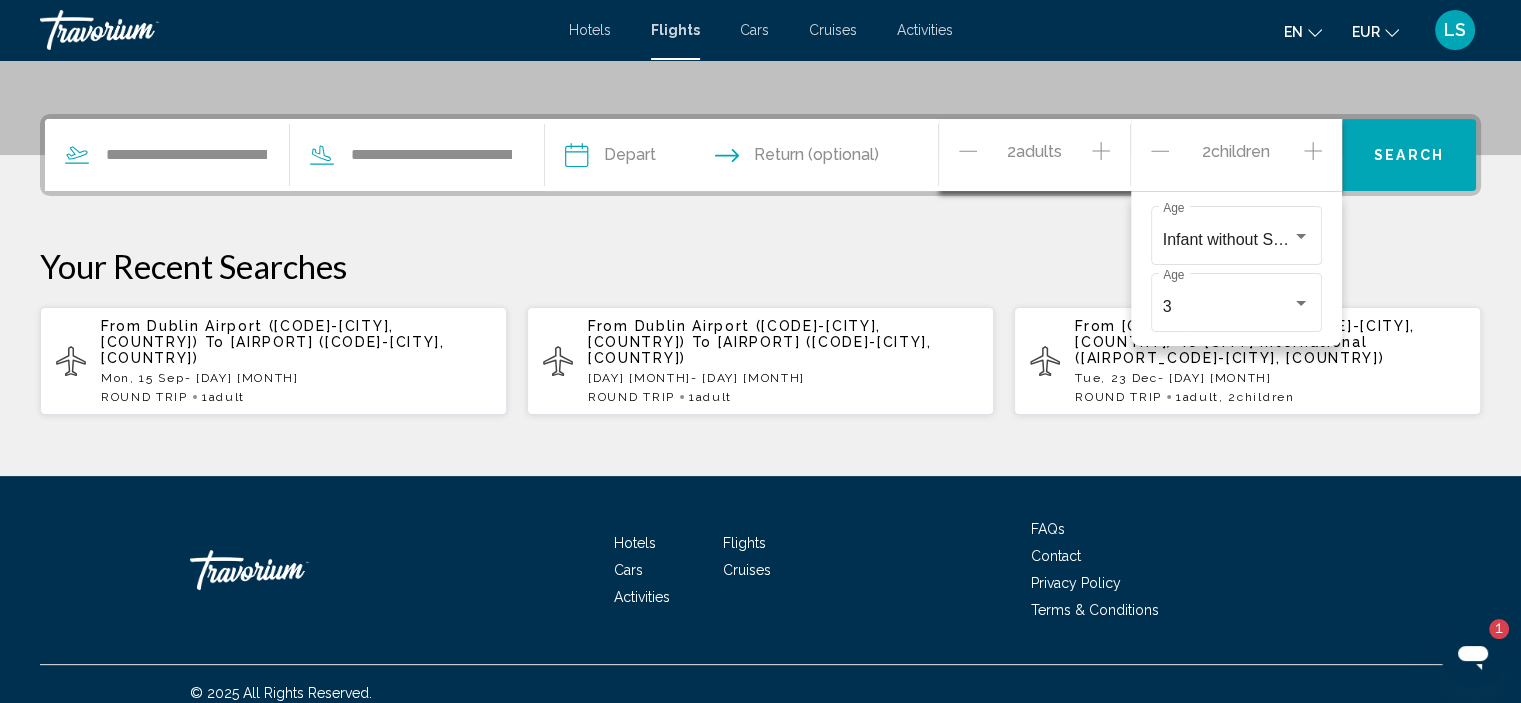 click on "Your Recent Searches" at bounding box center (760, 266) 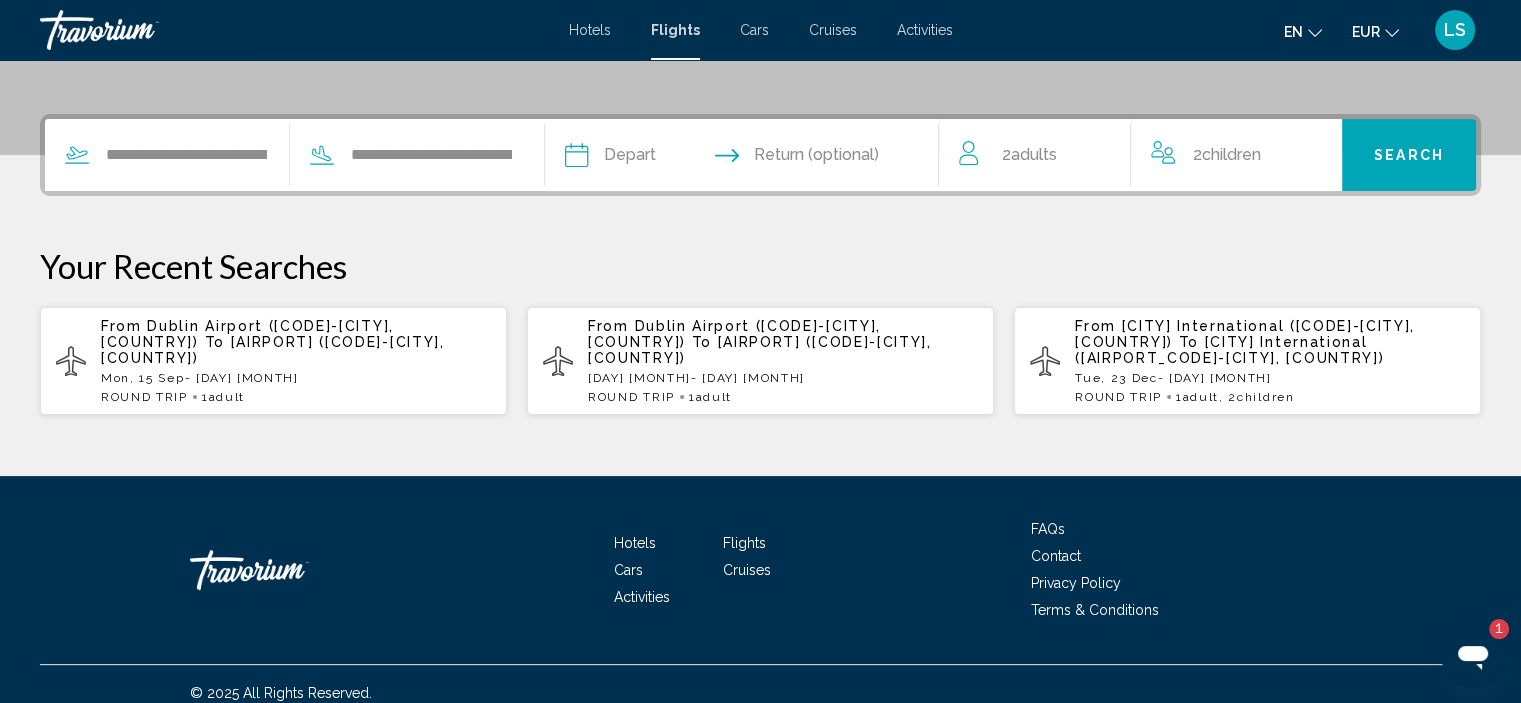 click at bounding box center [657, 158] 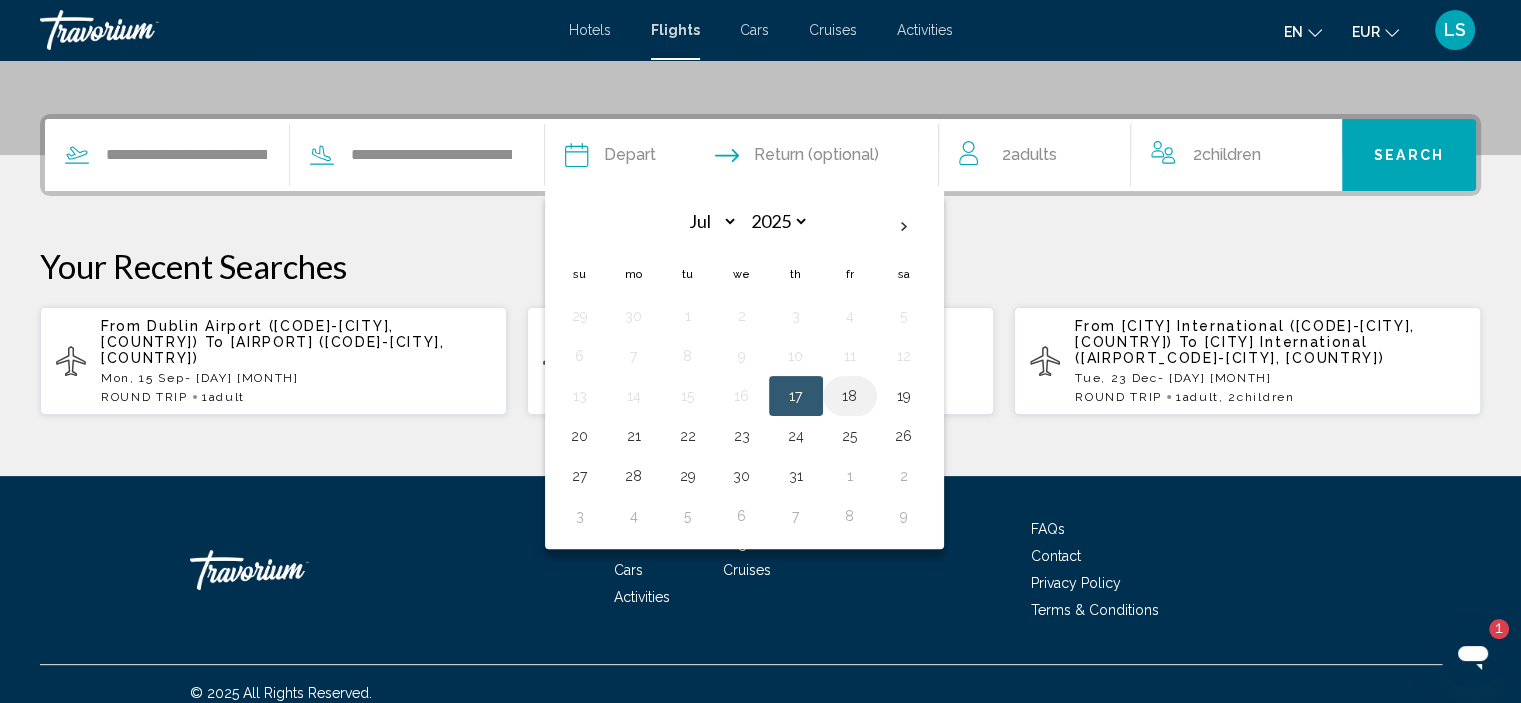 click on "18" at bounding box center [850, 396] 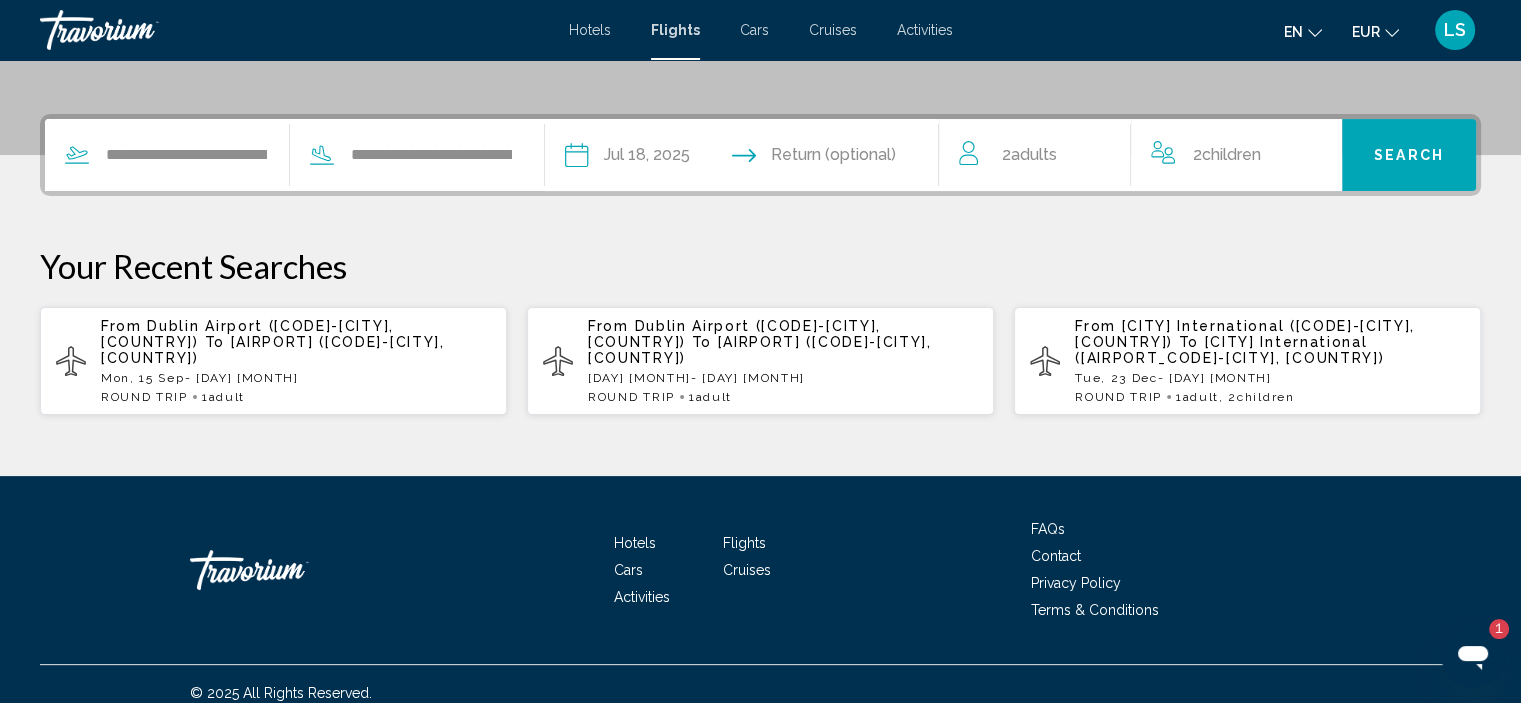 click at bounding box center (849, 158) 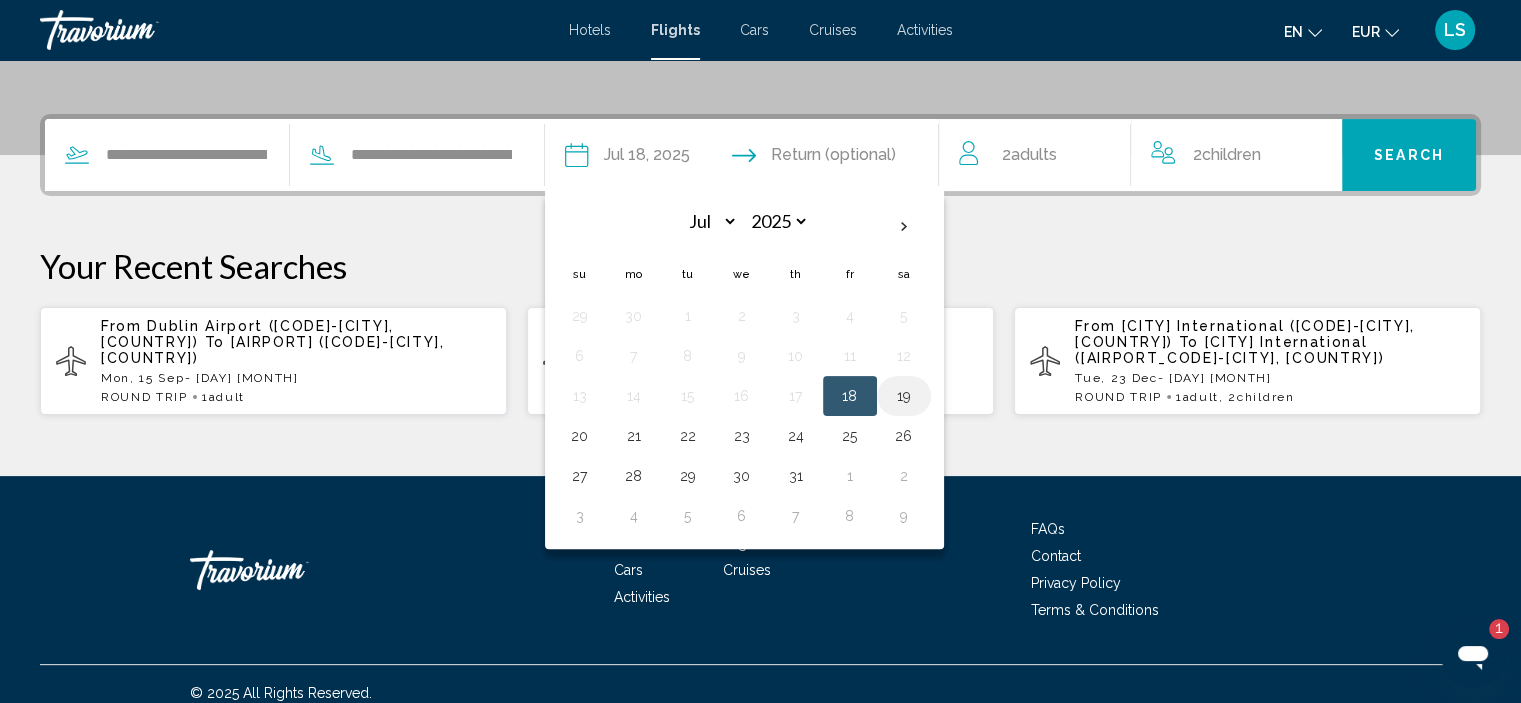 click on "19" at bounding box center (904, 396) 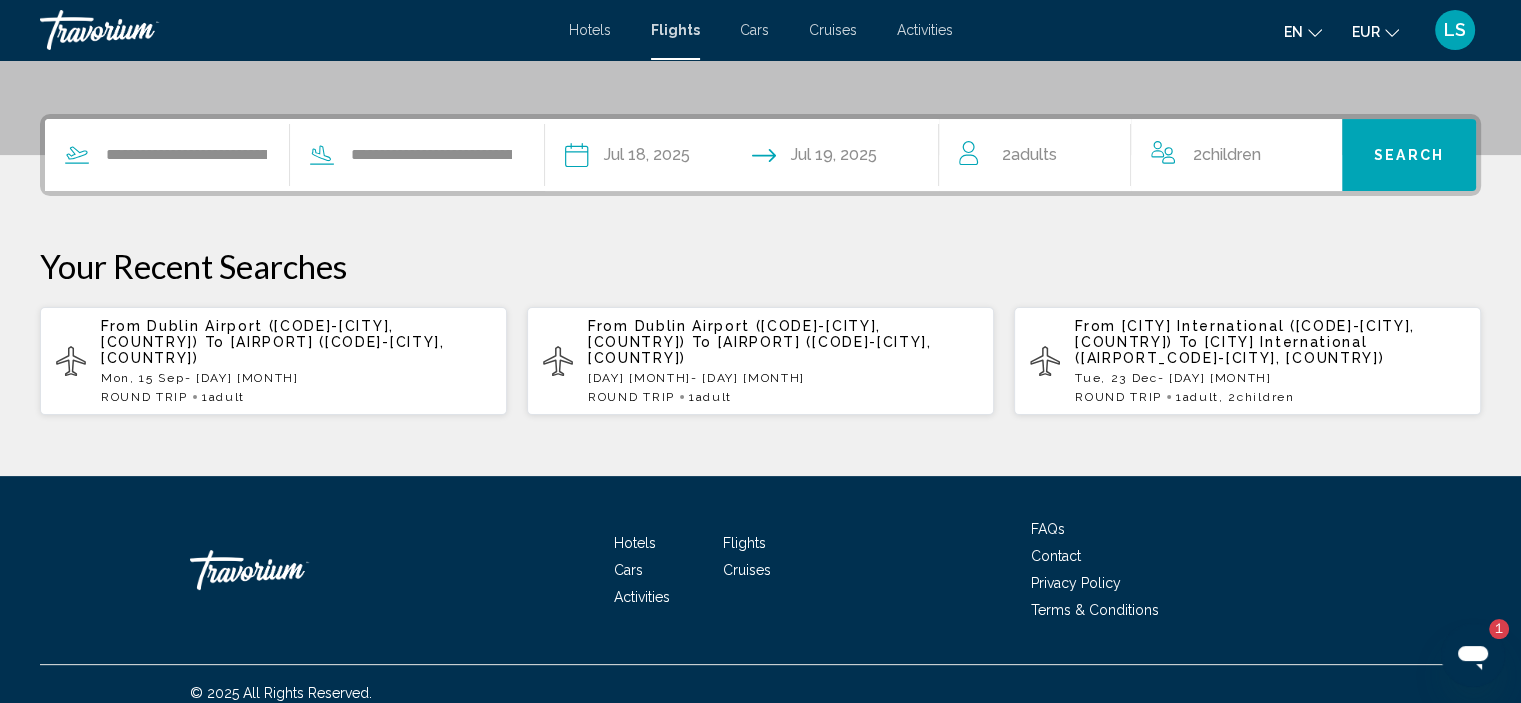 click on "Search" at bounding box center (1409, 155) 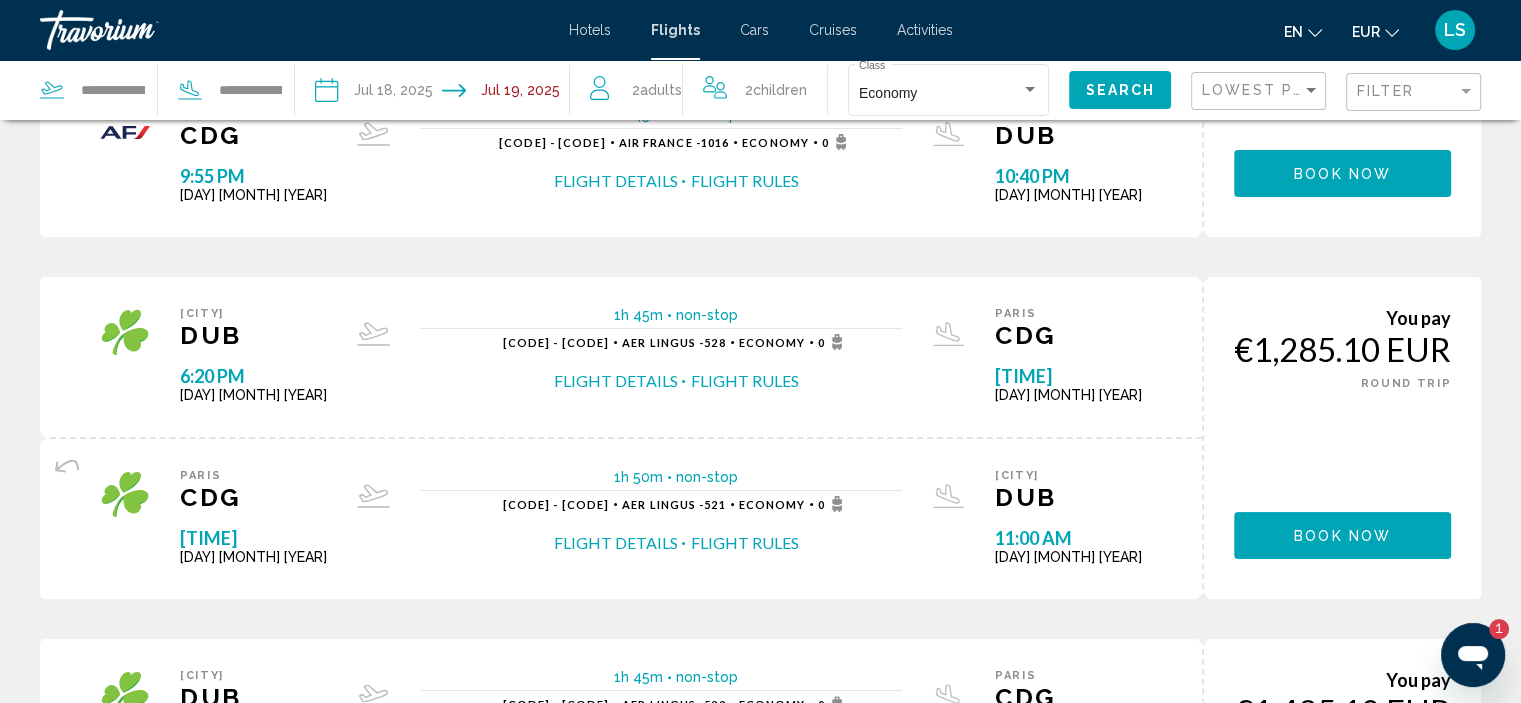 scroll, scrollTop: 311, scrollLeft: 0, axis: vertical 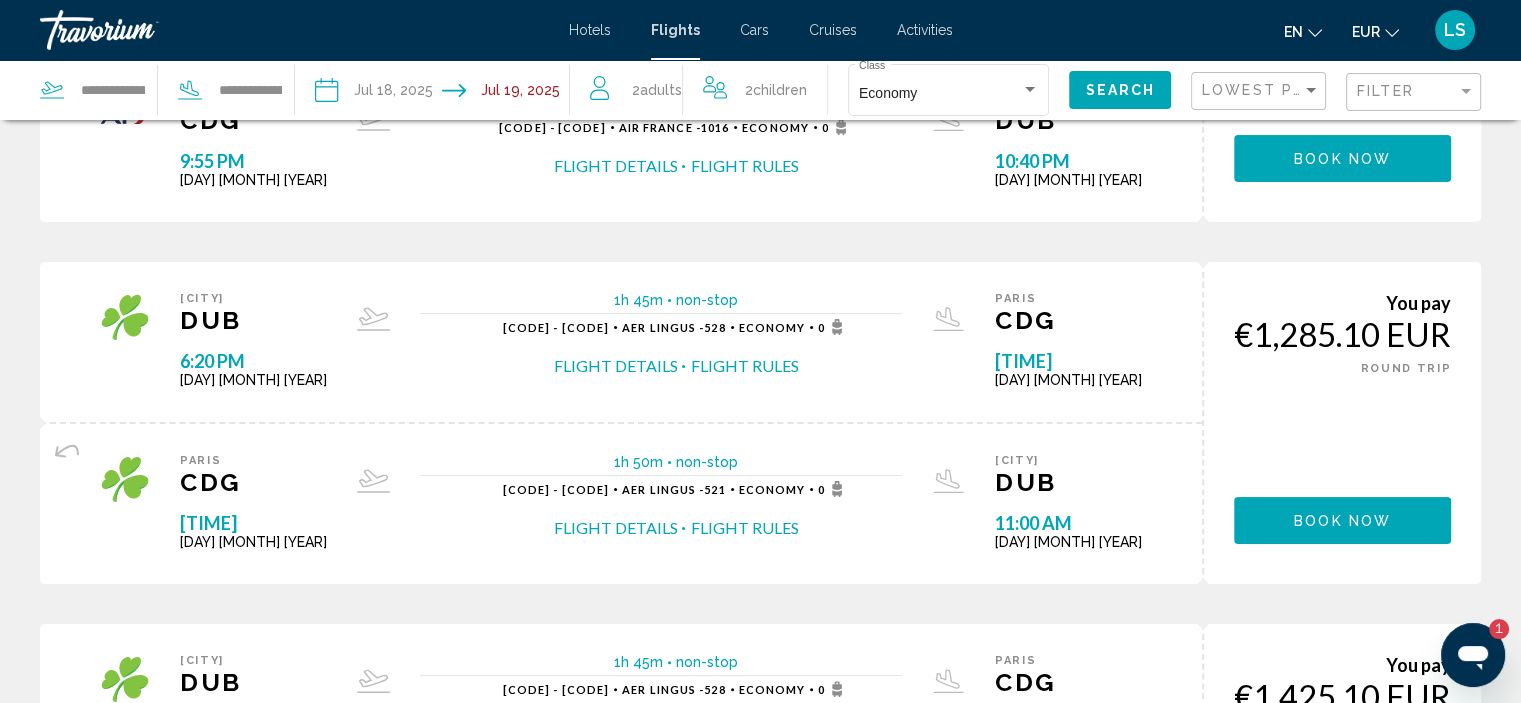 click 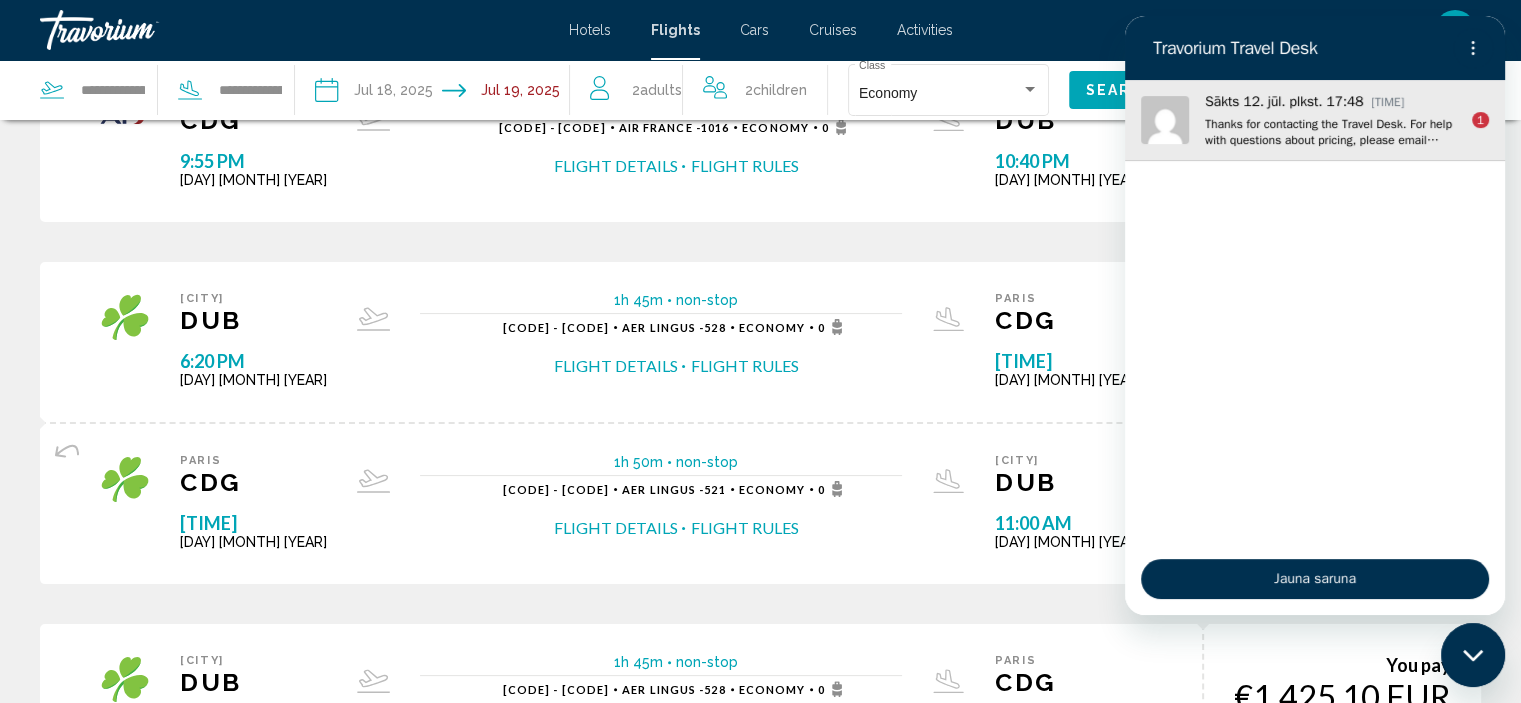 click on "Thanks for contacting the Travel Desk. For help with questions about pricing, please email Travorium Member Support at Support@Travorium.com.
Baggage is not included unless explicitly stated in the details of the reservation. We encourage you to purchase baggage prior to check-in on the airline’s official website. Please review your purchase carefully because reservations may only be canceled or changed by the airline.
Purchase of checked baggage is unsupported. Please manage the booking on the airline’s official website, including purchase of checked bags, if eligible. Additional fees may apply.Hi [NAME]," at bounding box center [1330, 132] 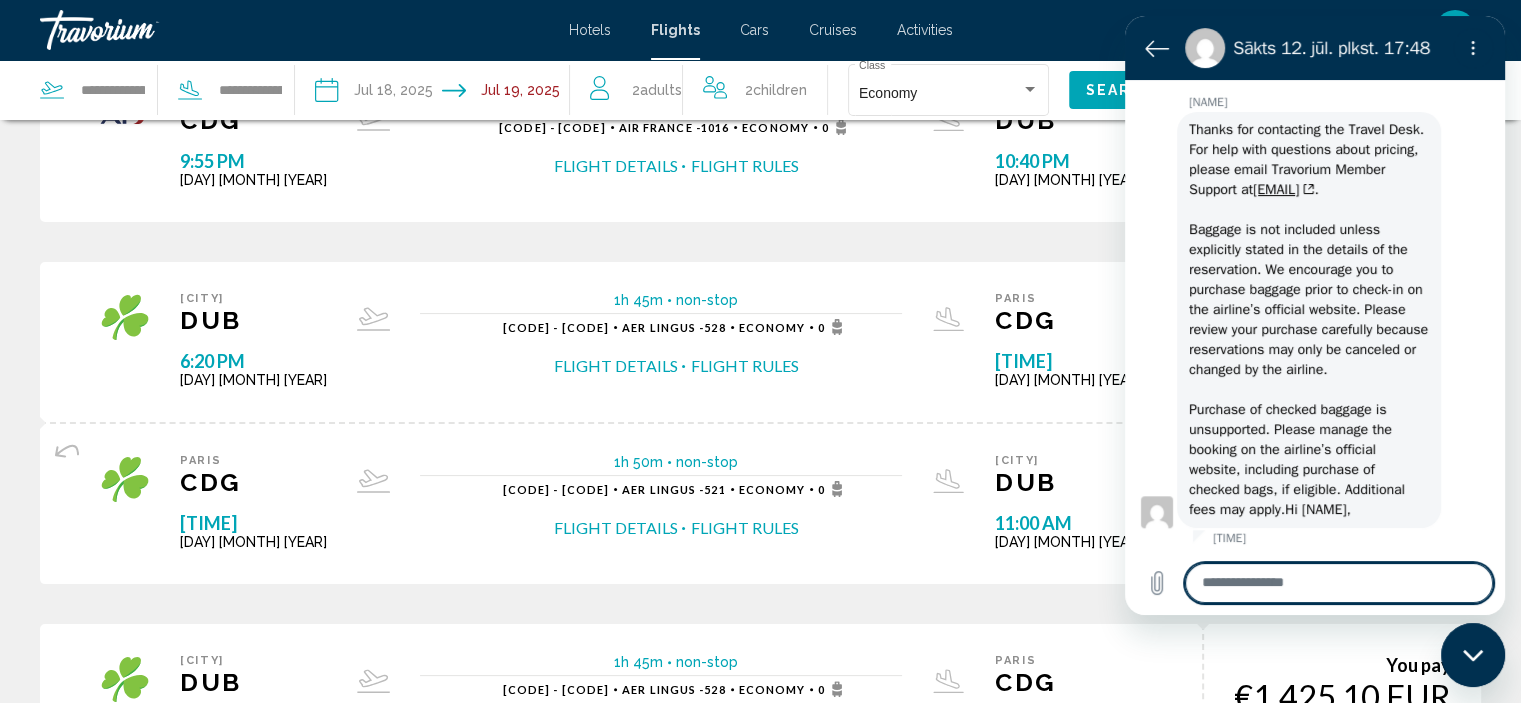 scroll, scrollTop: 1962, scrollLeft: 0, axis: vertical 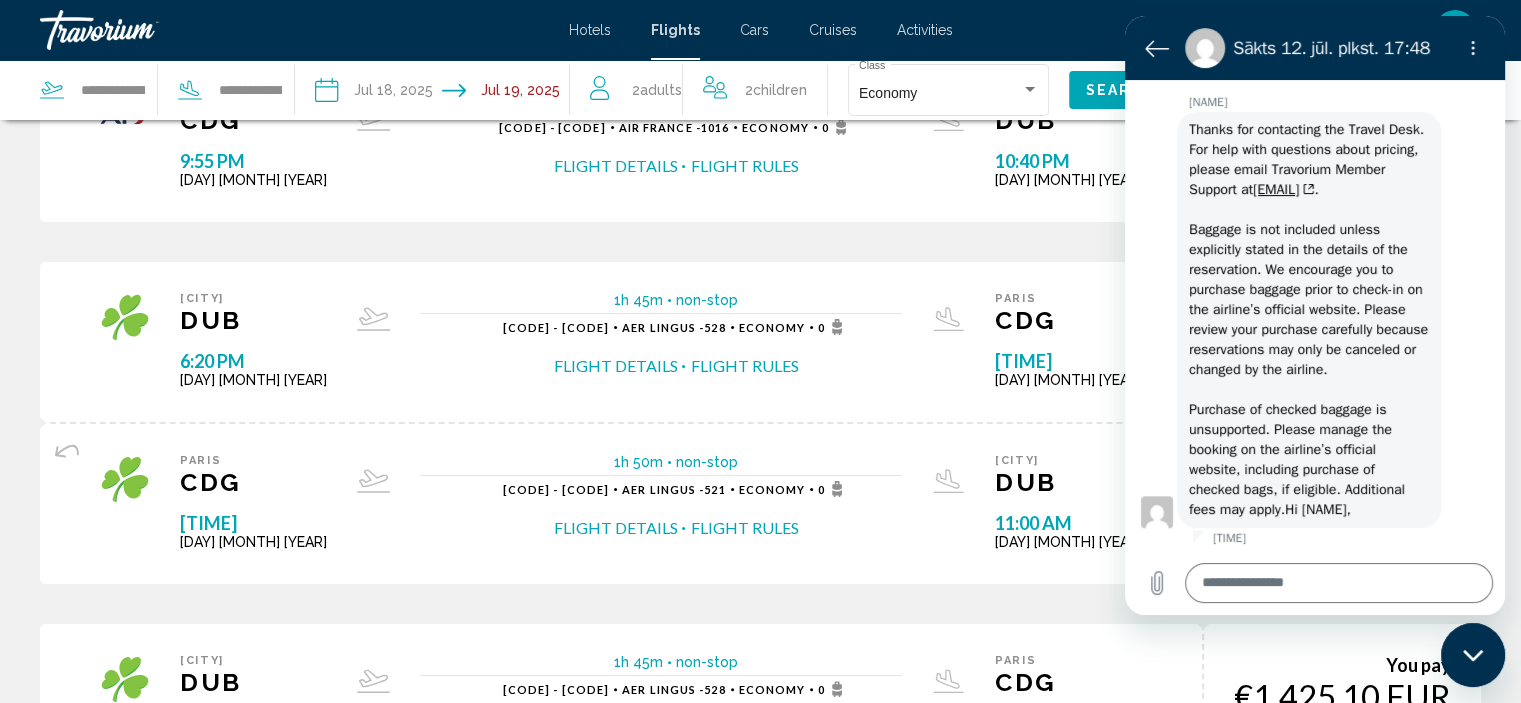 click 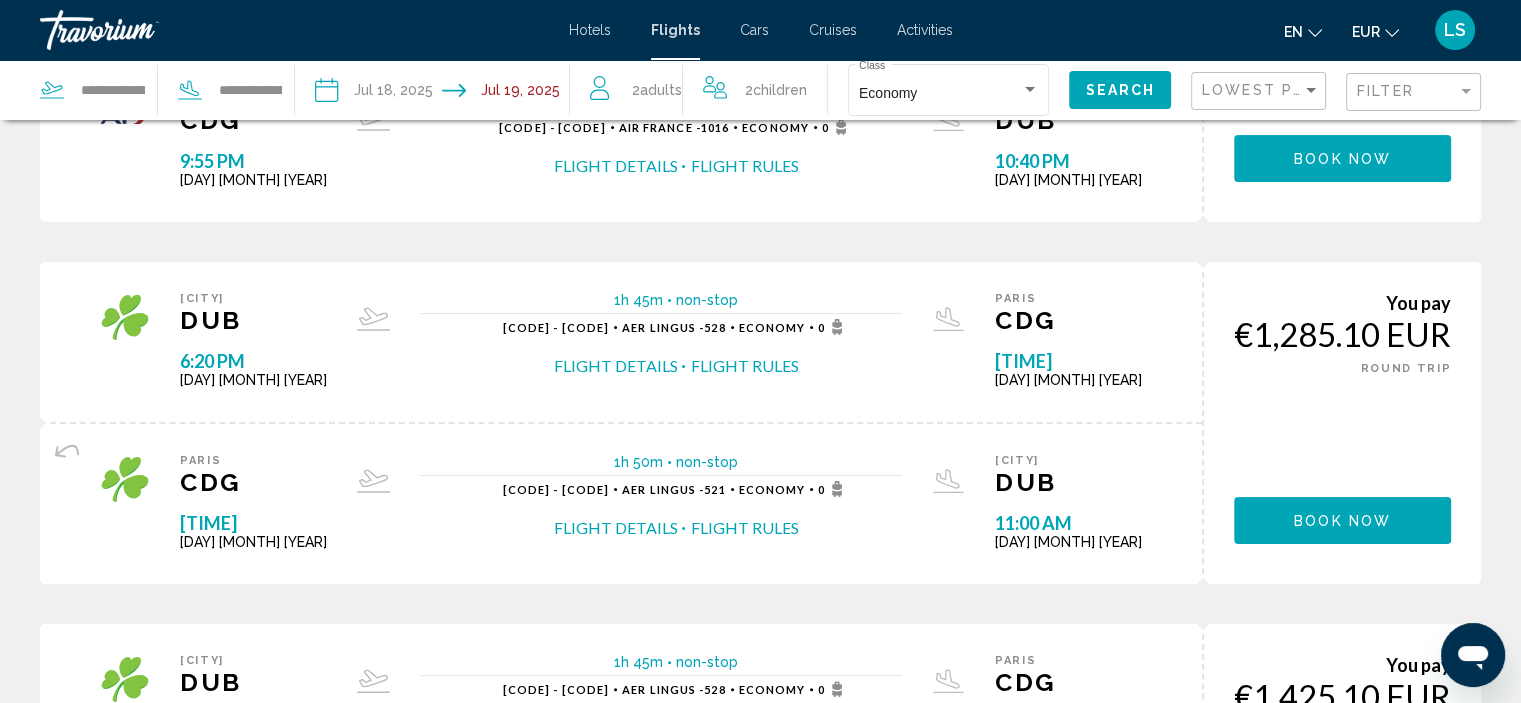 scroll, scrollTop: 0, scrollLeft: 0, axis: both 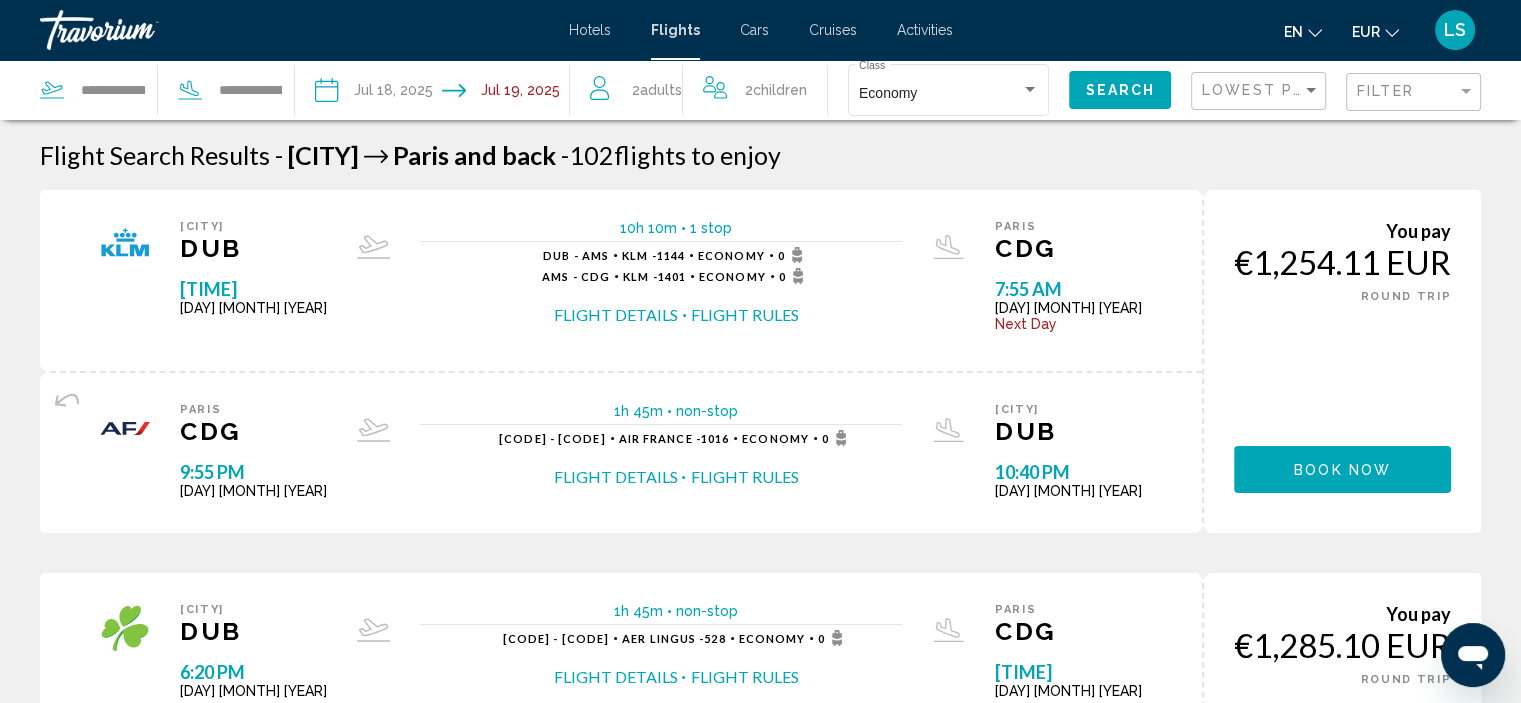 click on "Hotels" at bounding box center [590, 30] 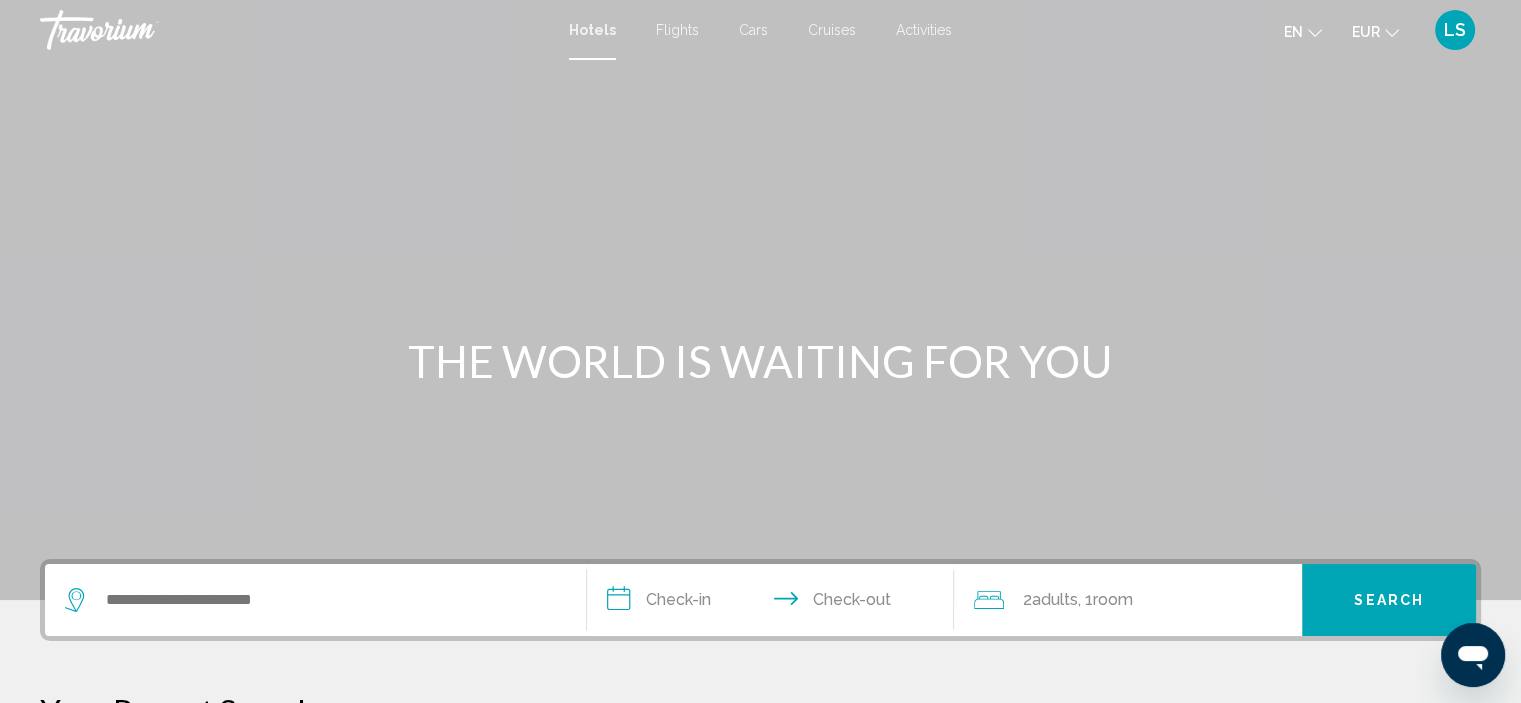 type on "*" 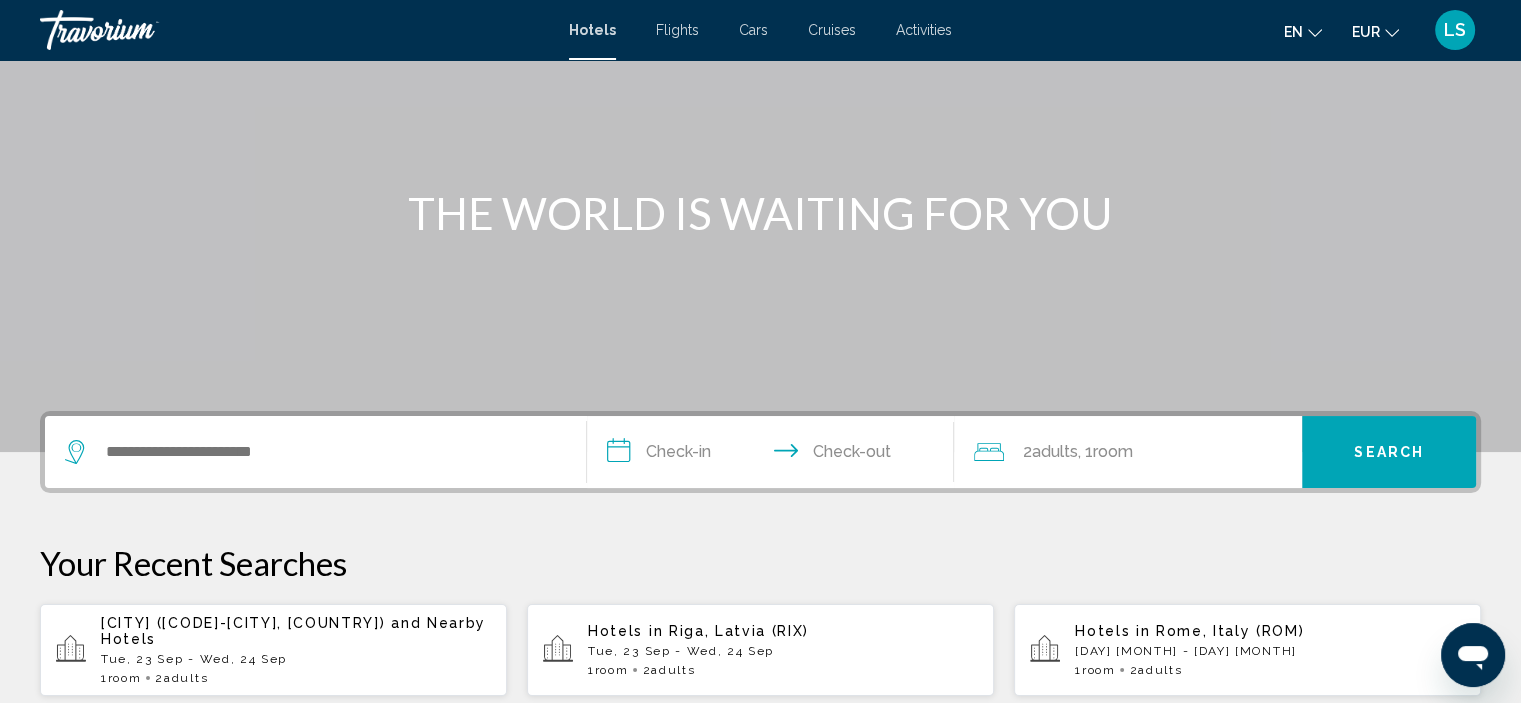 scroll, scrollTop: 155, scrollLeft: 0, axis: vertical 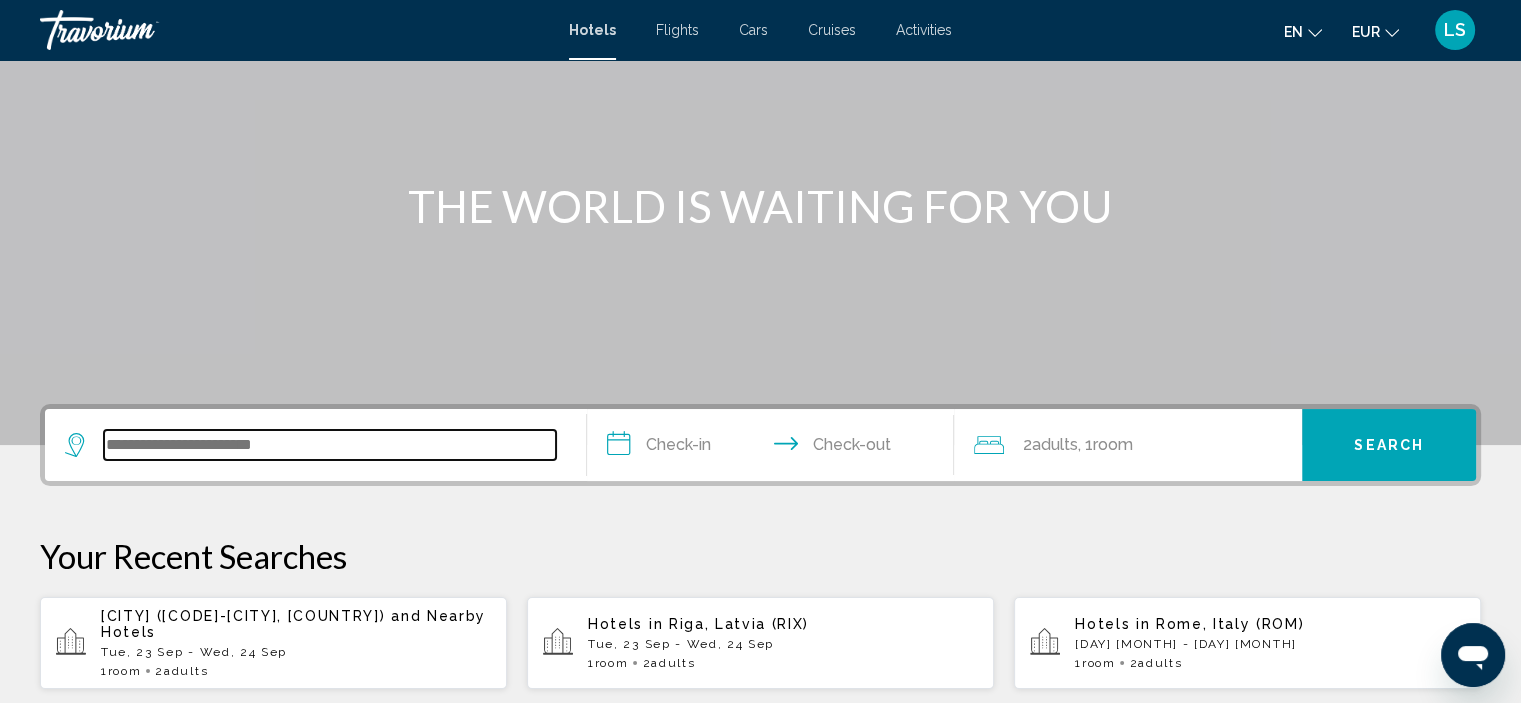 click at bounding box center (330, 445) 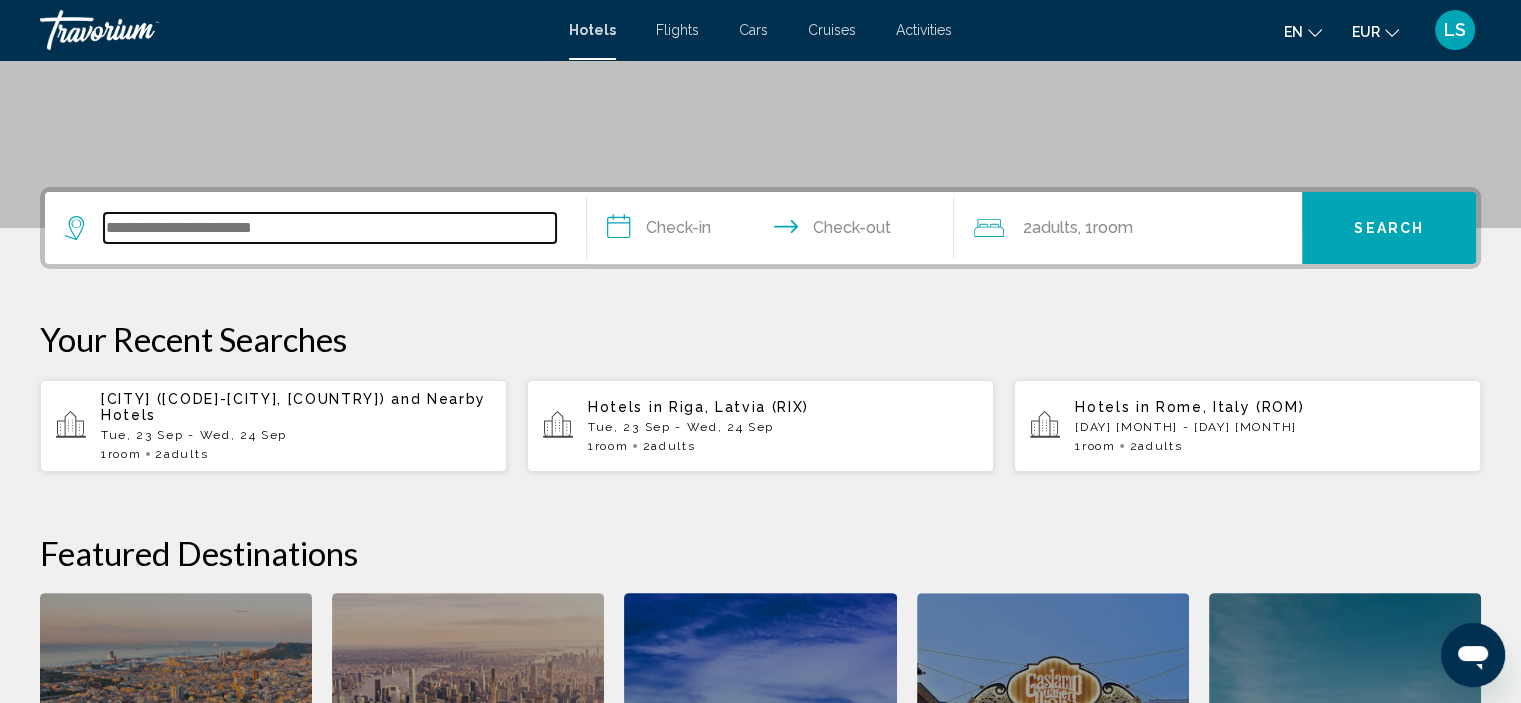 scroll, scrollTop: 493, scrollLeft: 0, axis: vertical 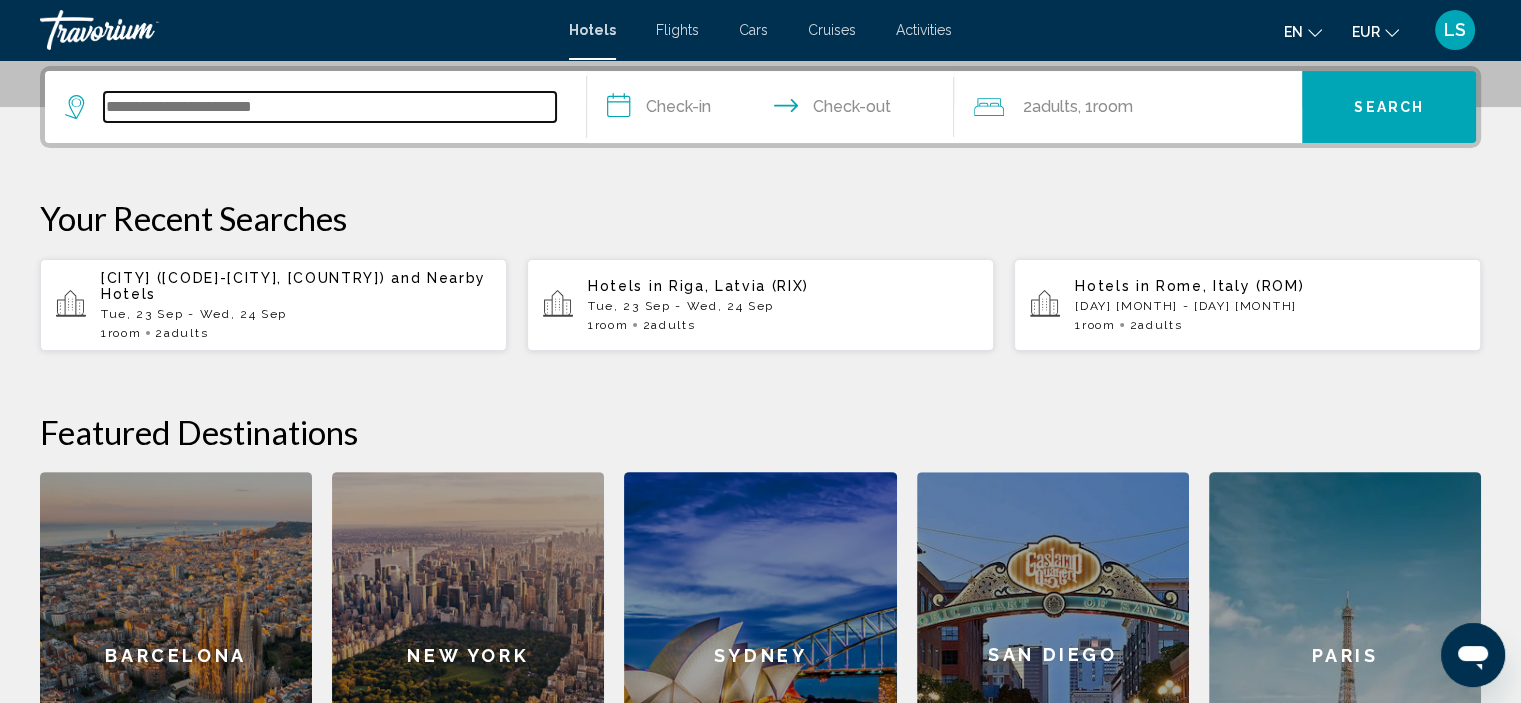 click at bounding box center [330, 107] 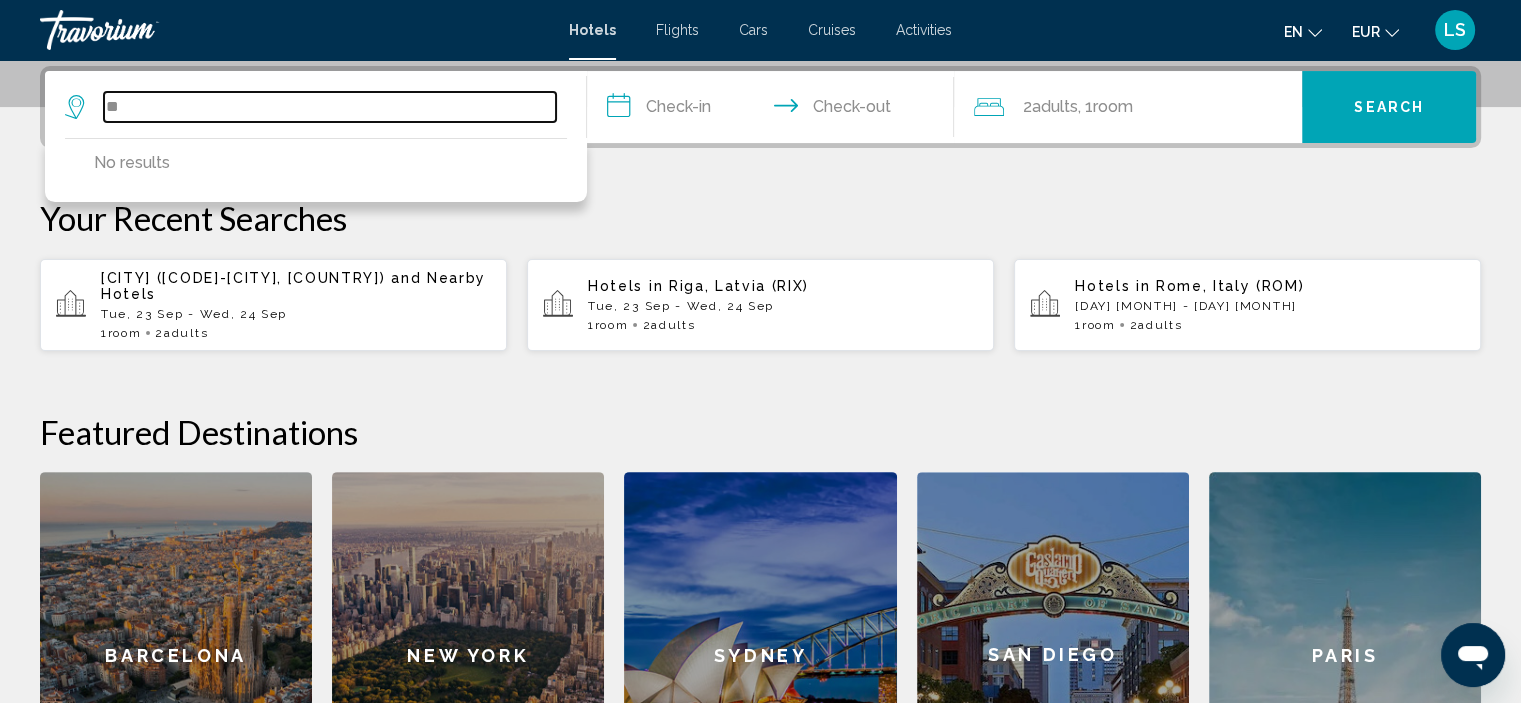 type on "*" 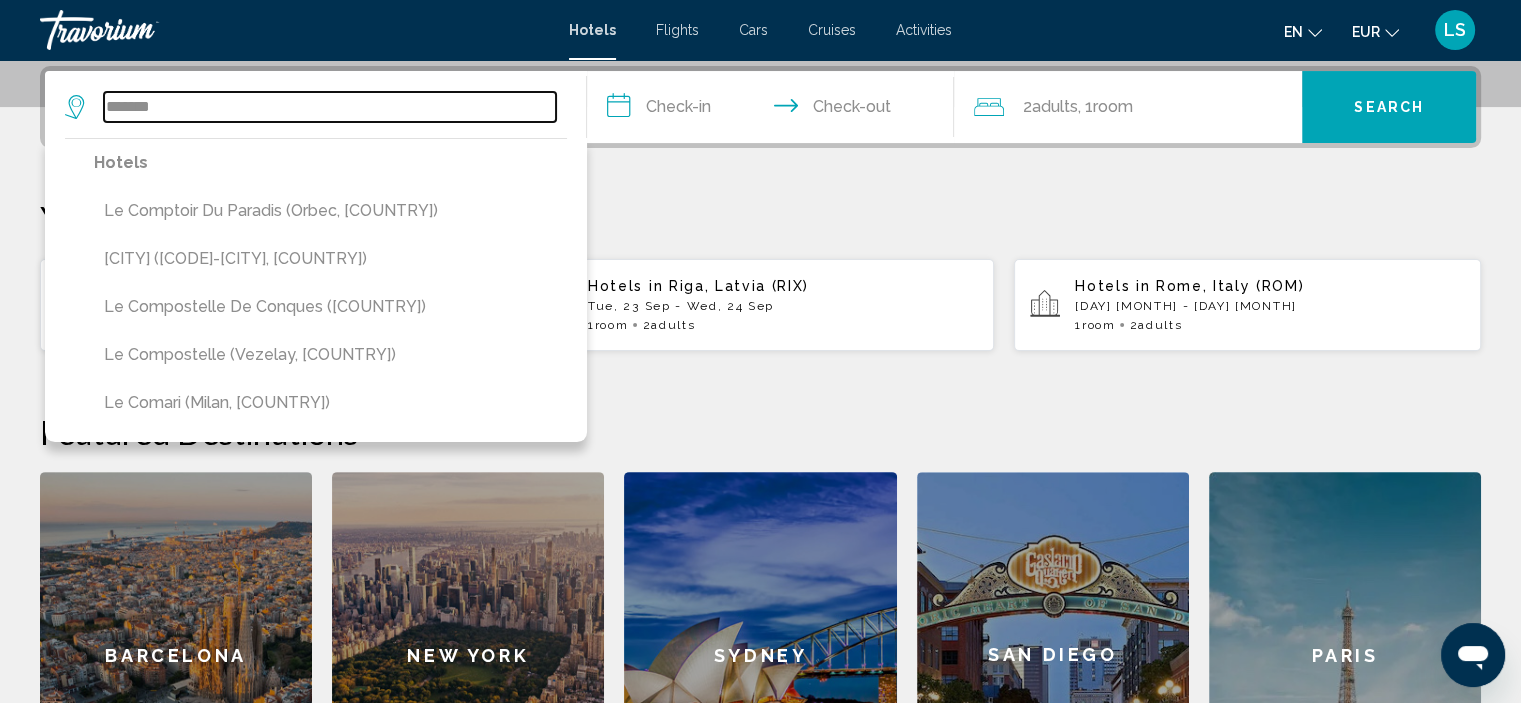 type on "********" 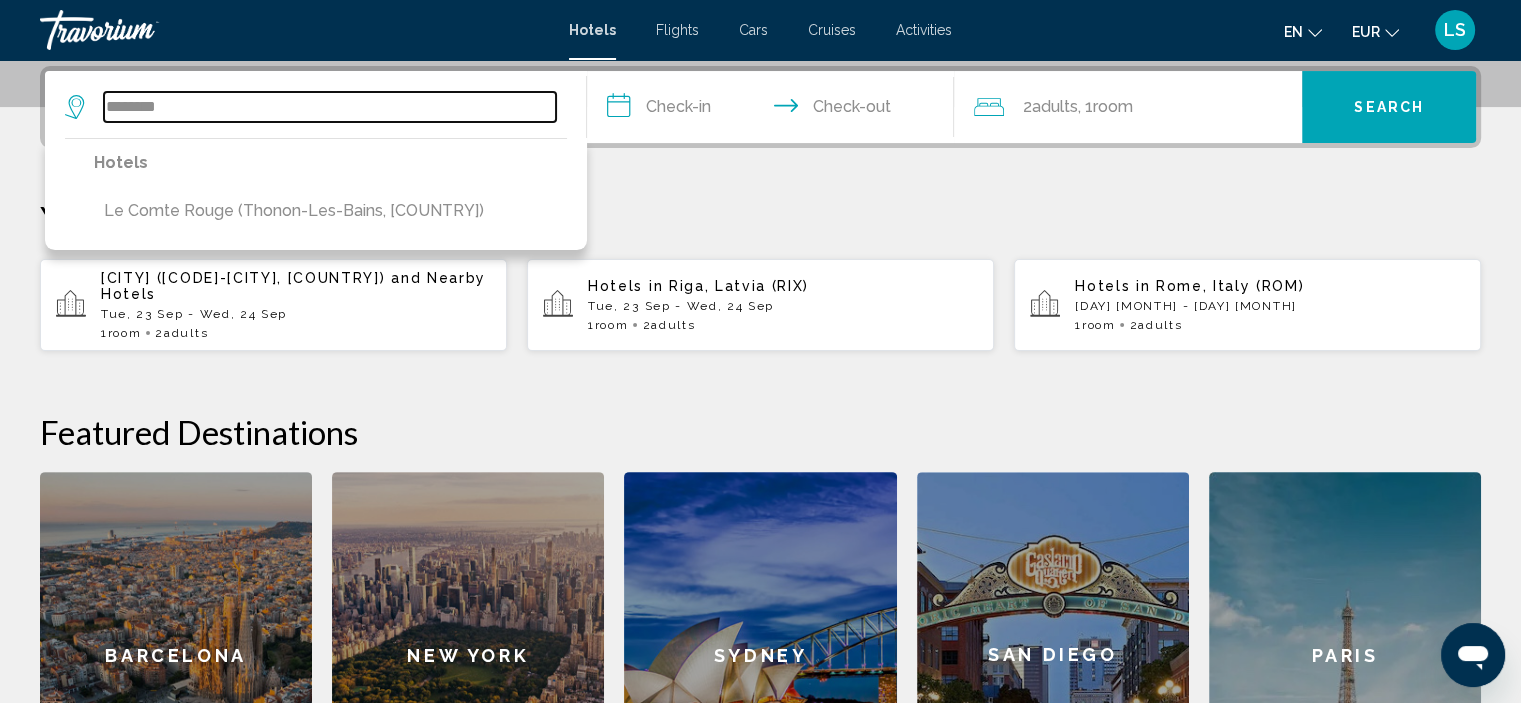 click on "********" at bounding box center (330, 107) 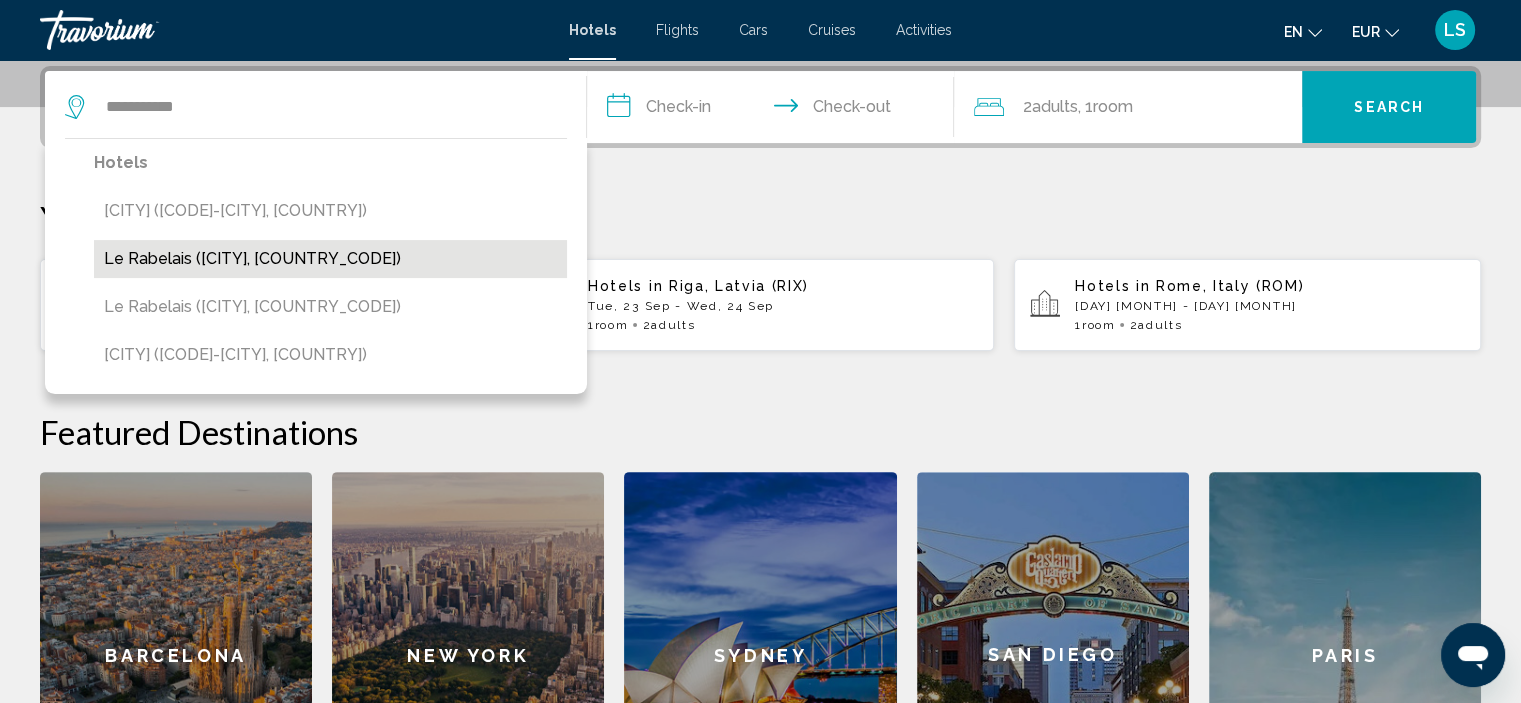 click on "Le Rabelais ([CITY], [COUNTRY_CODE])" at bounding box center (330, 259) 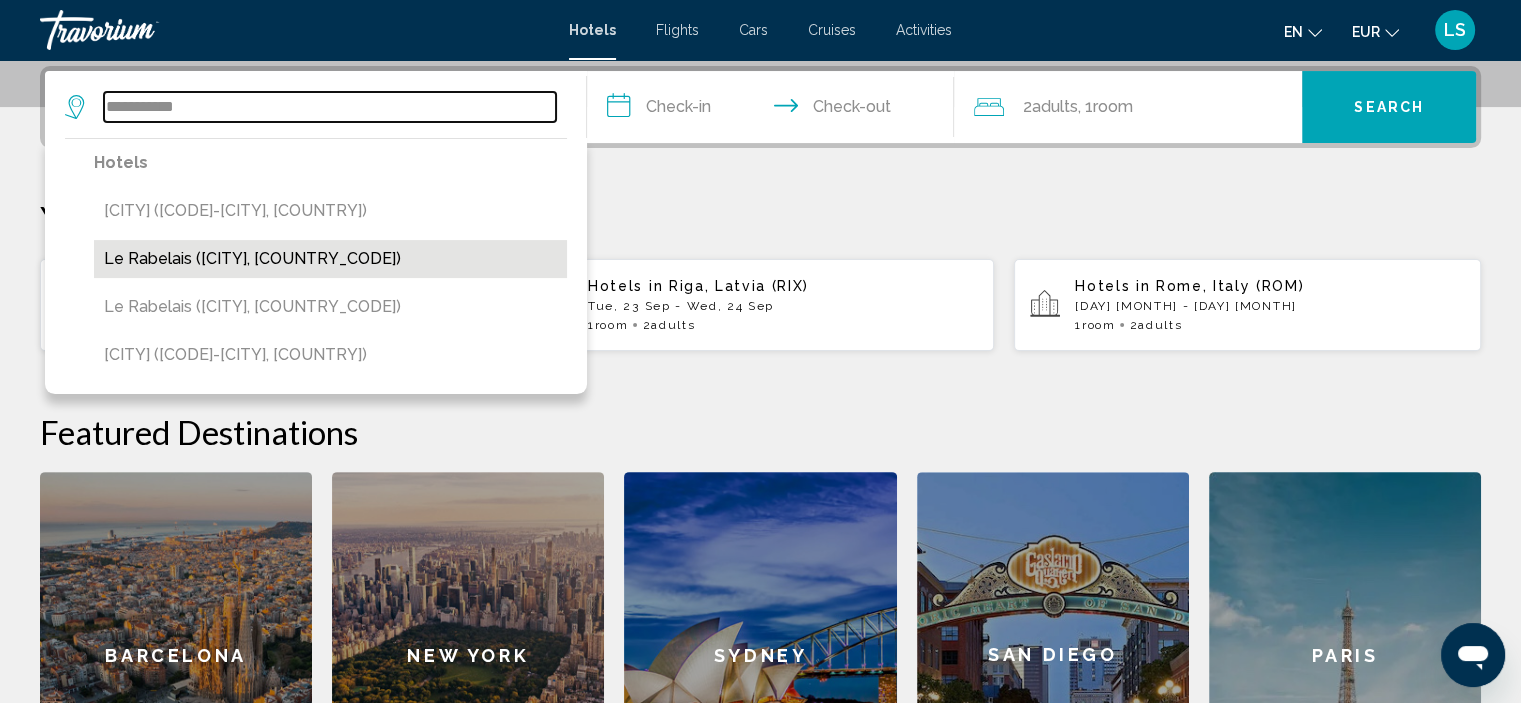 type on "**********" 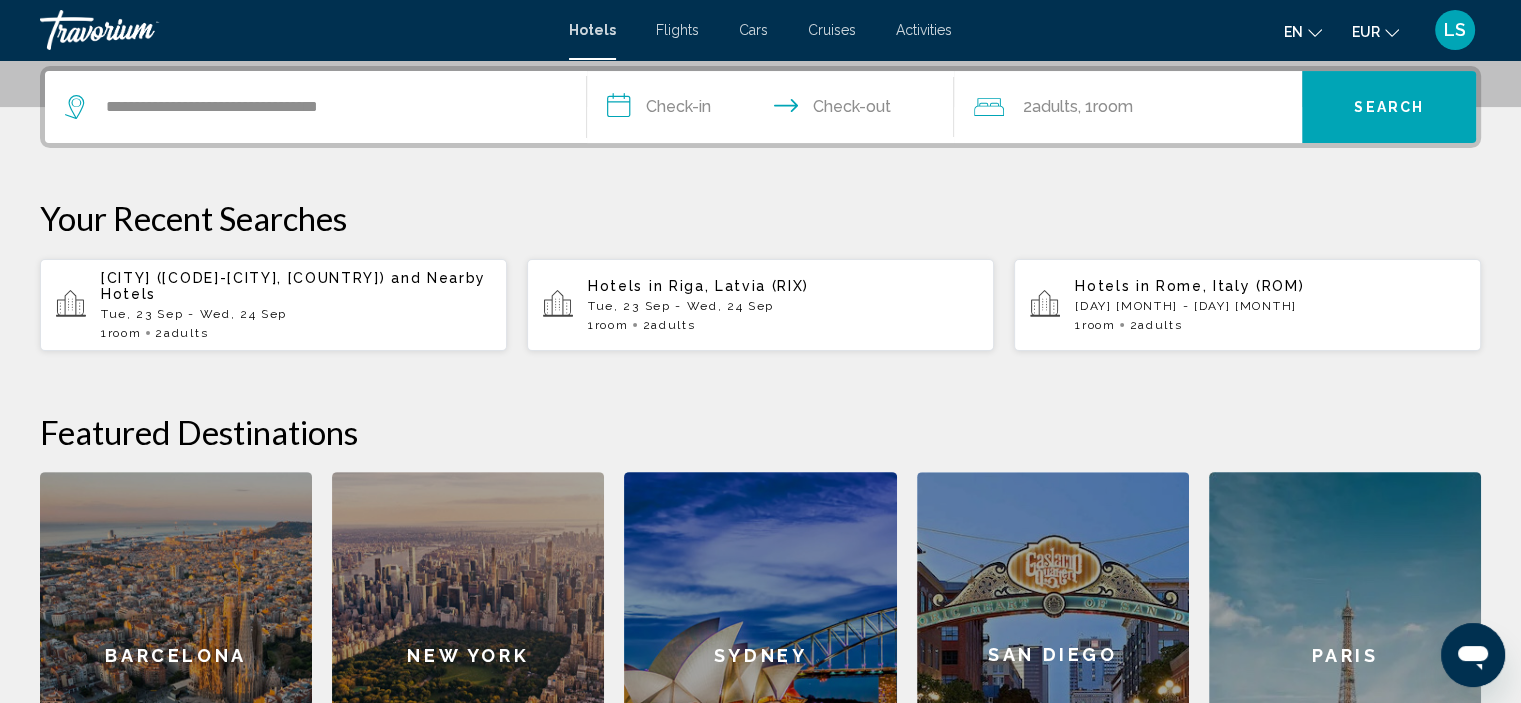 click on "**********" at bounding box center (775, 110) 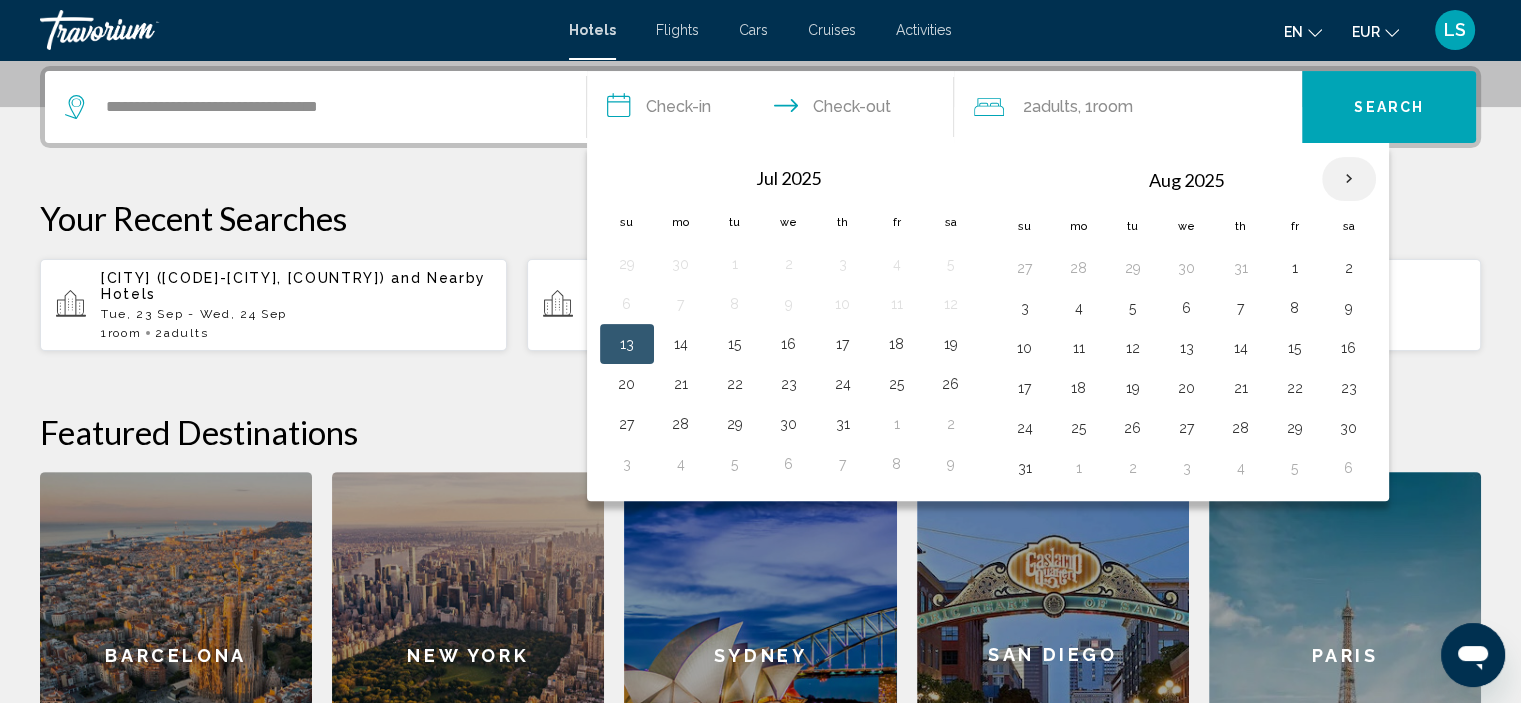 click at bounding box center [1349, 179] 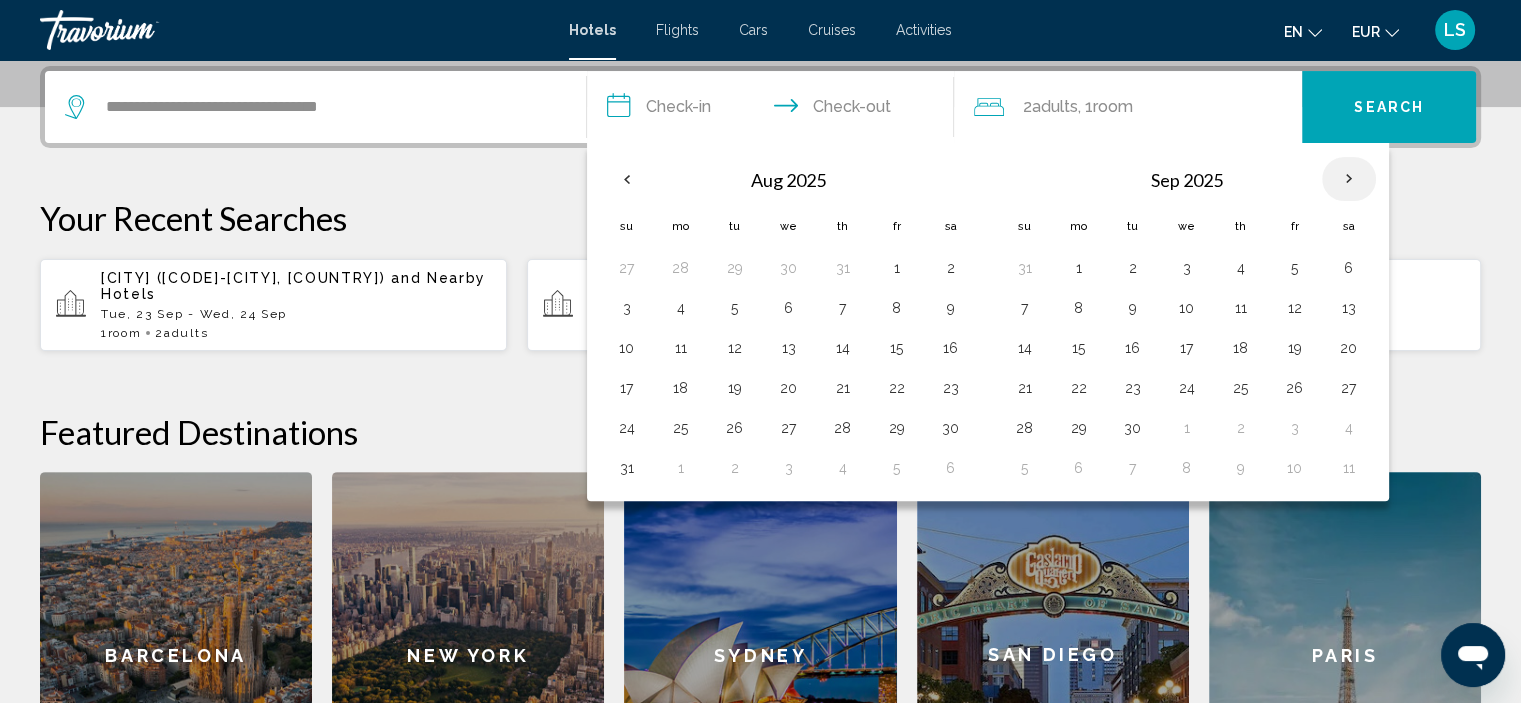 click at bounding box center (1349, 179) 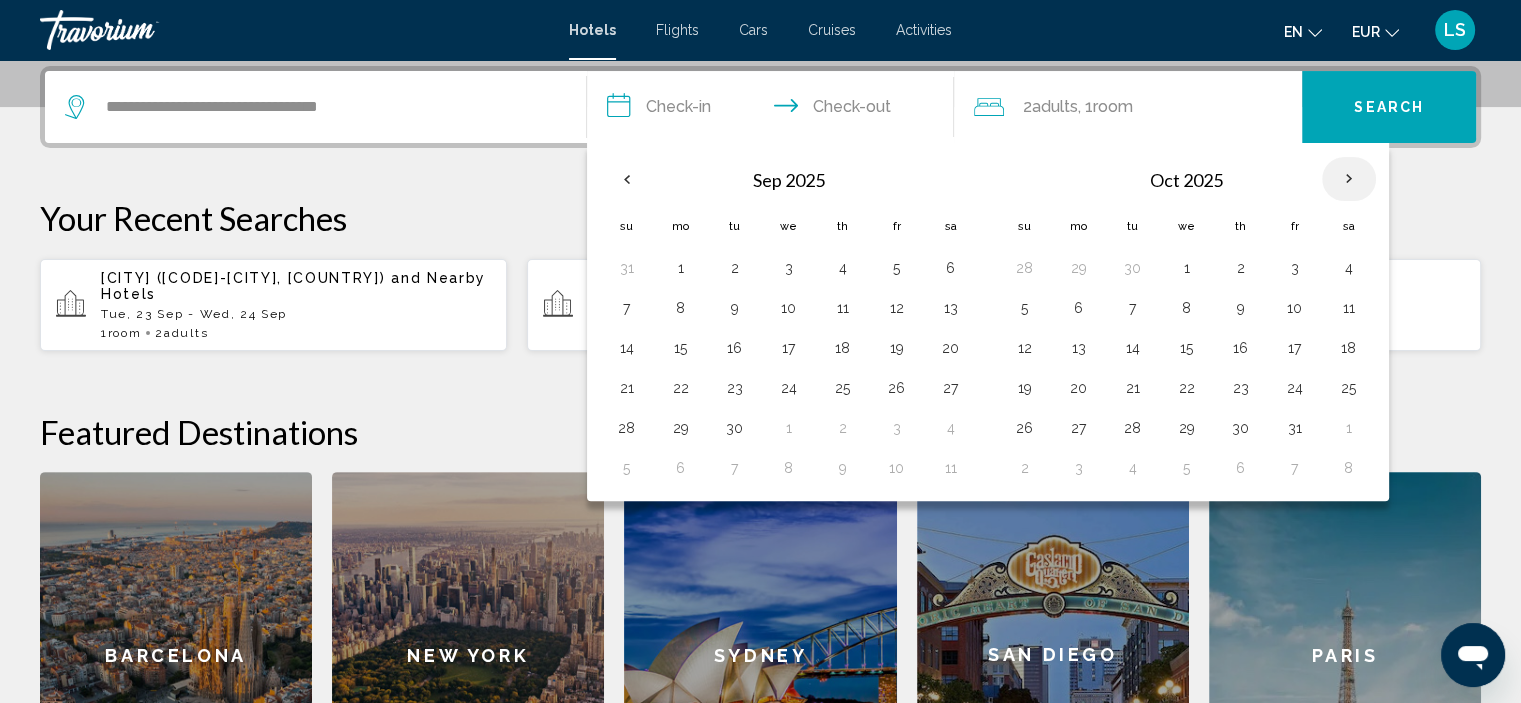 click at bounding box center (1349, 179) 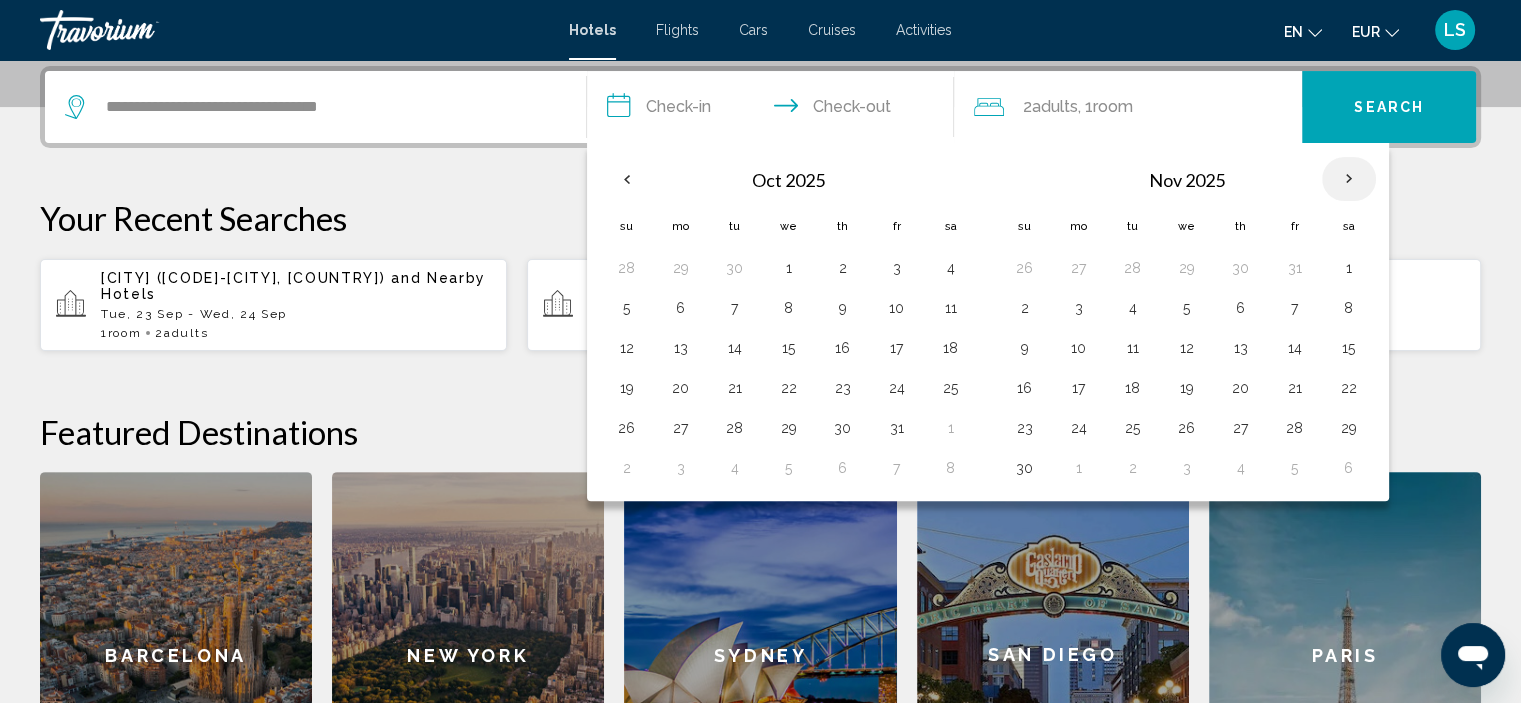 click at bounding box center [1349, 179] 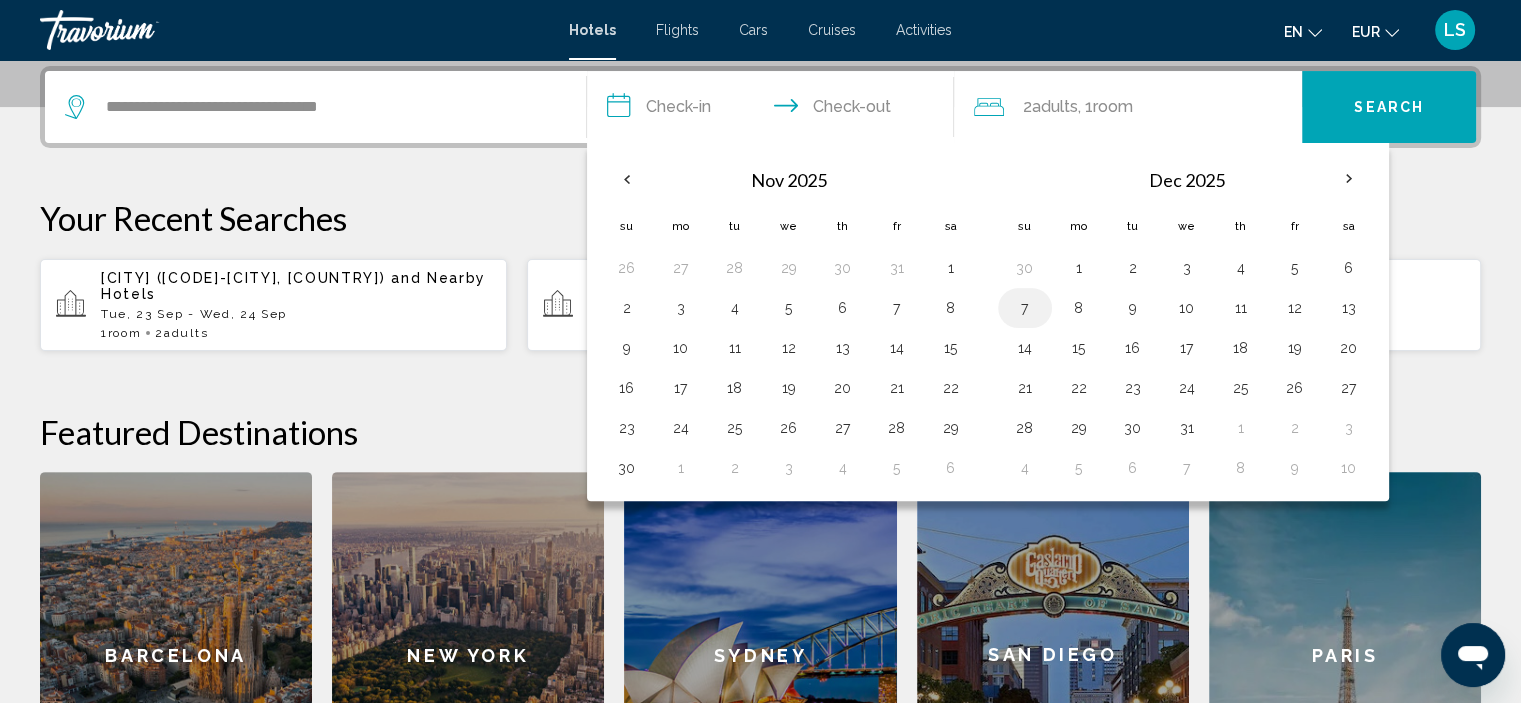 click on "7" at bounding box center [1025, 308] 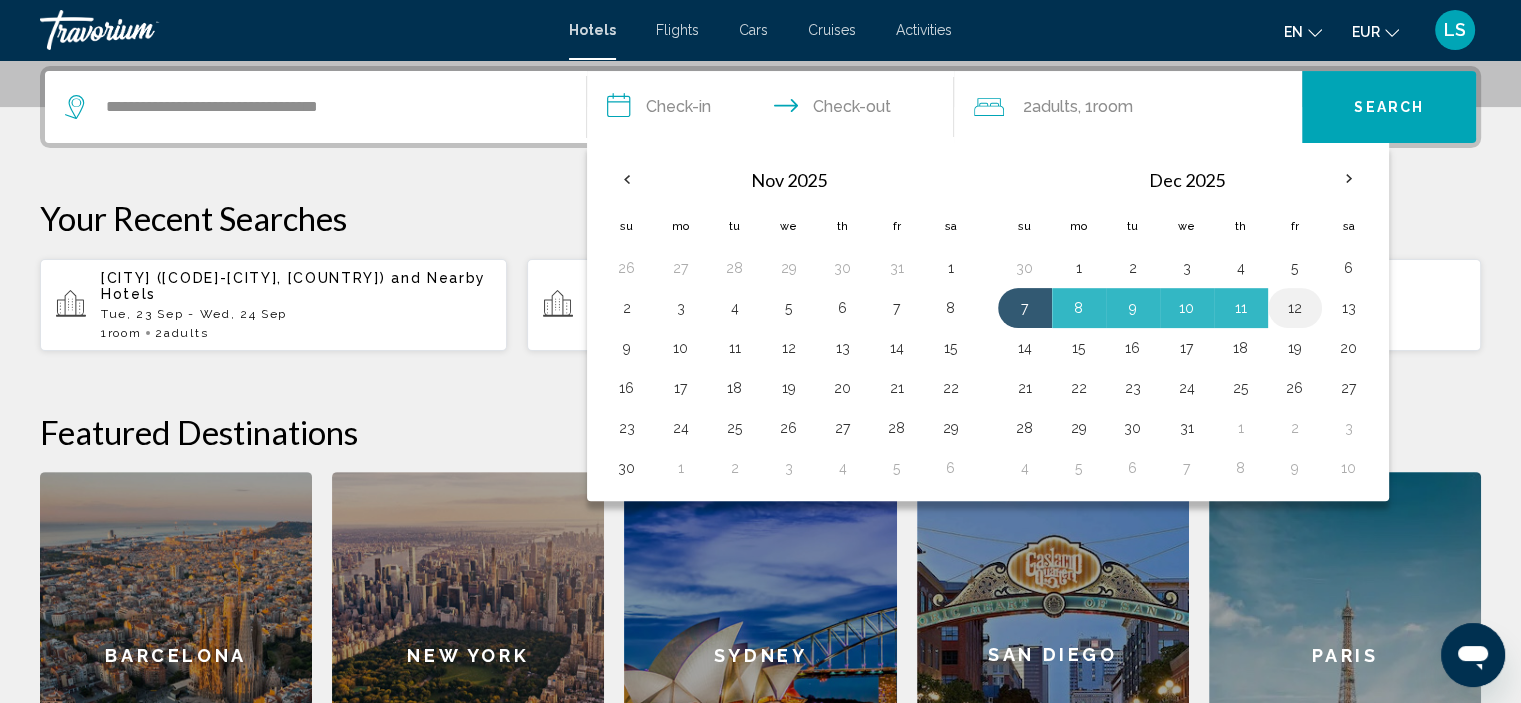 click on "12" at bounding box center [1295, 308] 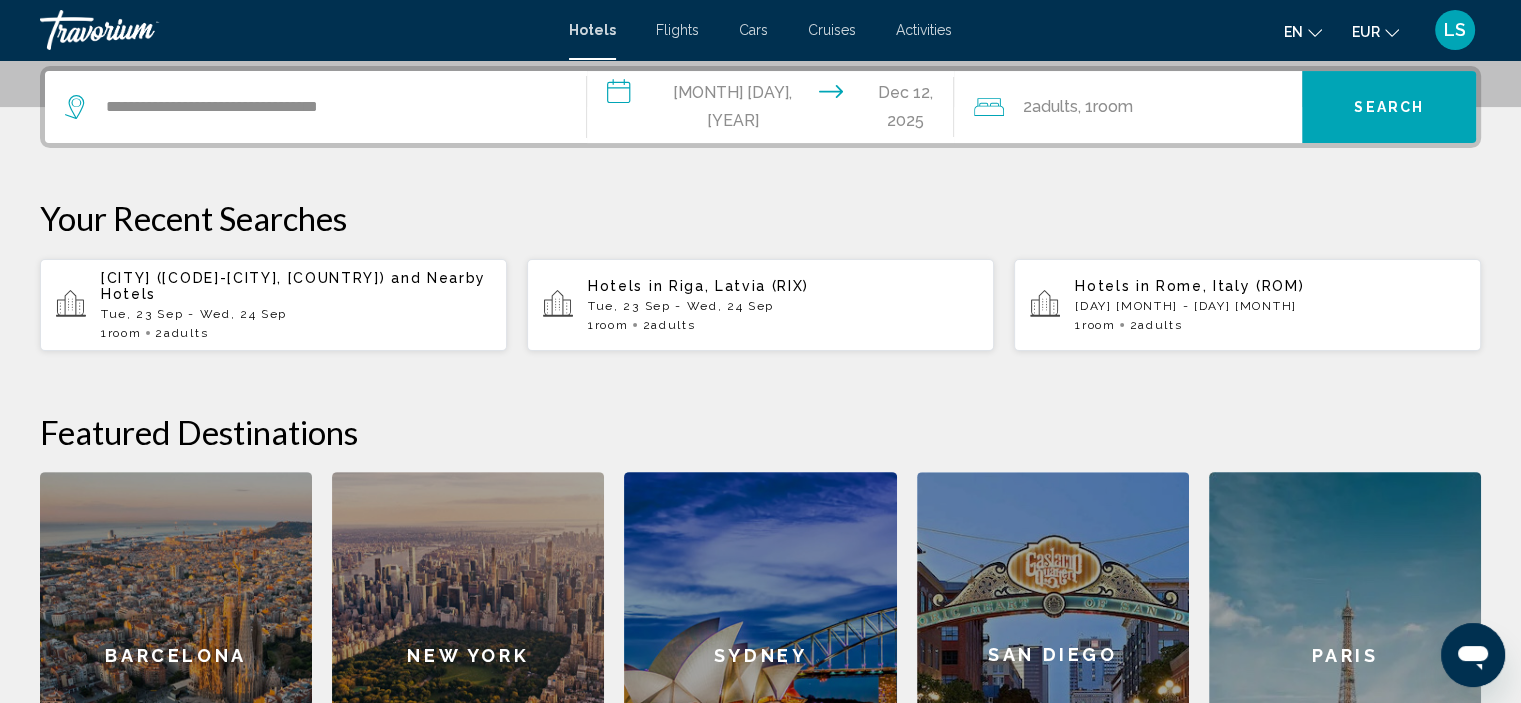 click on "2  Adult Adults , 1  Room rooms" 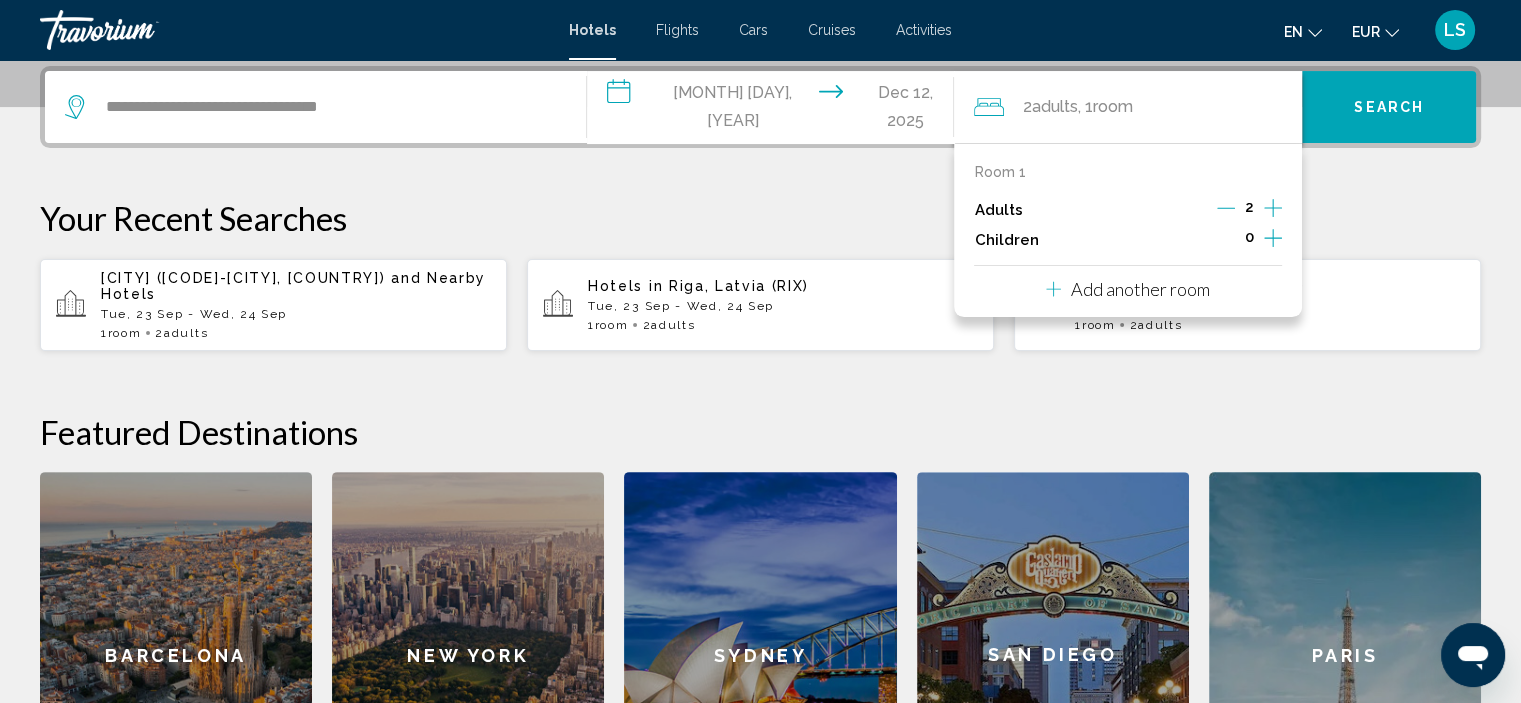 click 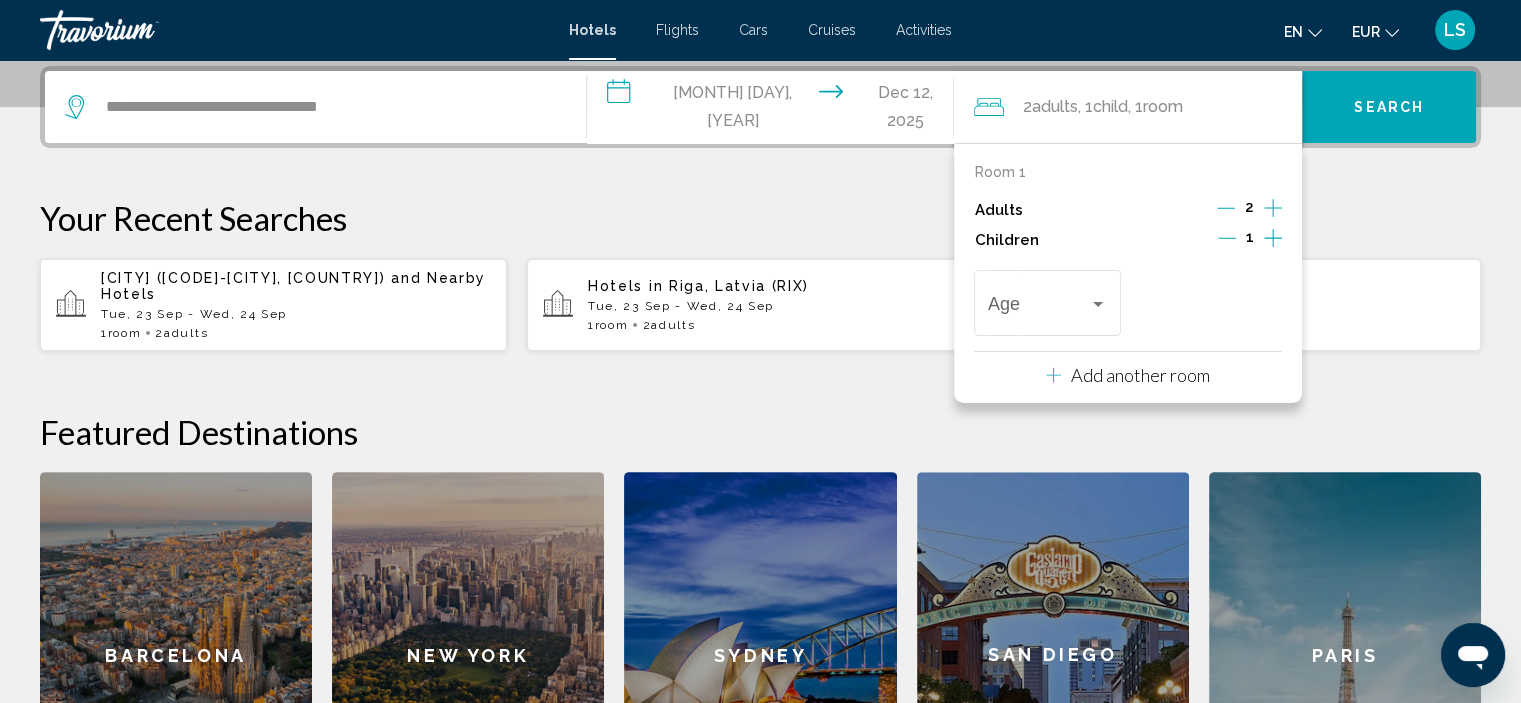 click 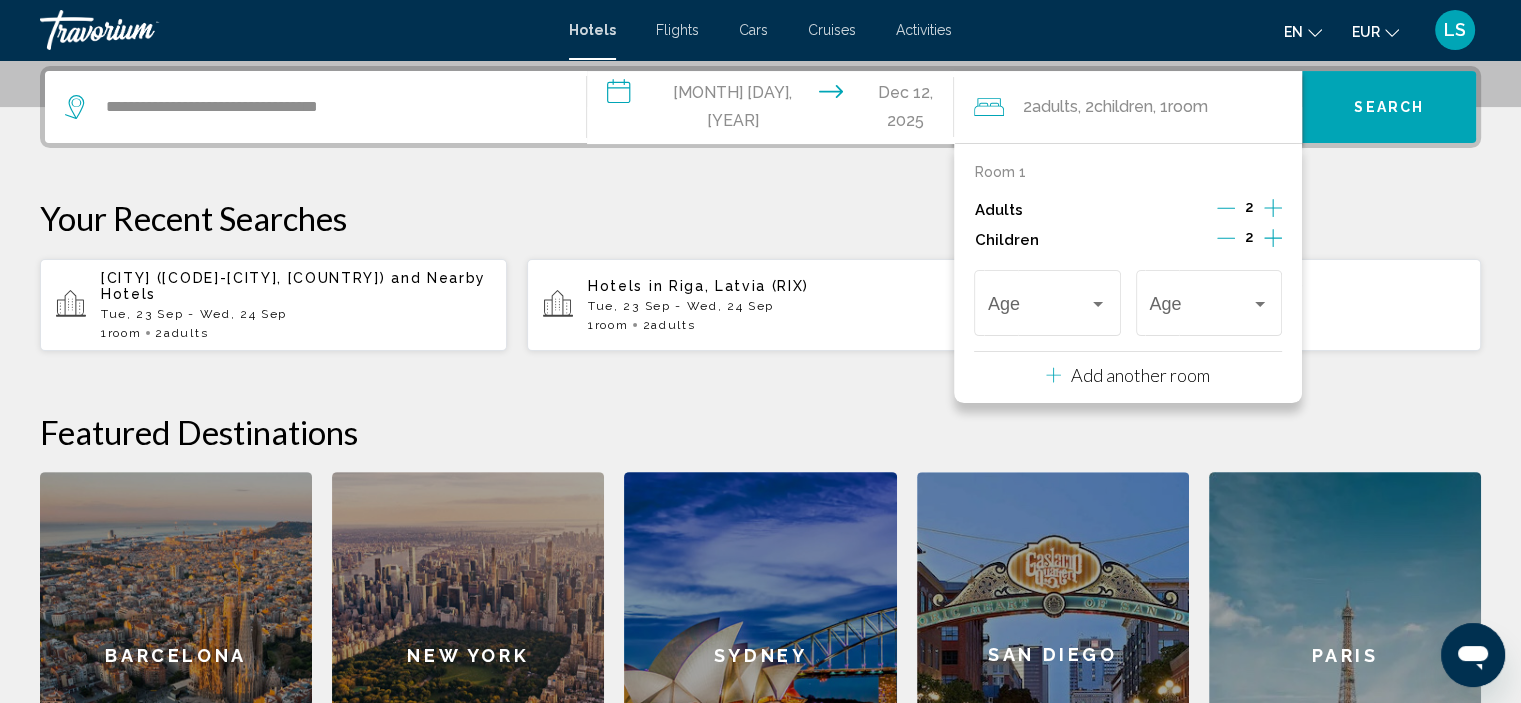 click 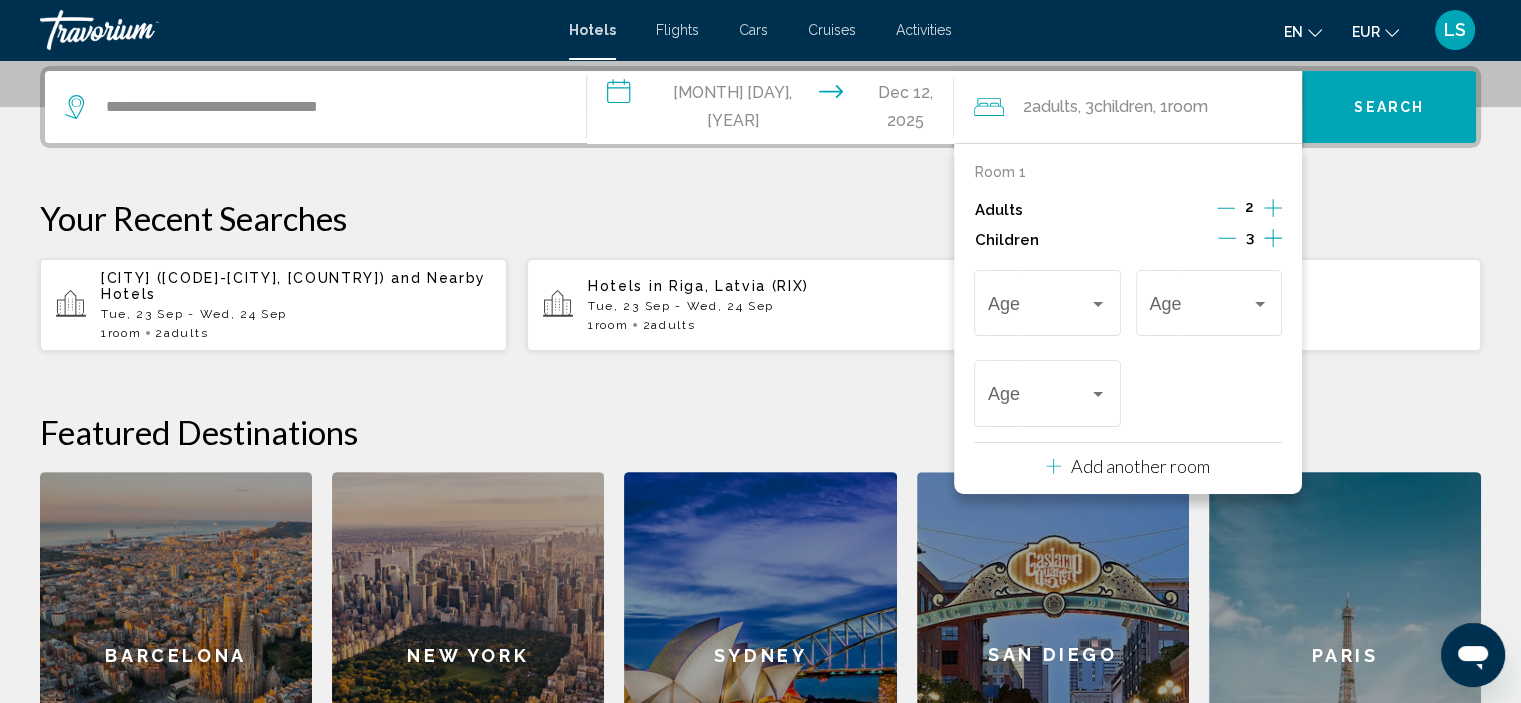 click 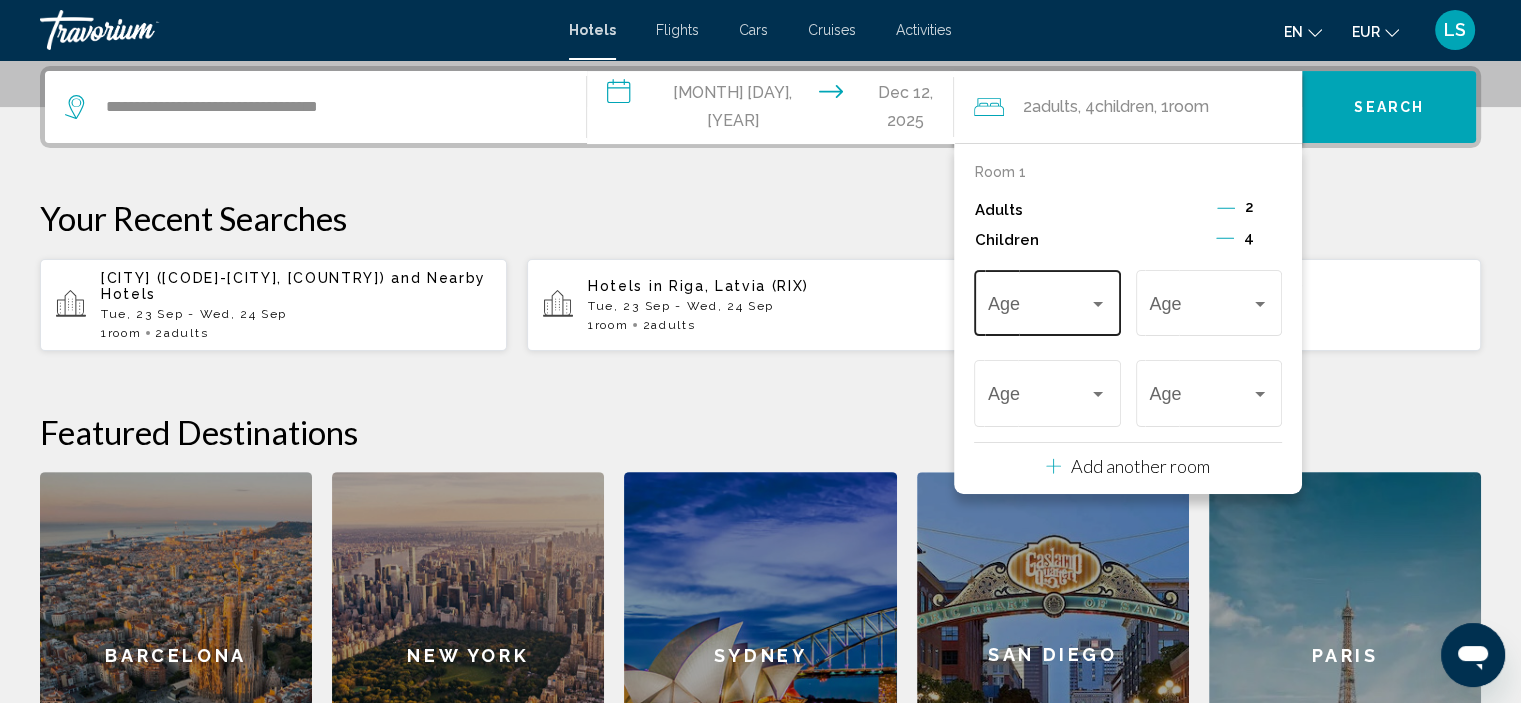 click on "Age" at bounding box center [1047, 300] 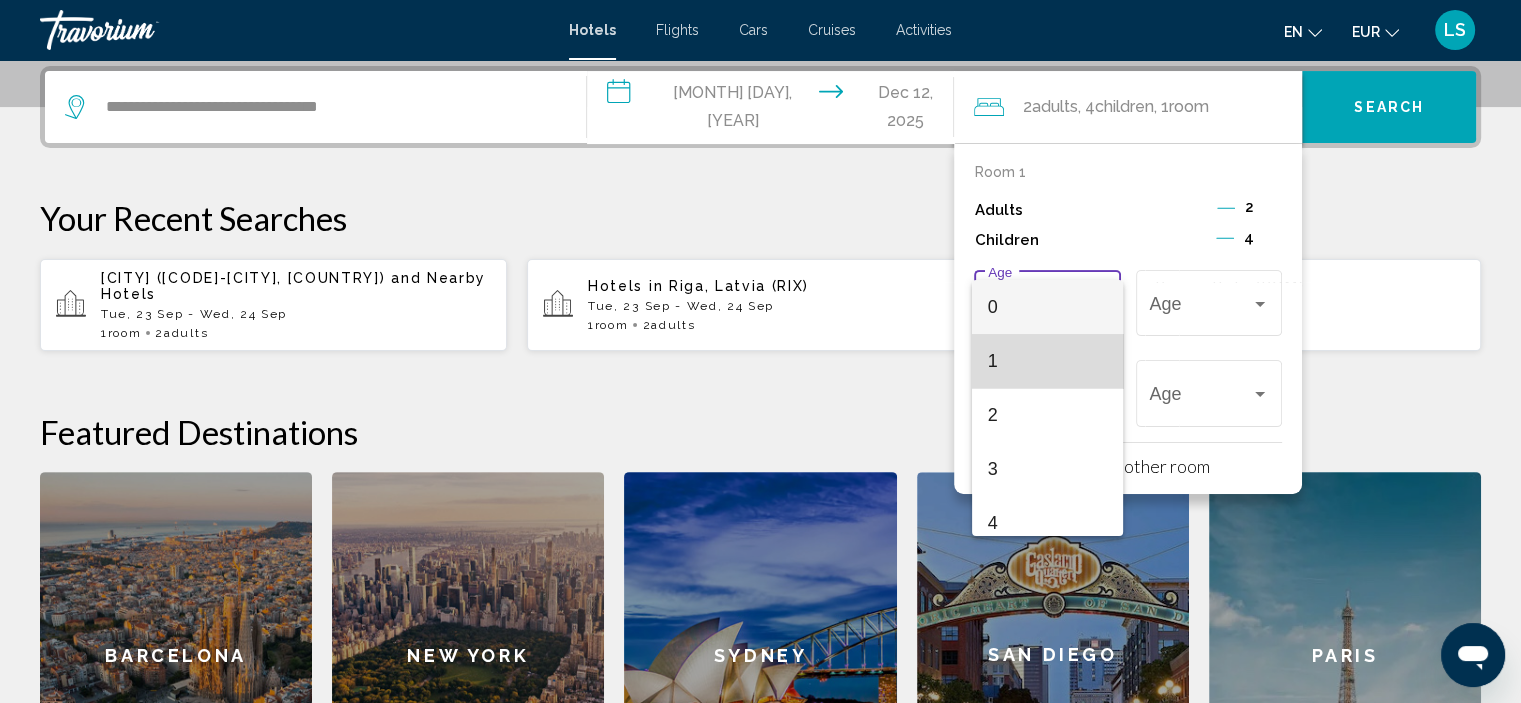 click on "1" at bounding box center (1047, 361) 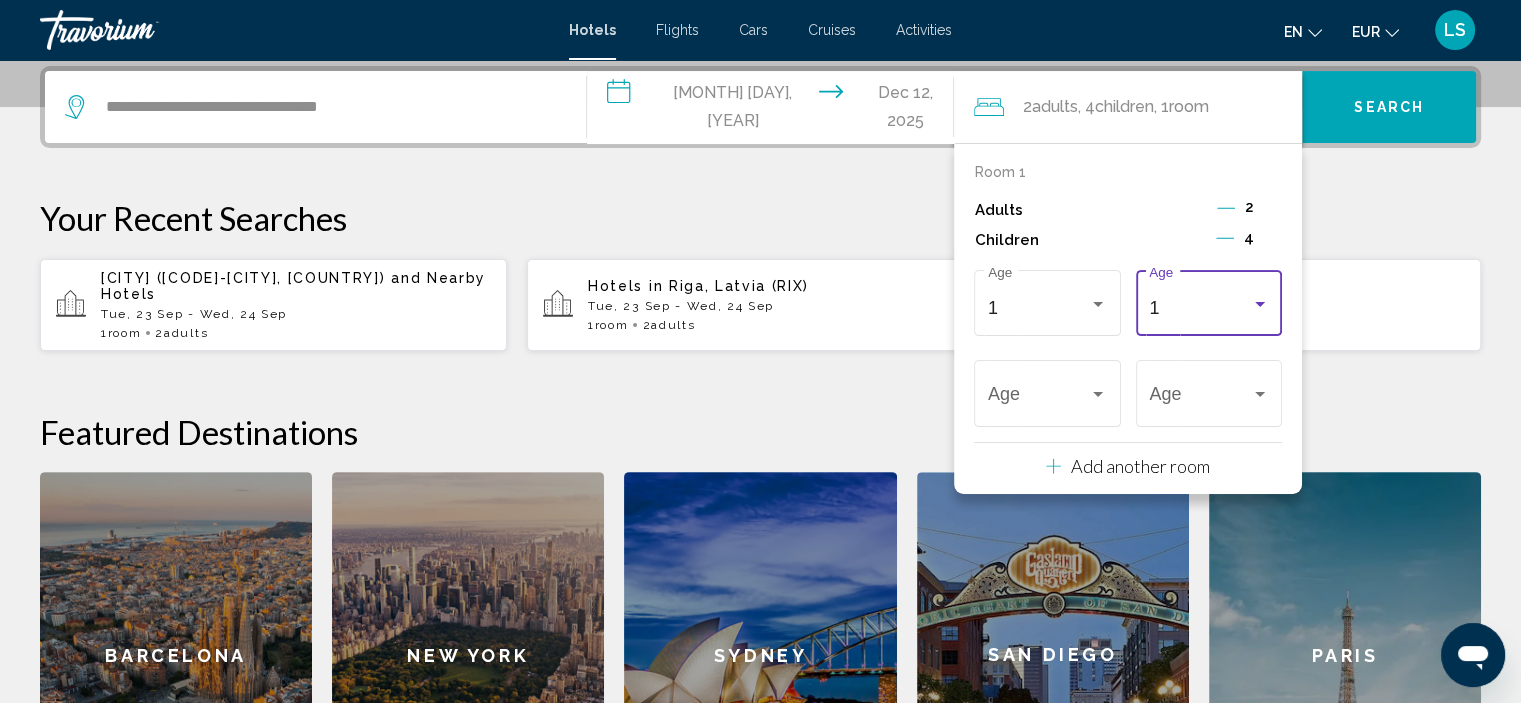 click on "1" at bounding box center (1199, 308) 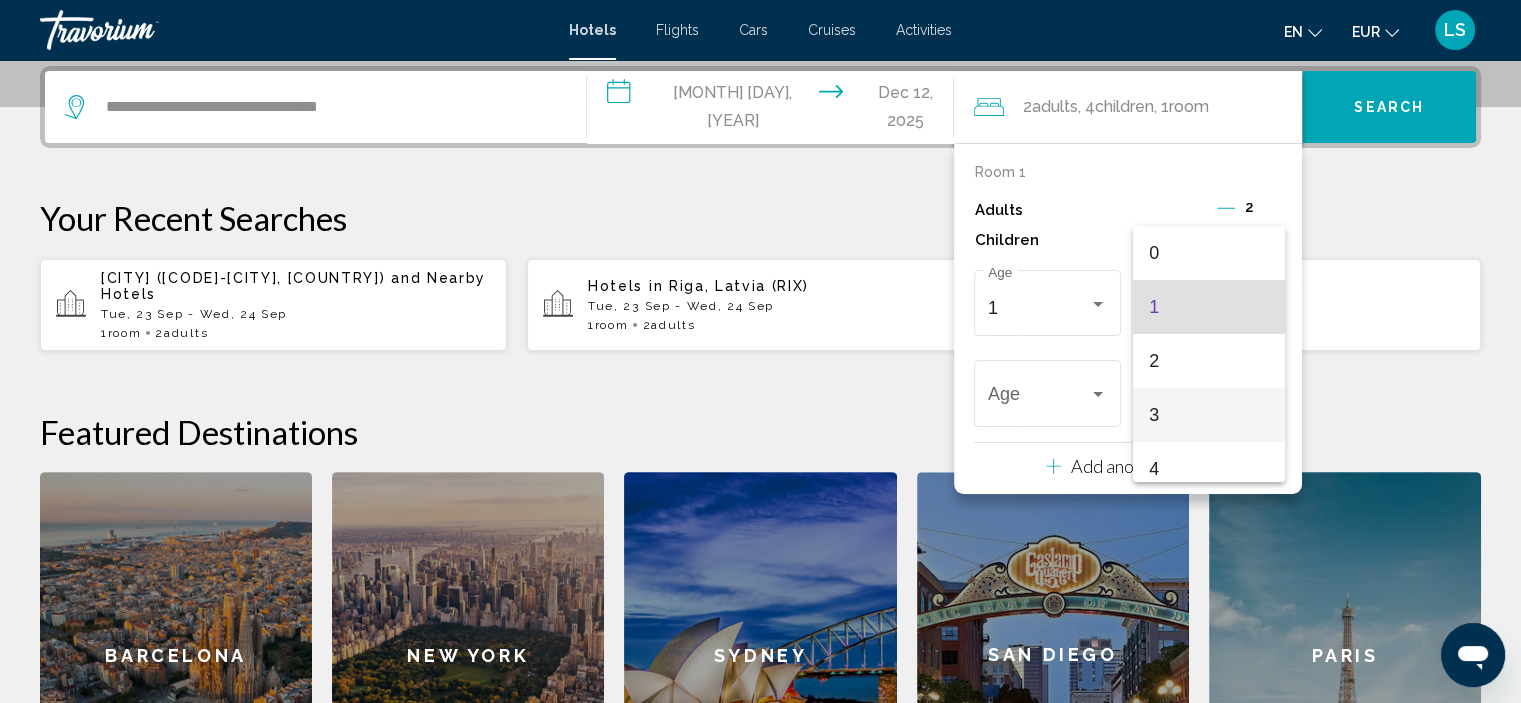 click on "3" at bounding box center (1208, 415) 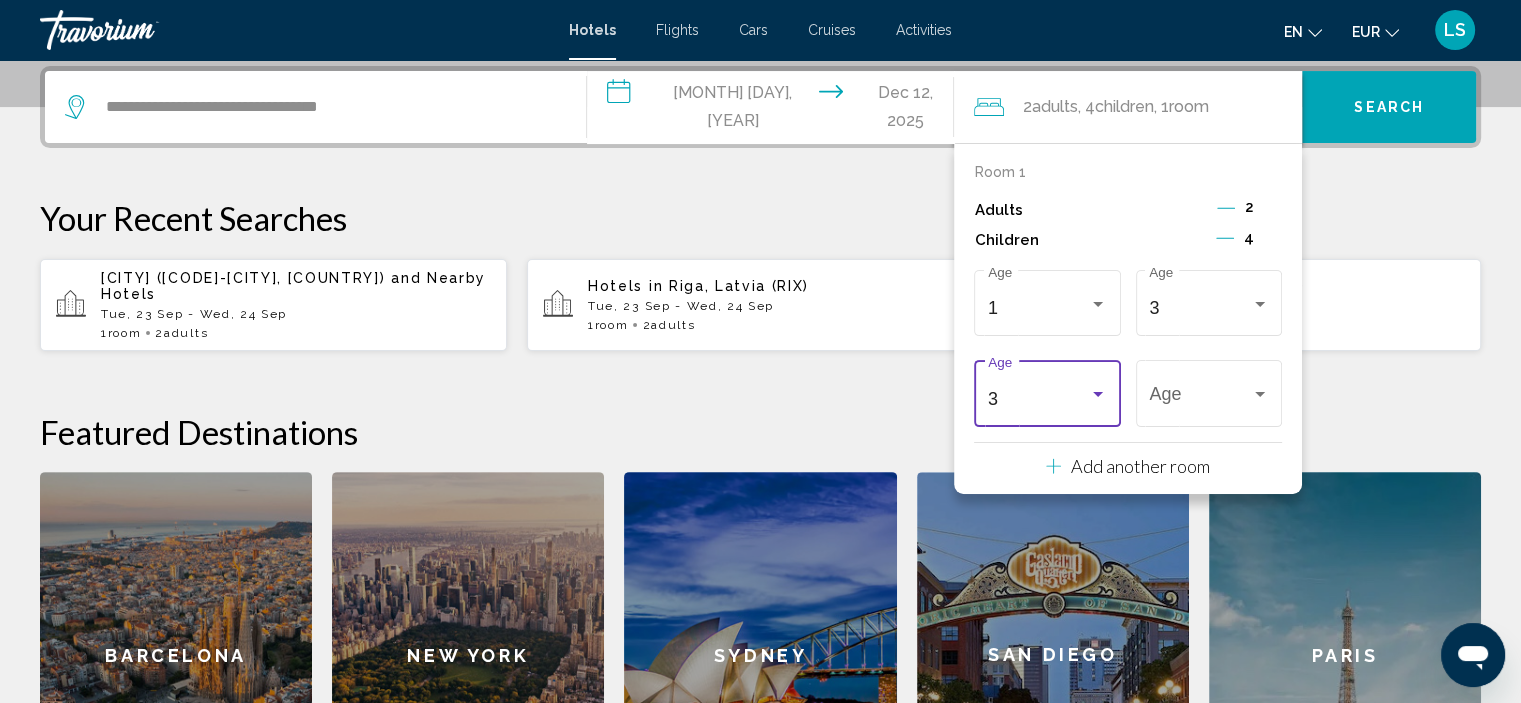 click on "3" at bounding box center [1038, 399] 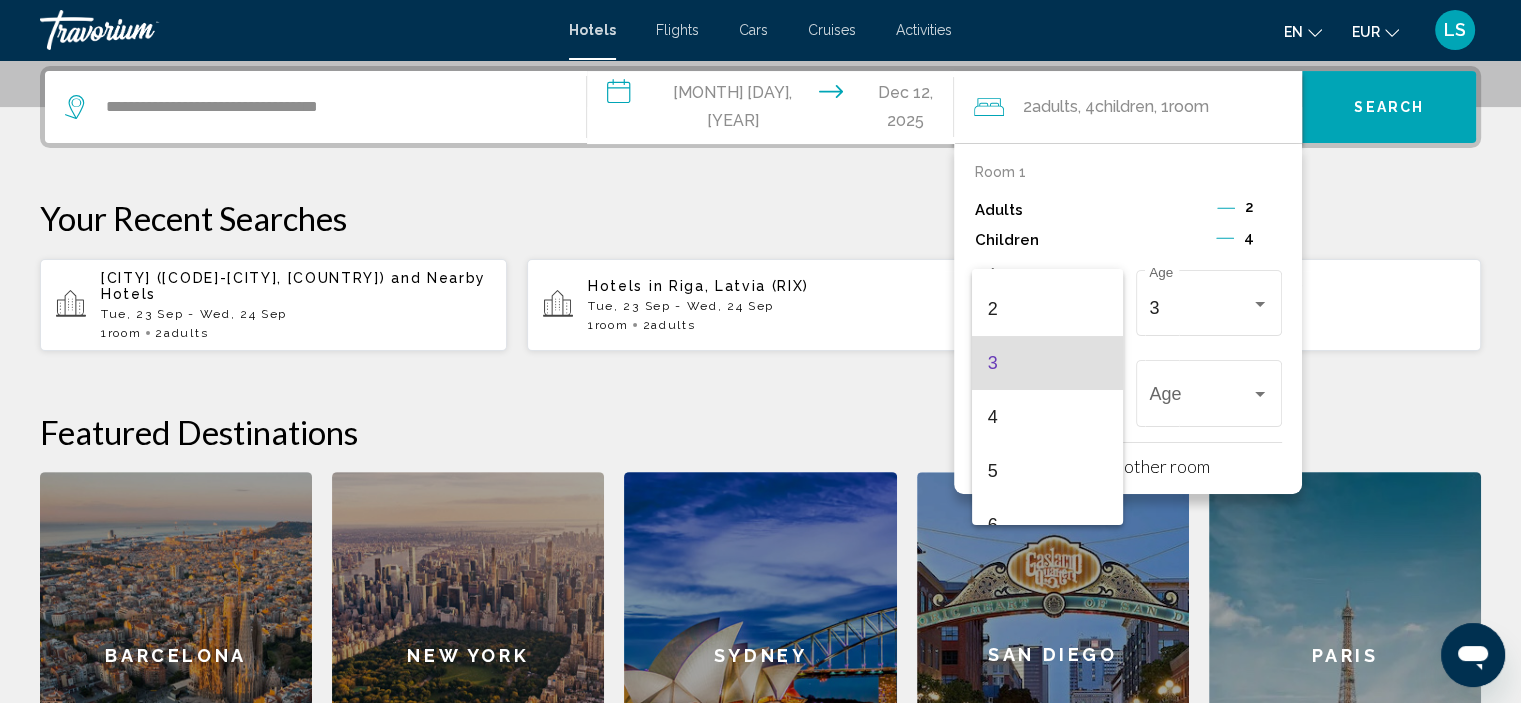 scroll, scrollTop: 112, scrollLeft: 0, axis: vertical 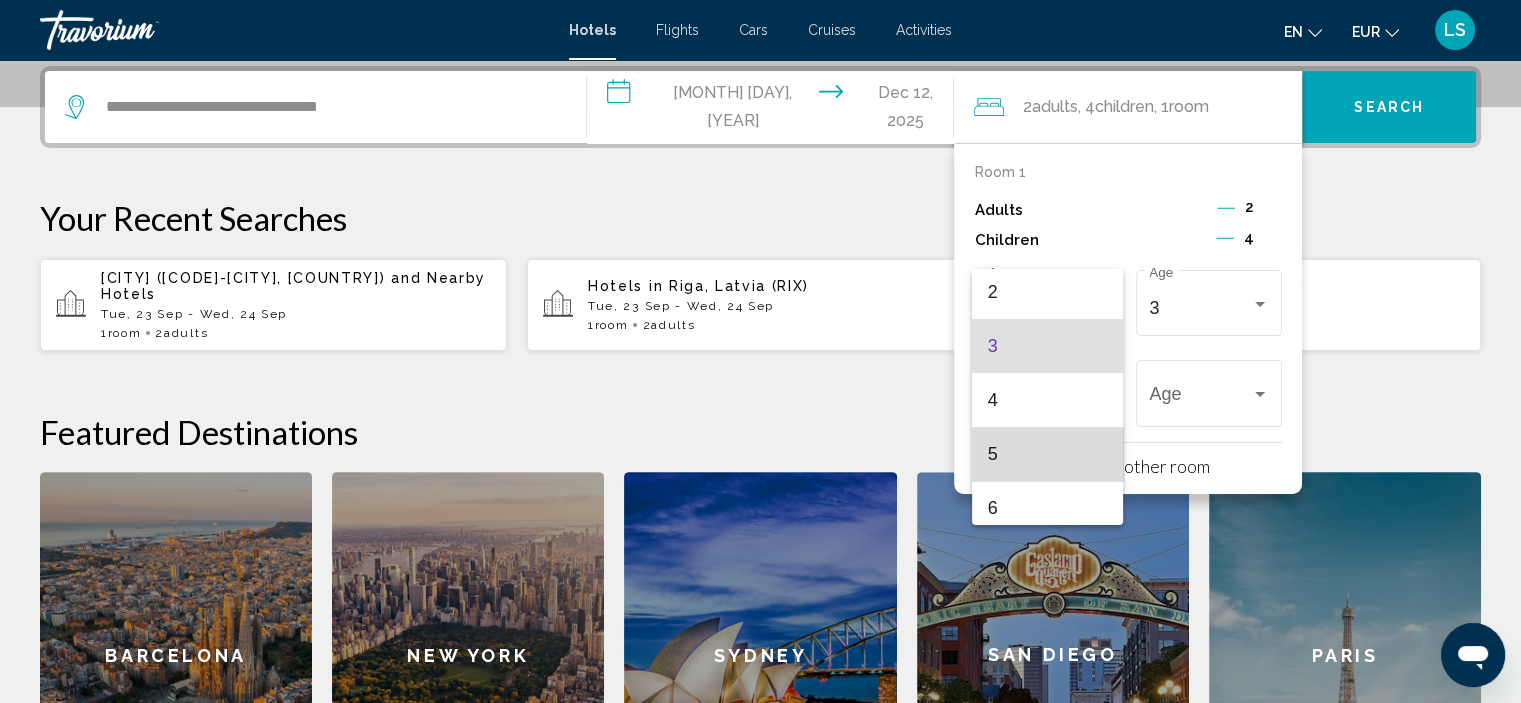 click on "5" at bounding box center [1047, 454] 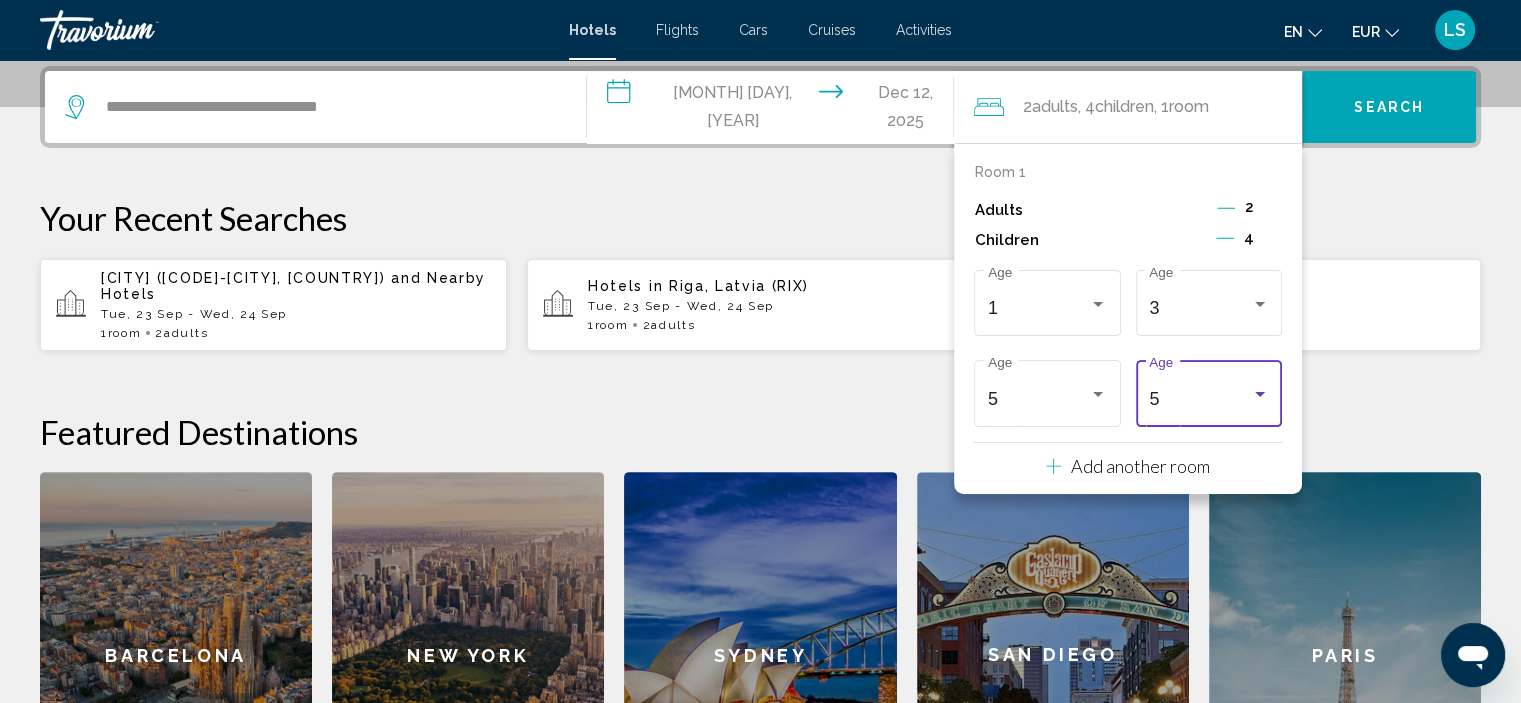 click on "5" at bounding box center [1199, 399] 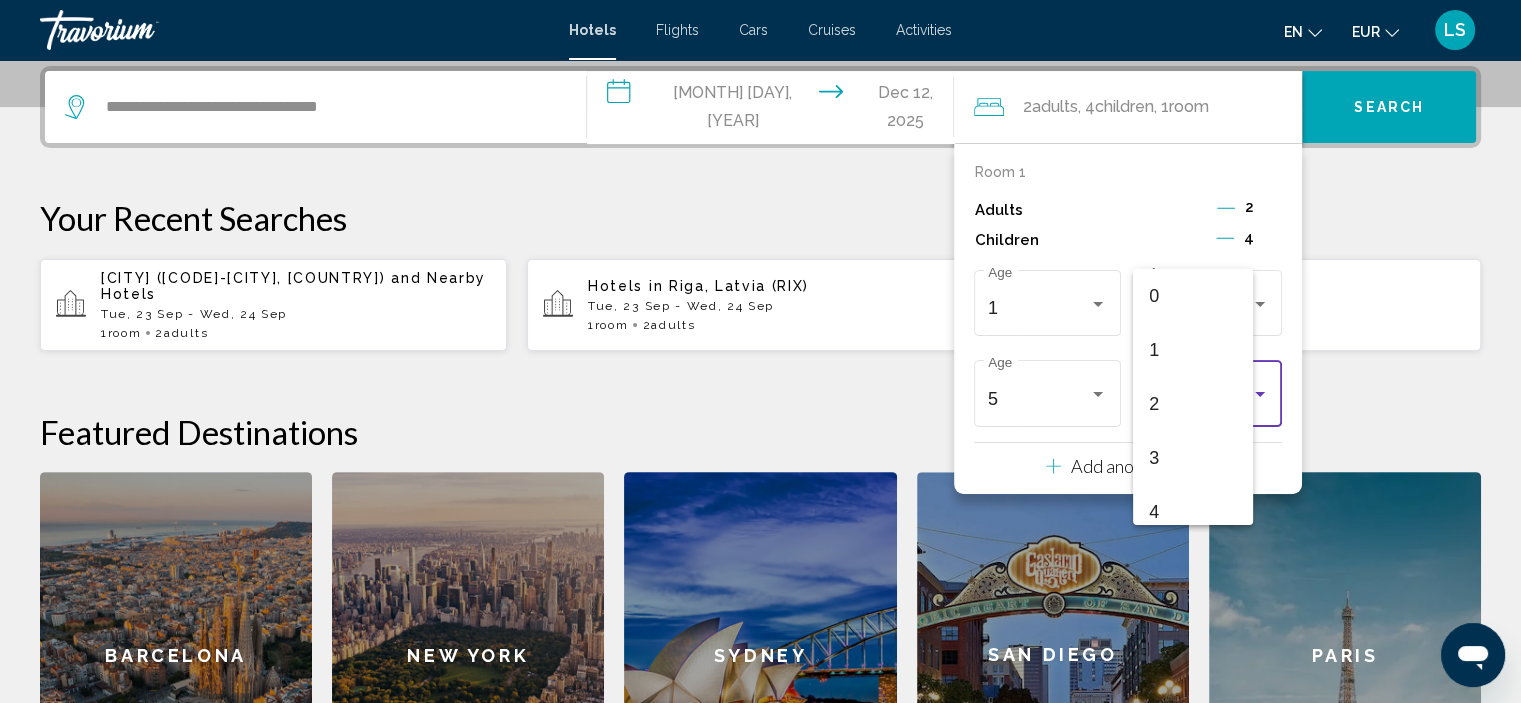 scroll, scrollTop: 168, scrollLeft: 0, axis: vertical 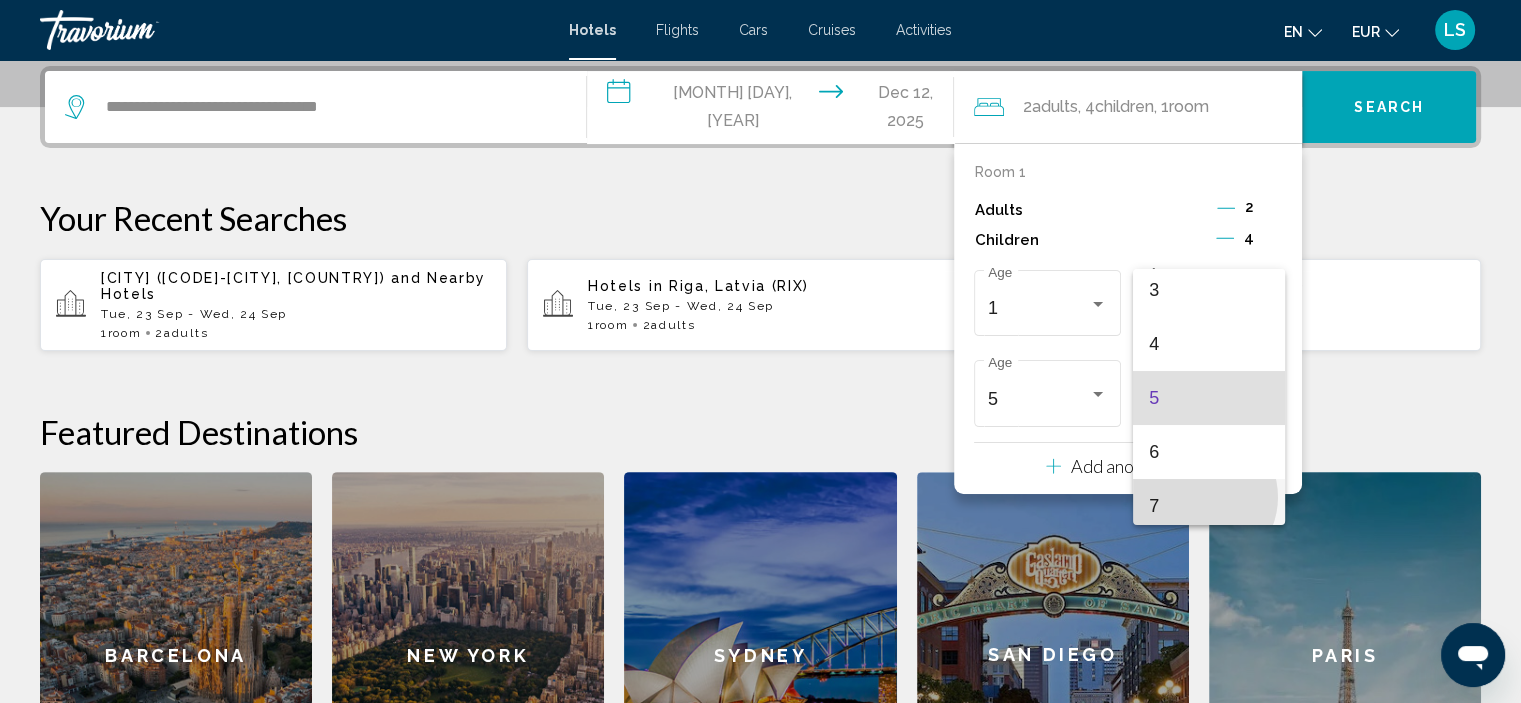 click on "7" at bounding box center (1208, 506) 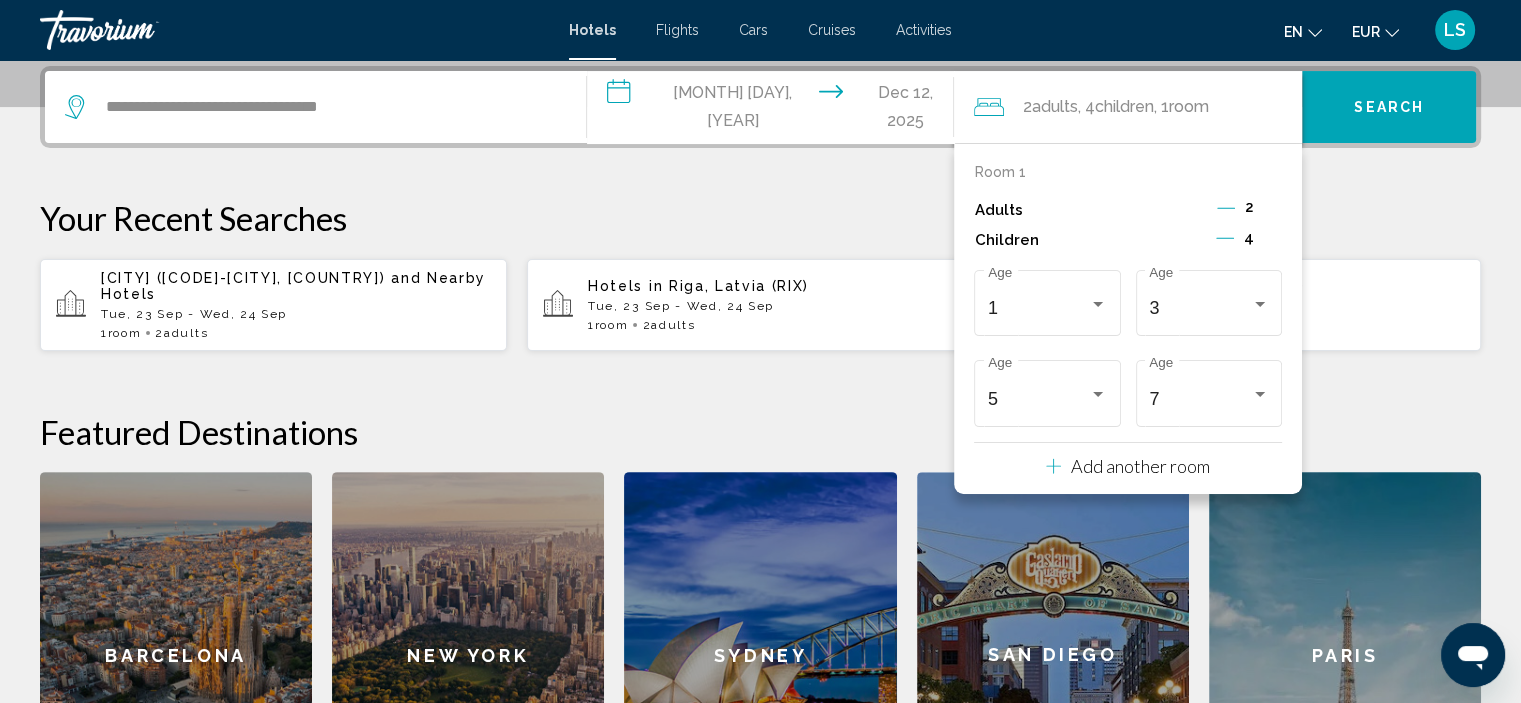 click on "Search" at bounding box center [1389, 107] 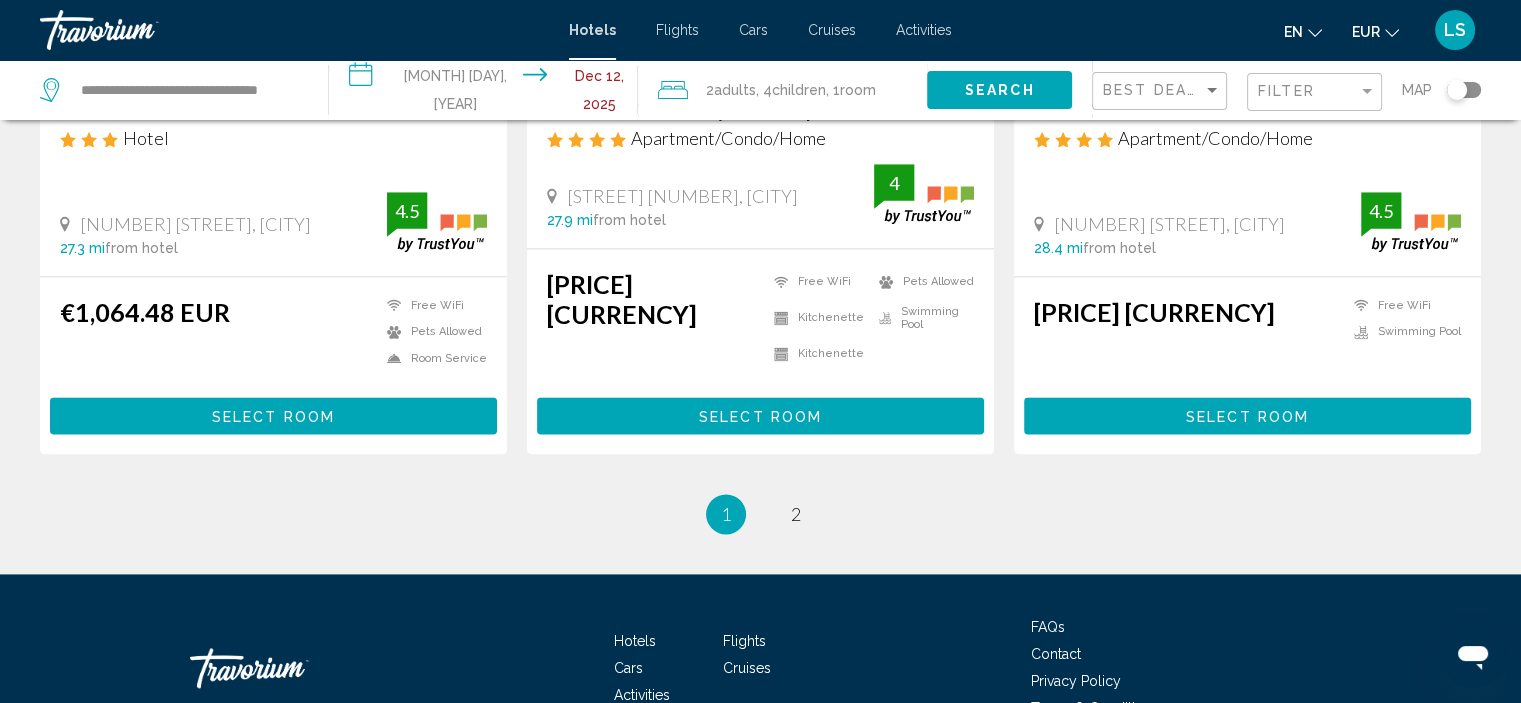 scroll, scrollTop: 2616, scrollLeft: 0, axis: vertical 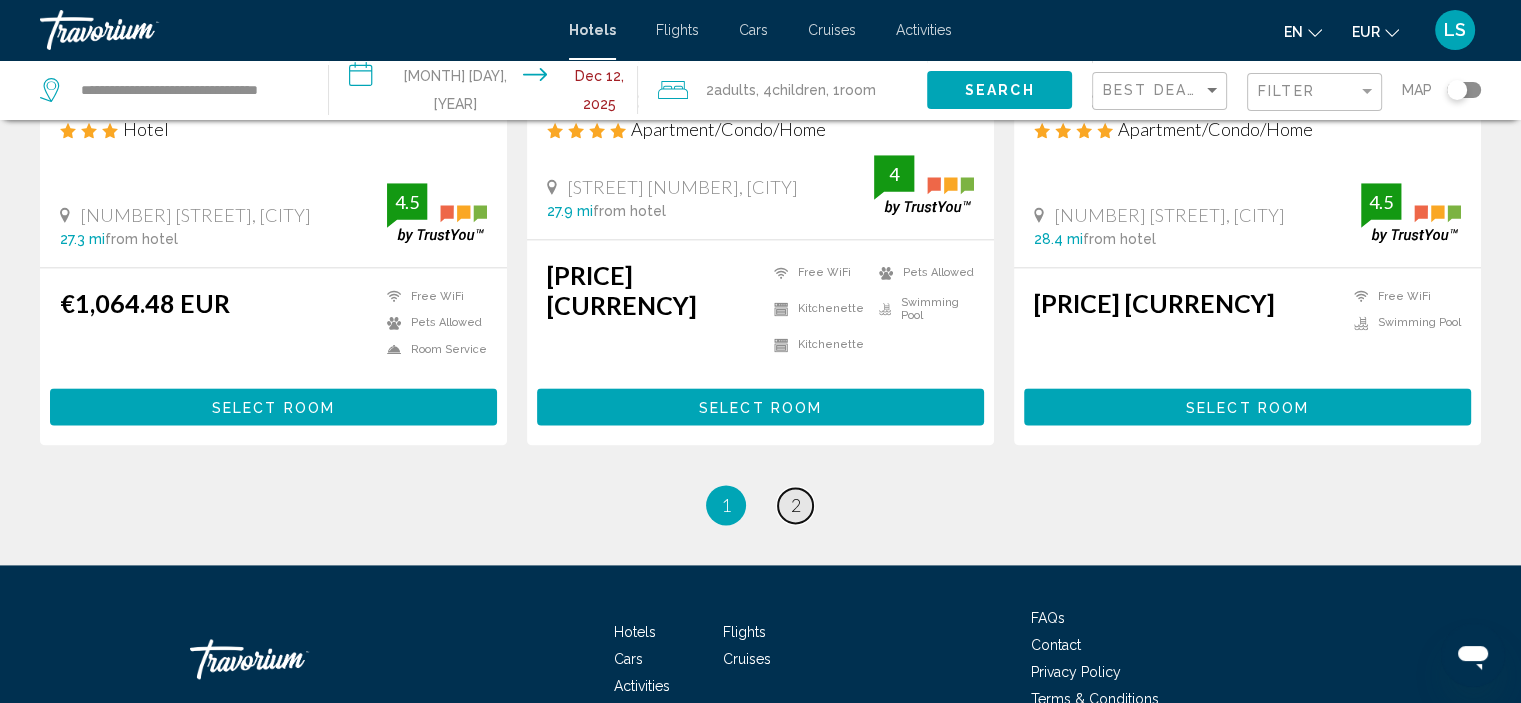 click on "2" at bounding box center (796, 505) 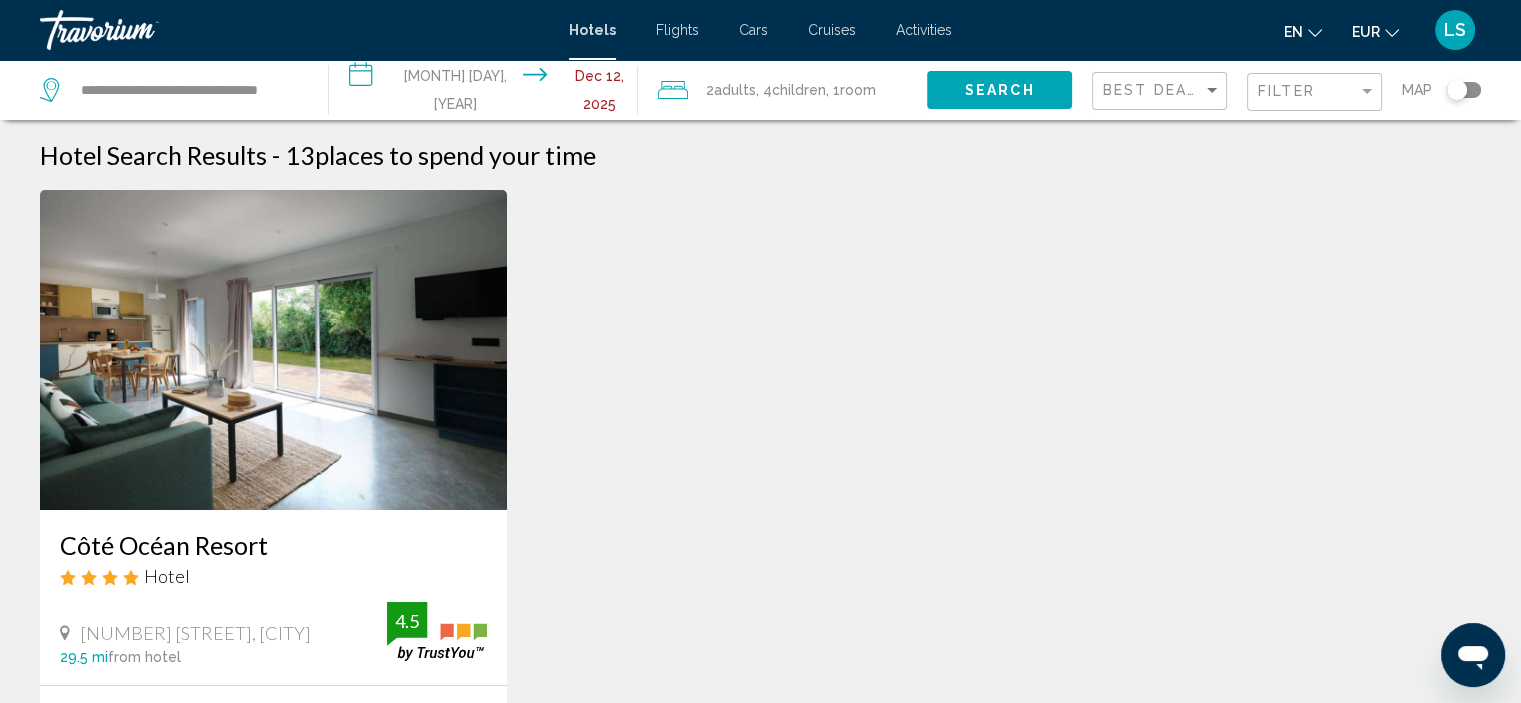 scroll, scrollTop: 0, scrollLeft: 0, axis: both 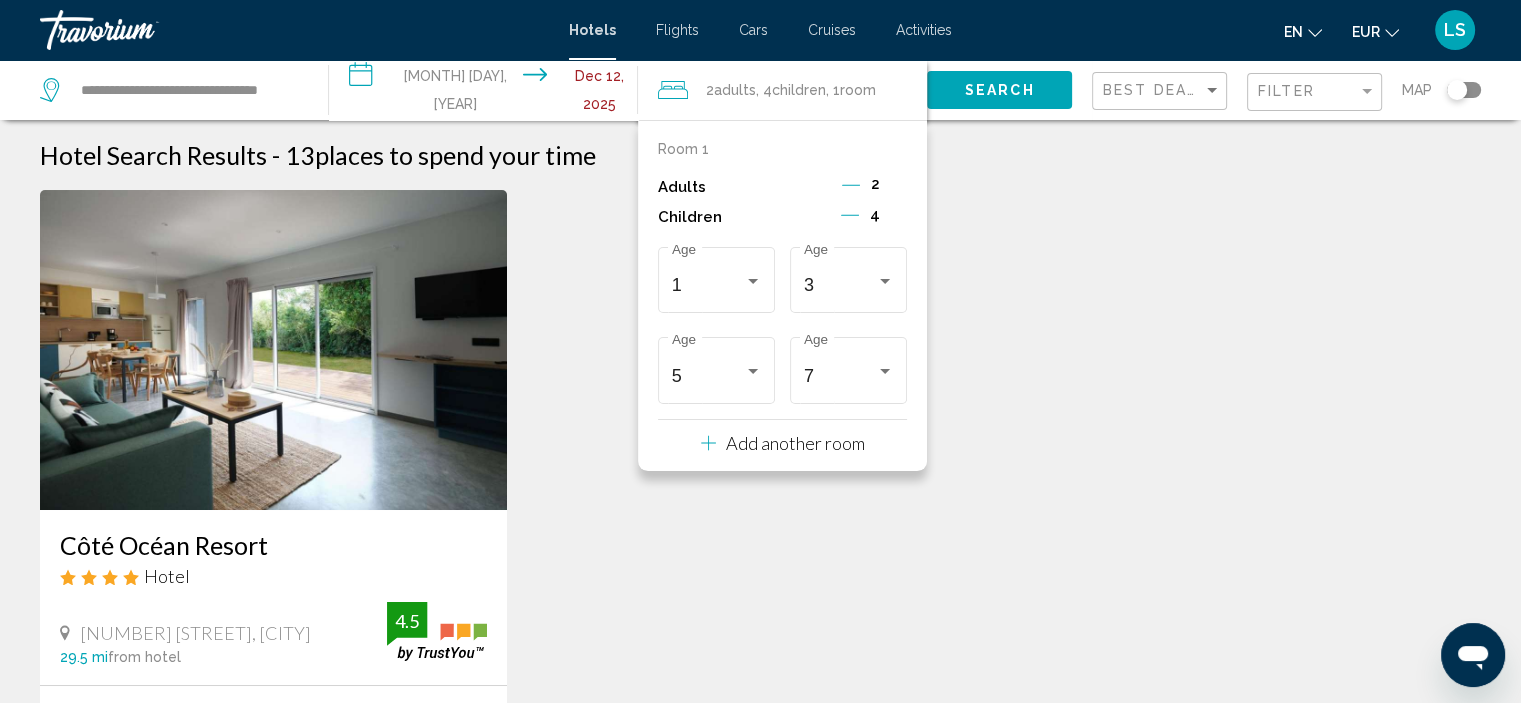 click on "[STREET], [CITY] [NUMBER] mi  from hotel [PRICE] [CURRENCY]
Free WiFi
Kitchenette
Kitchenette
Pets Allowed
Swimming Pool  4.5 Select Room No results based on your filters" at bounding box center (760, 561) 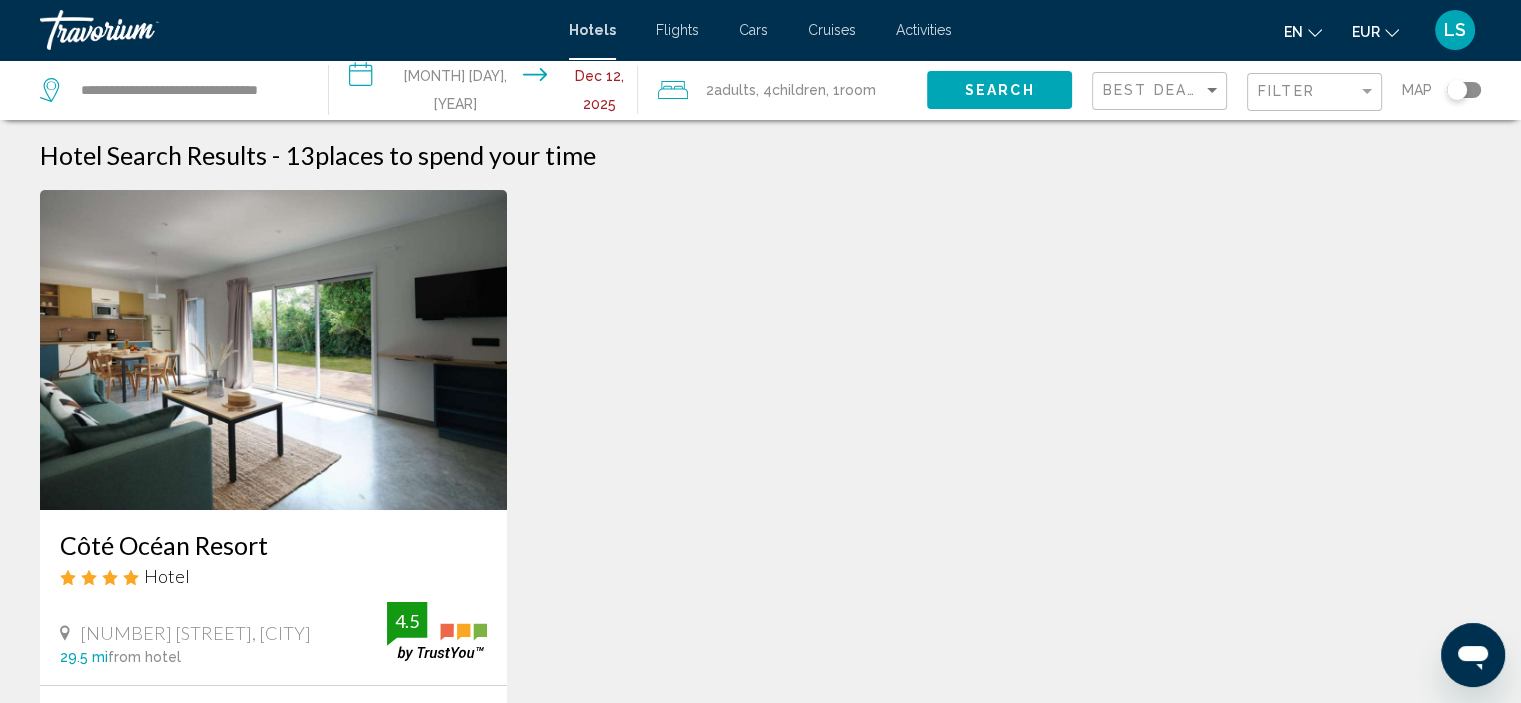 click on ", [NUMBER] [CHILDREN]" 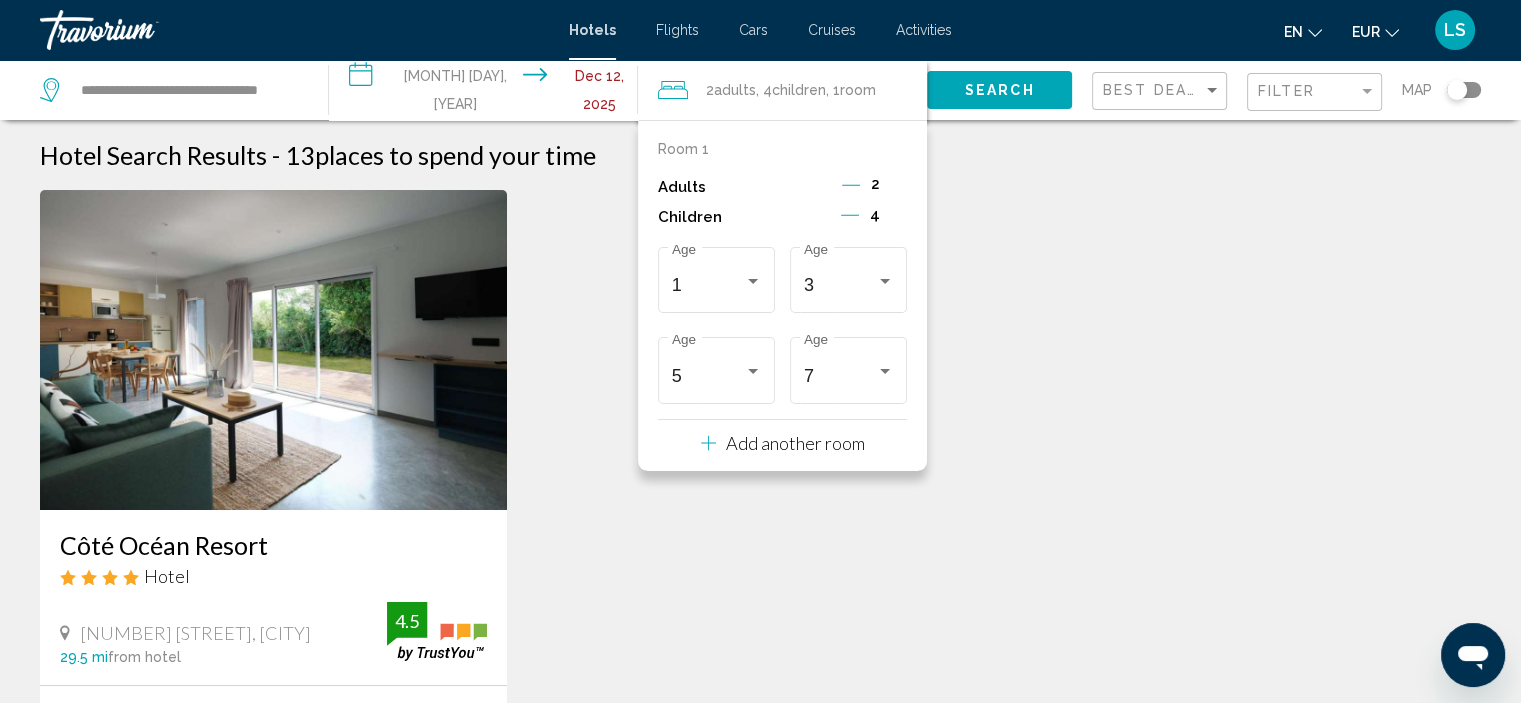 click 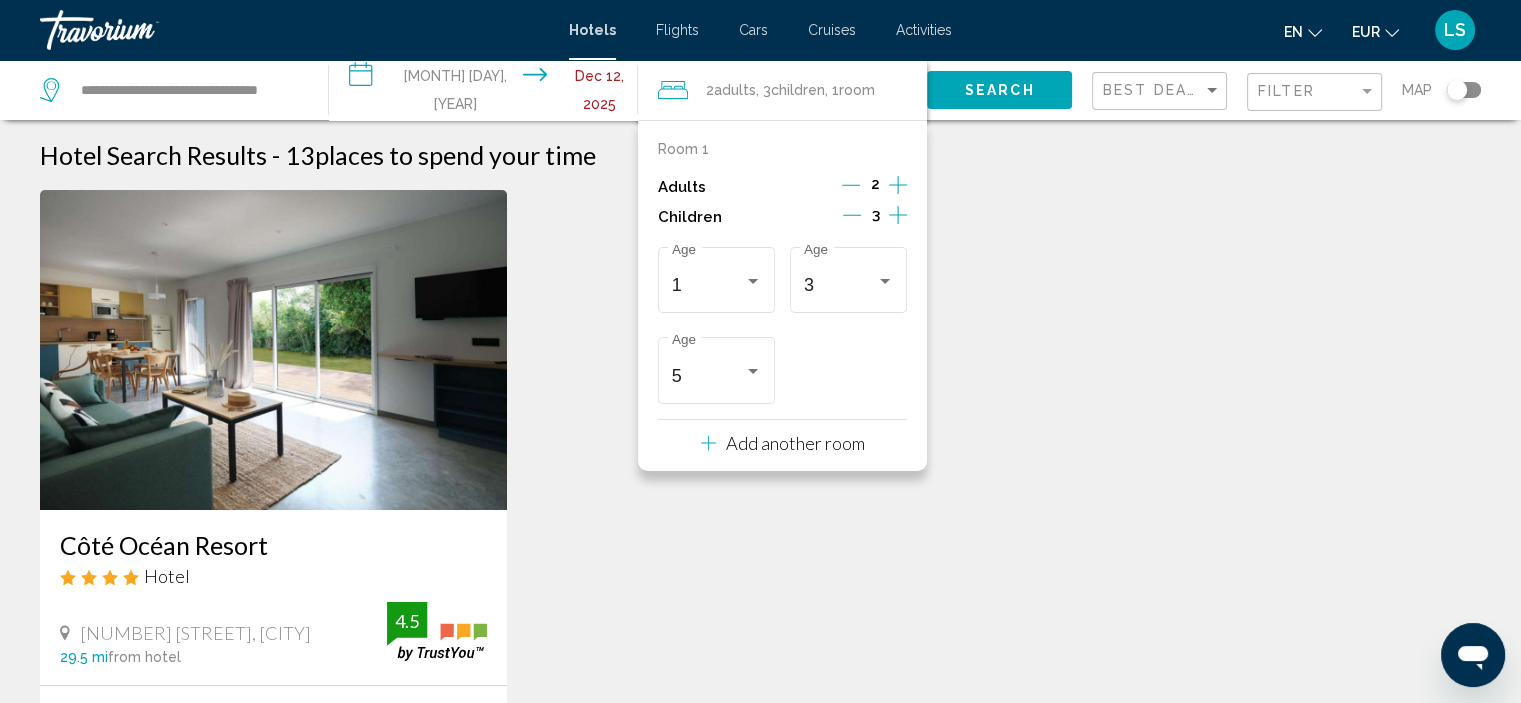 click 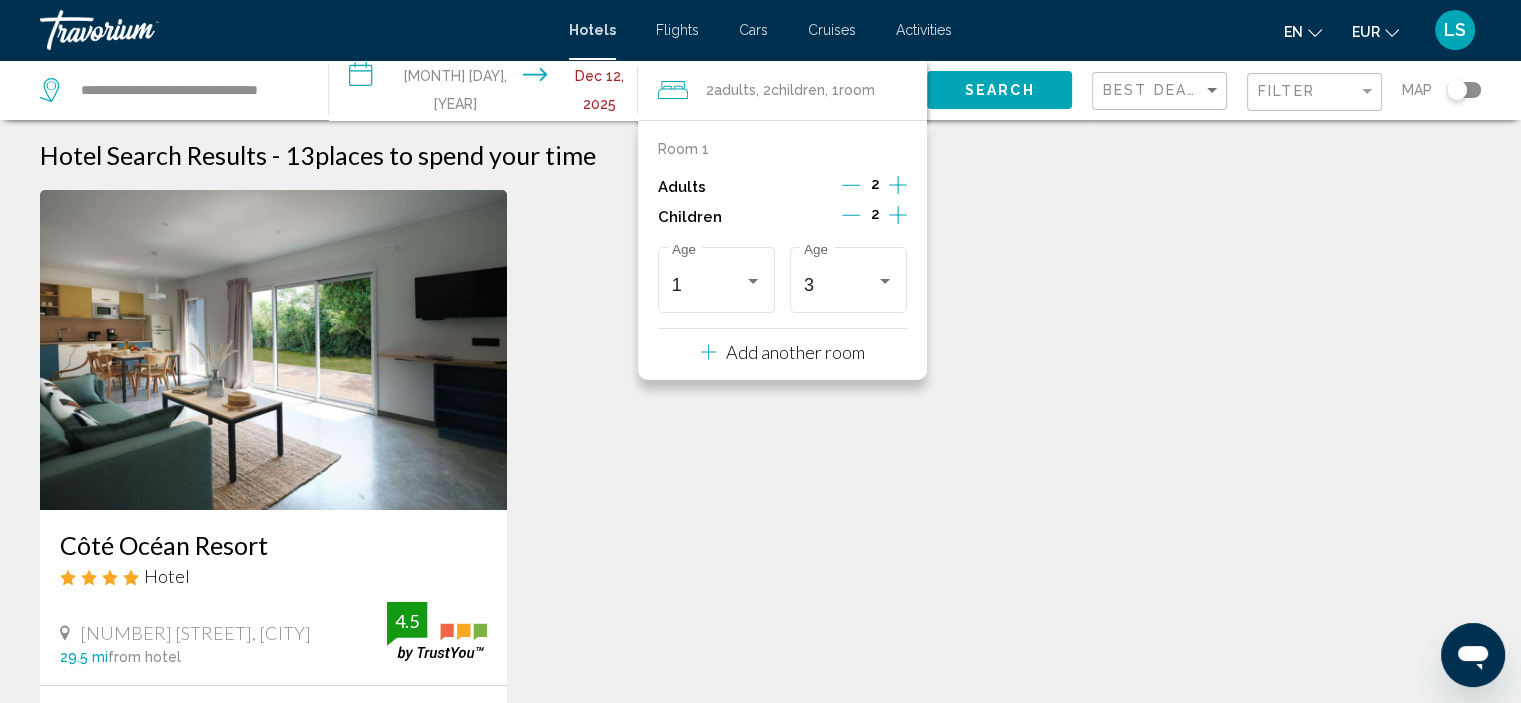 click 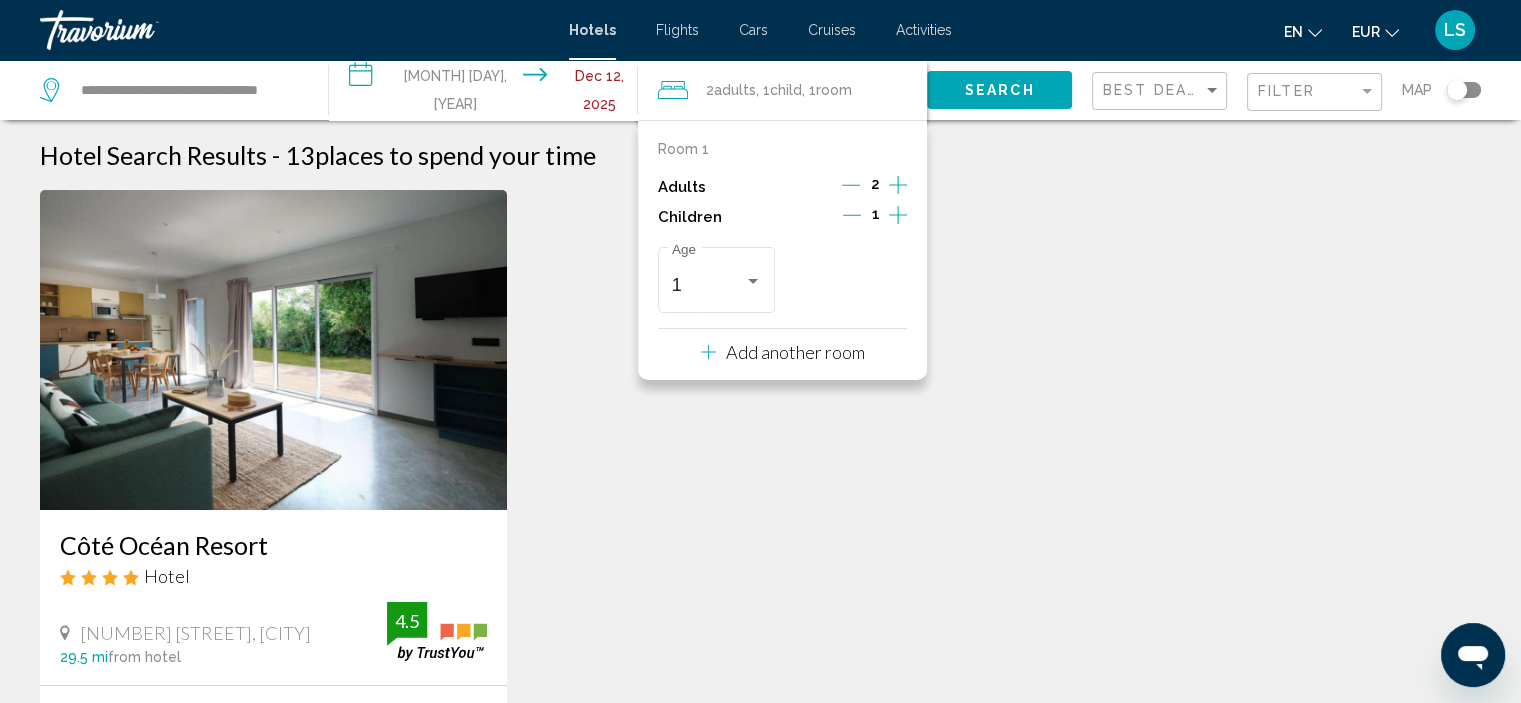 click 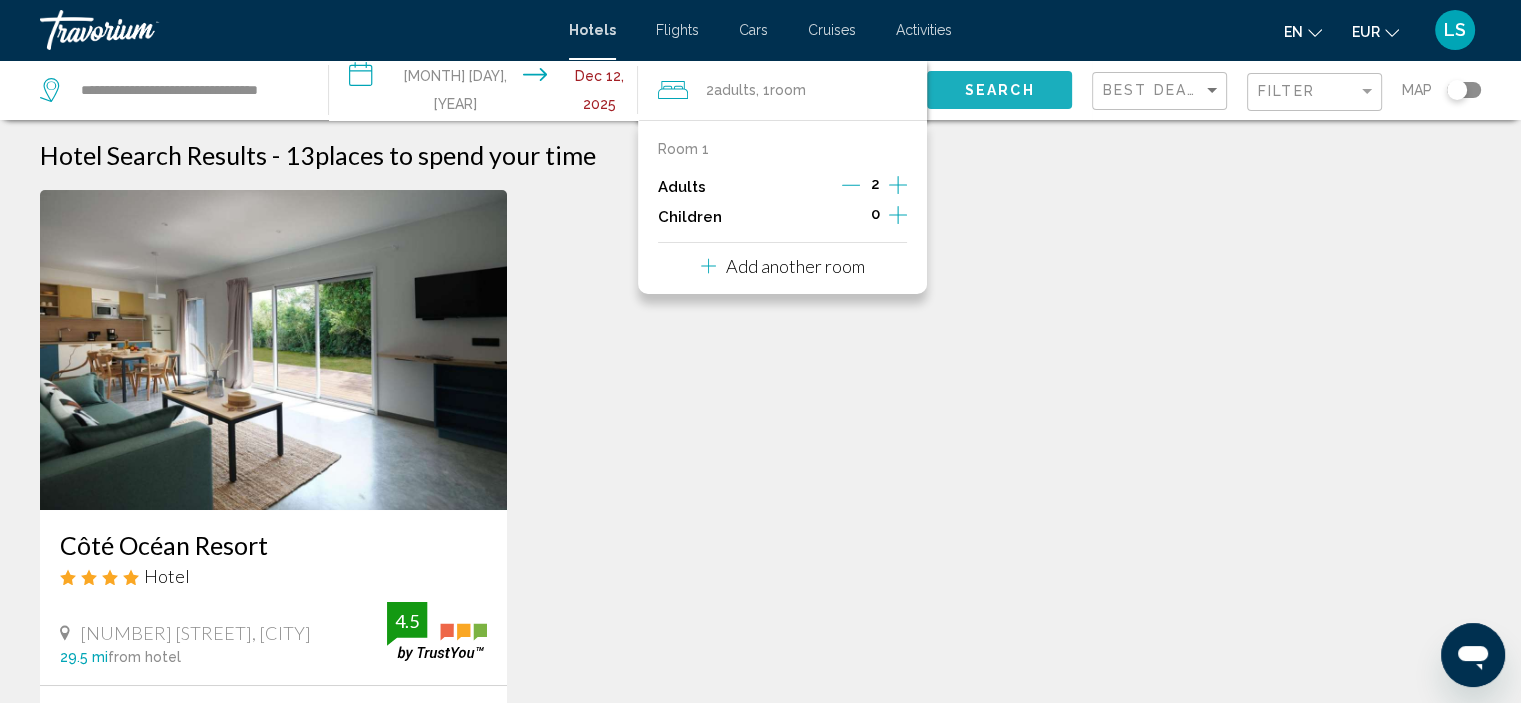 click on "Search" 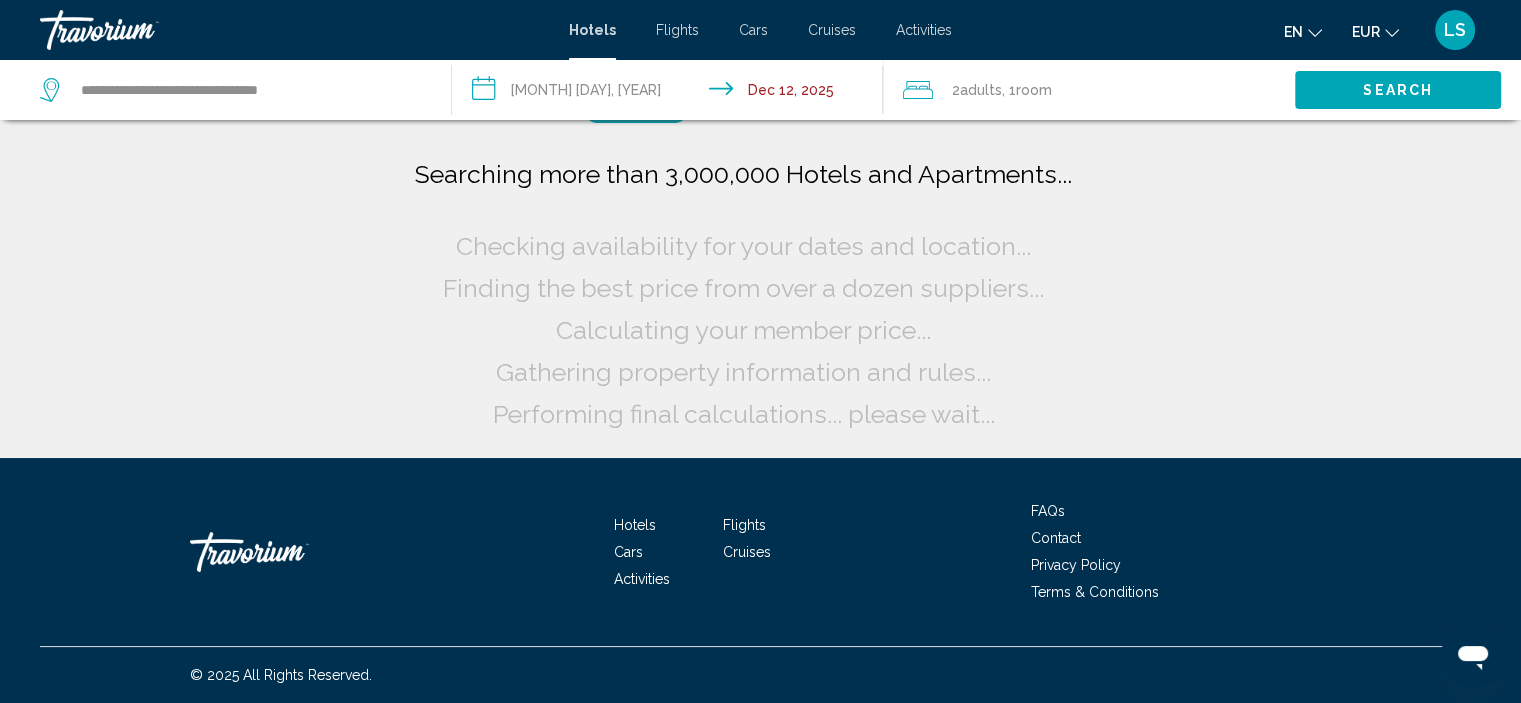 scroll, scrollTop: 0, scrollLeft: 0, axis: both 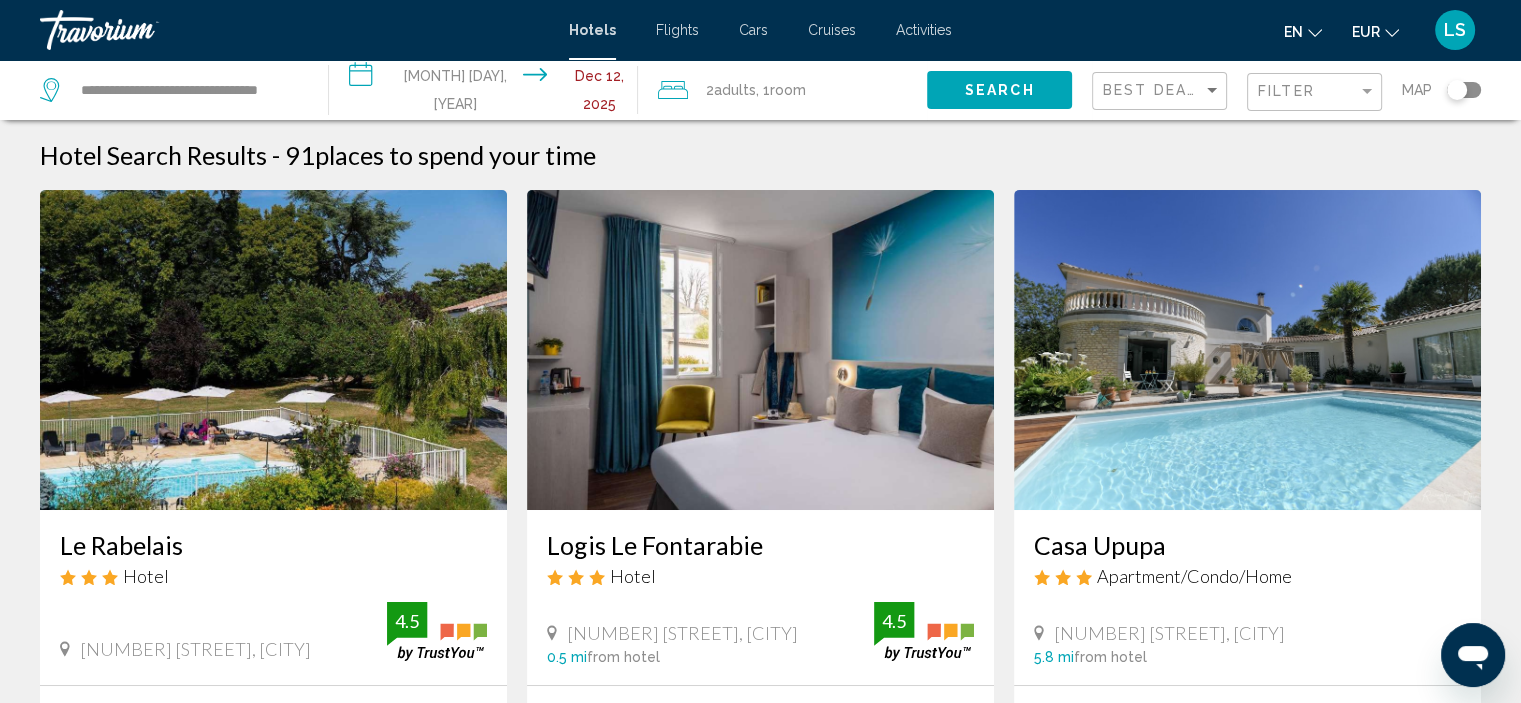 click at bounding box center (273, 350) 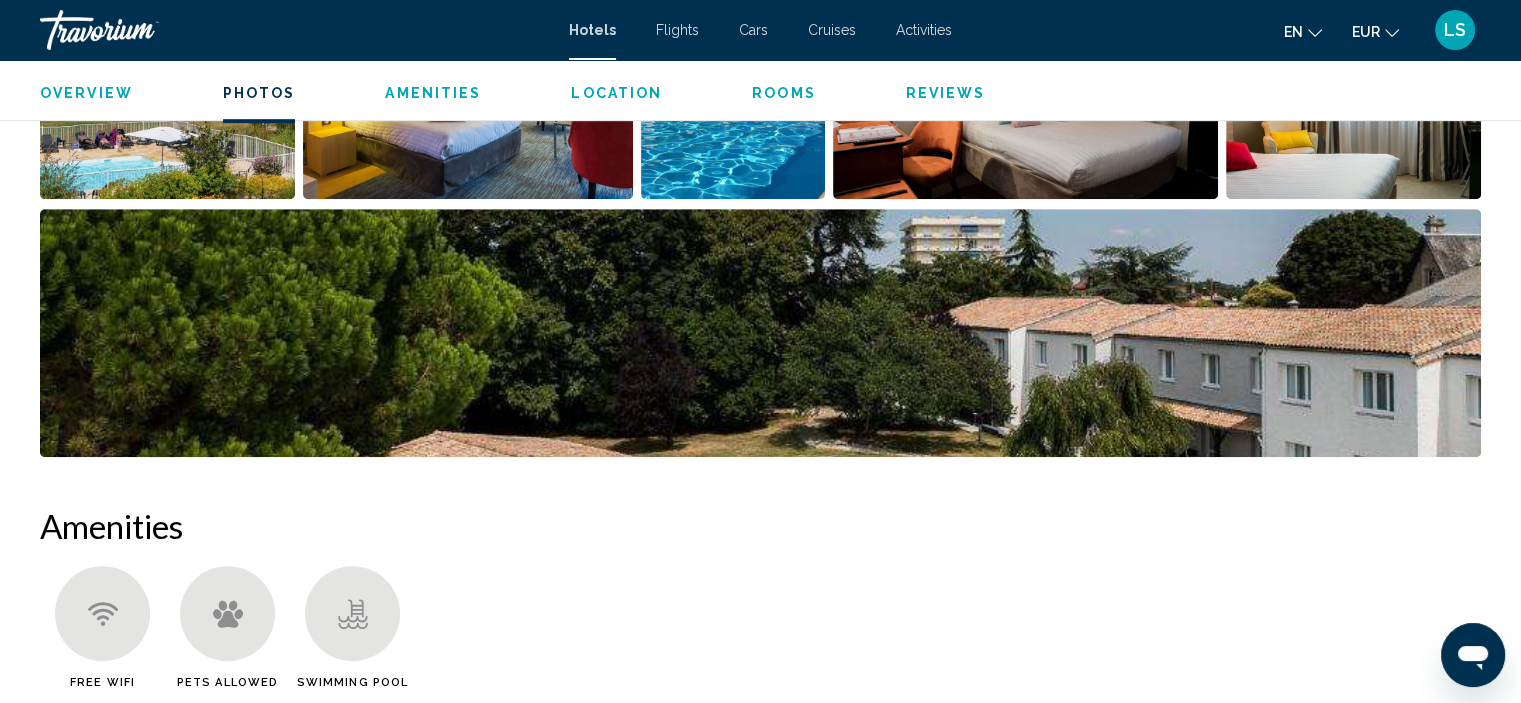 scroll, scrollTop: 896, scrollLeft: 0, axis: vertical 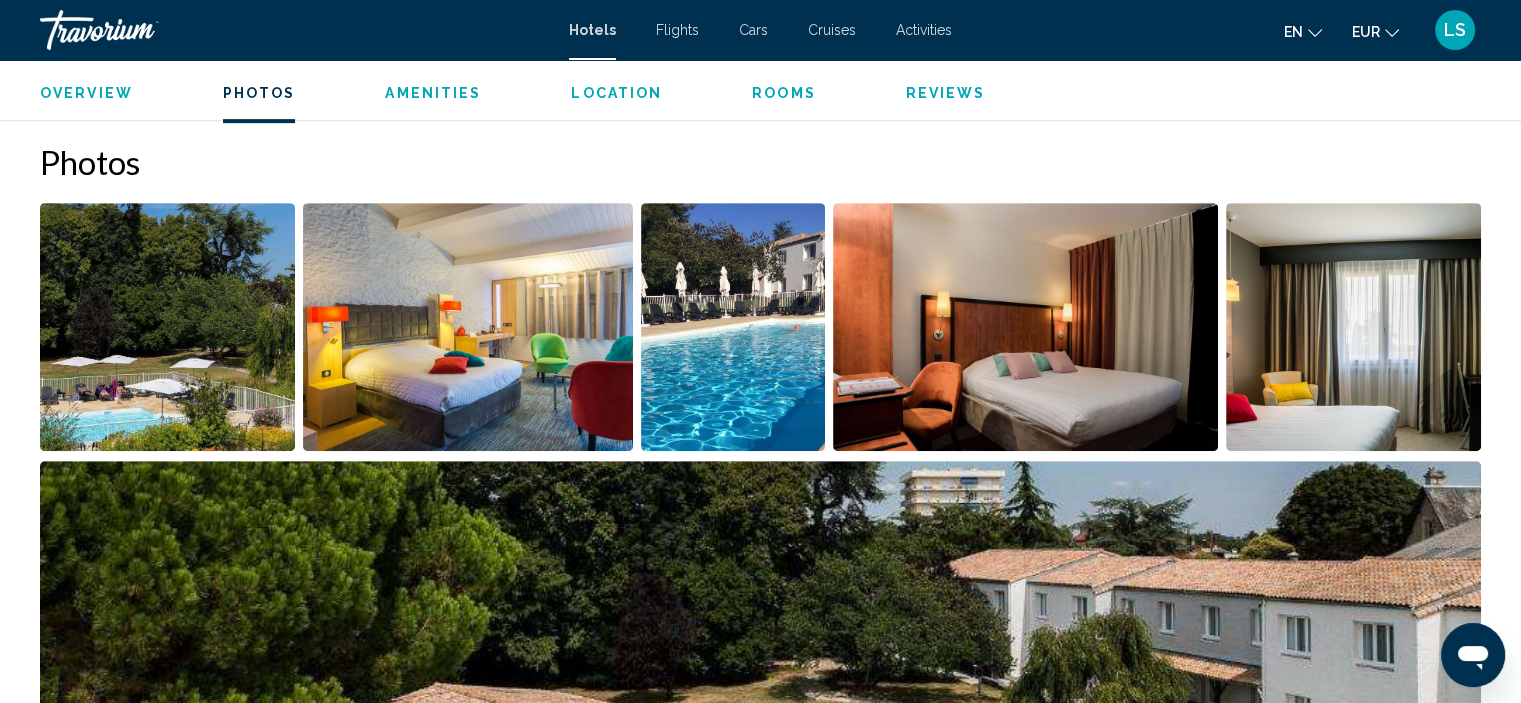 click at bounding box center (171, 331) 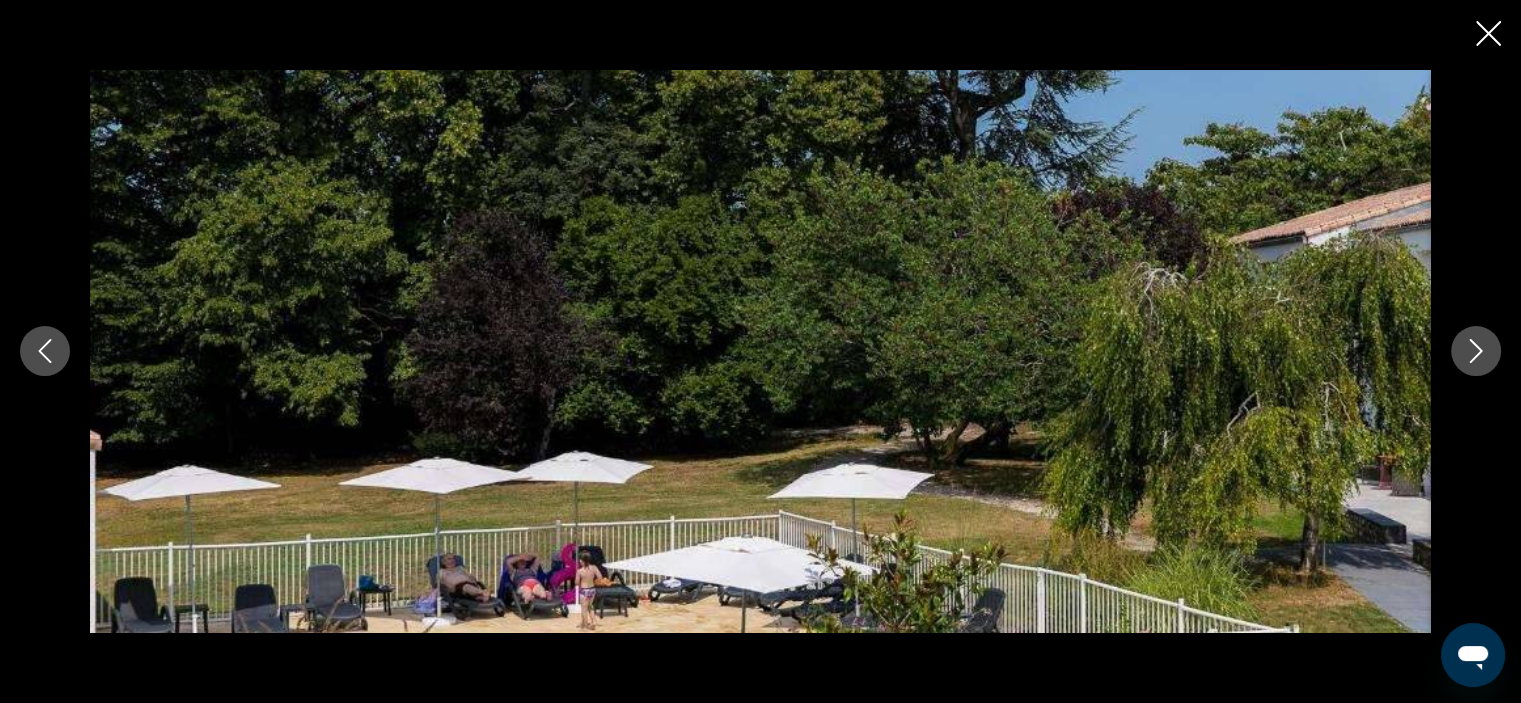 click at bounding box center (1476, 351) 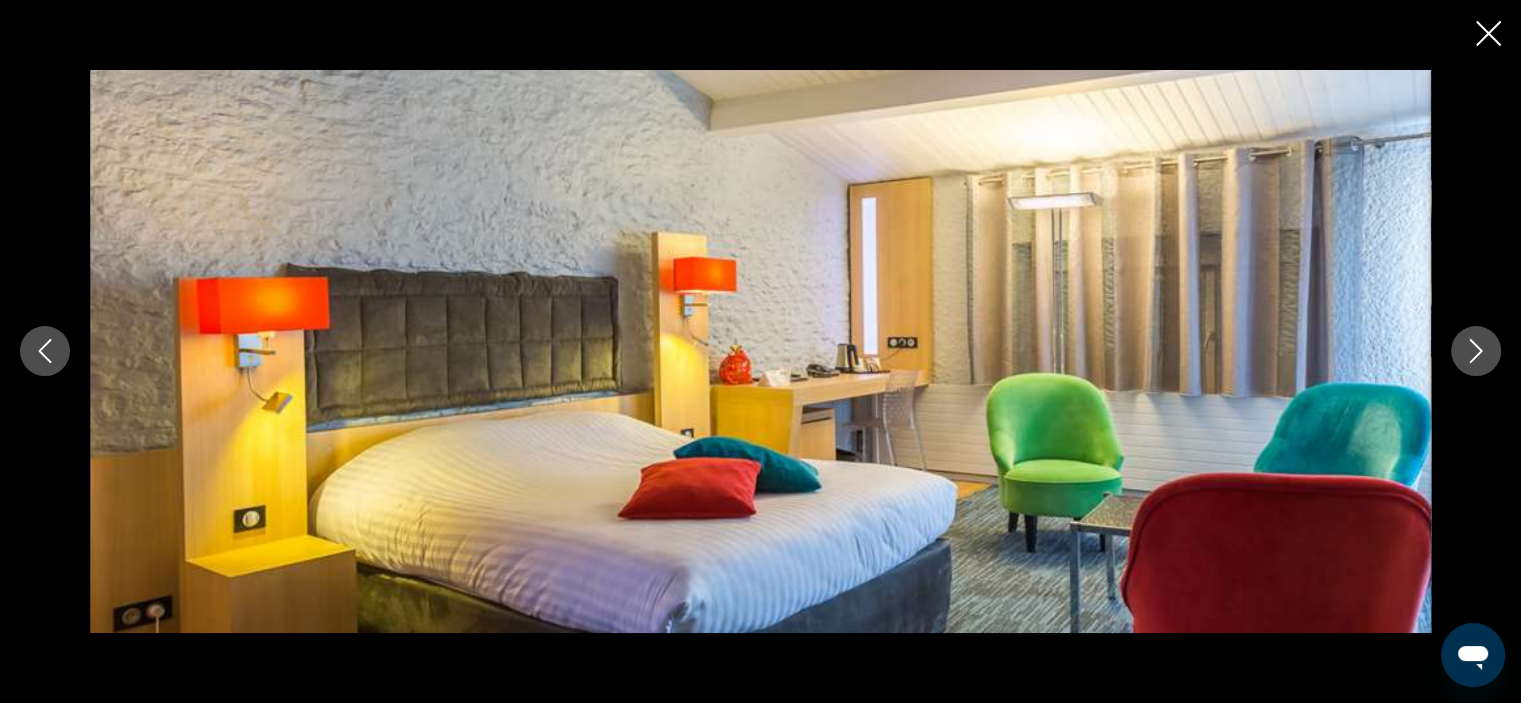 click at bounding box center (1476, 351) 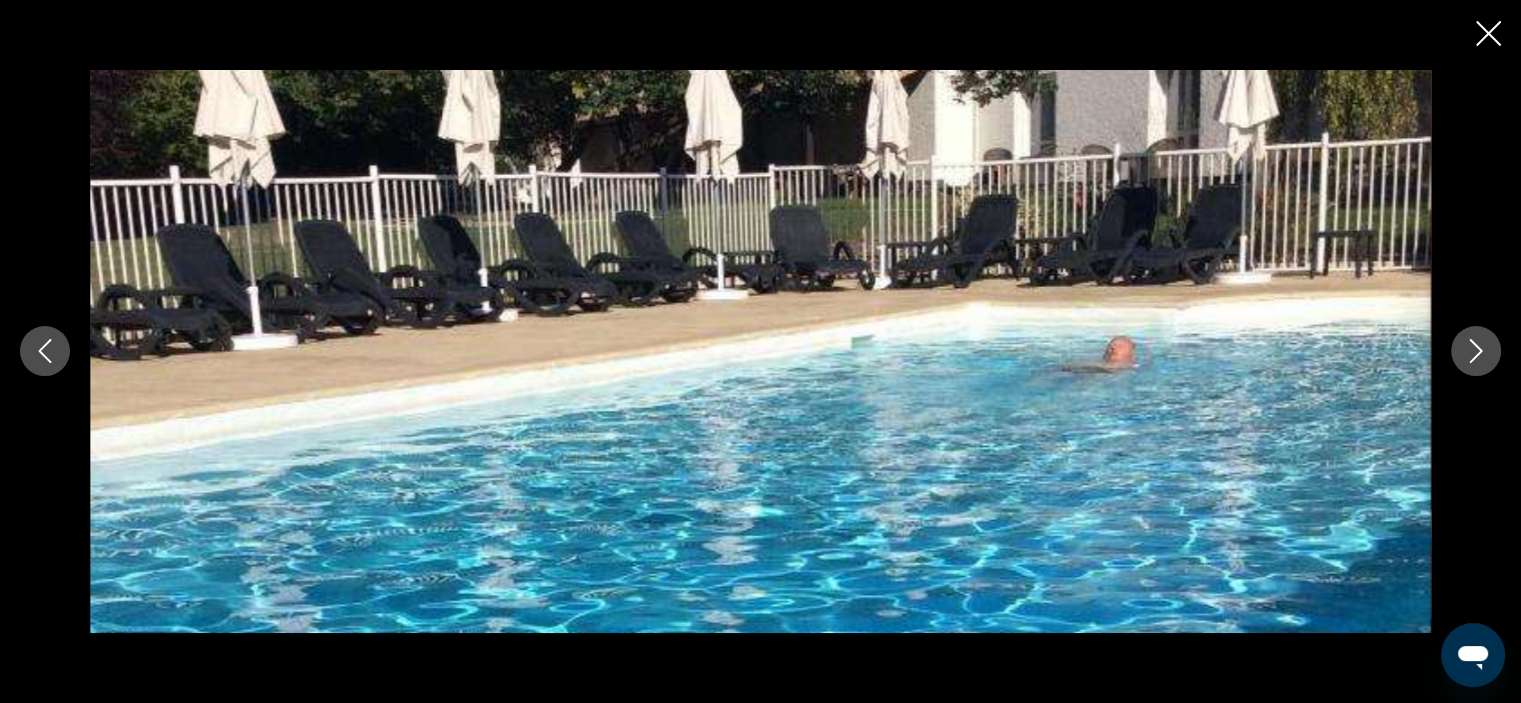 click at bounding box center [1476, 351] 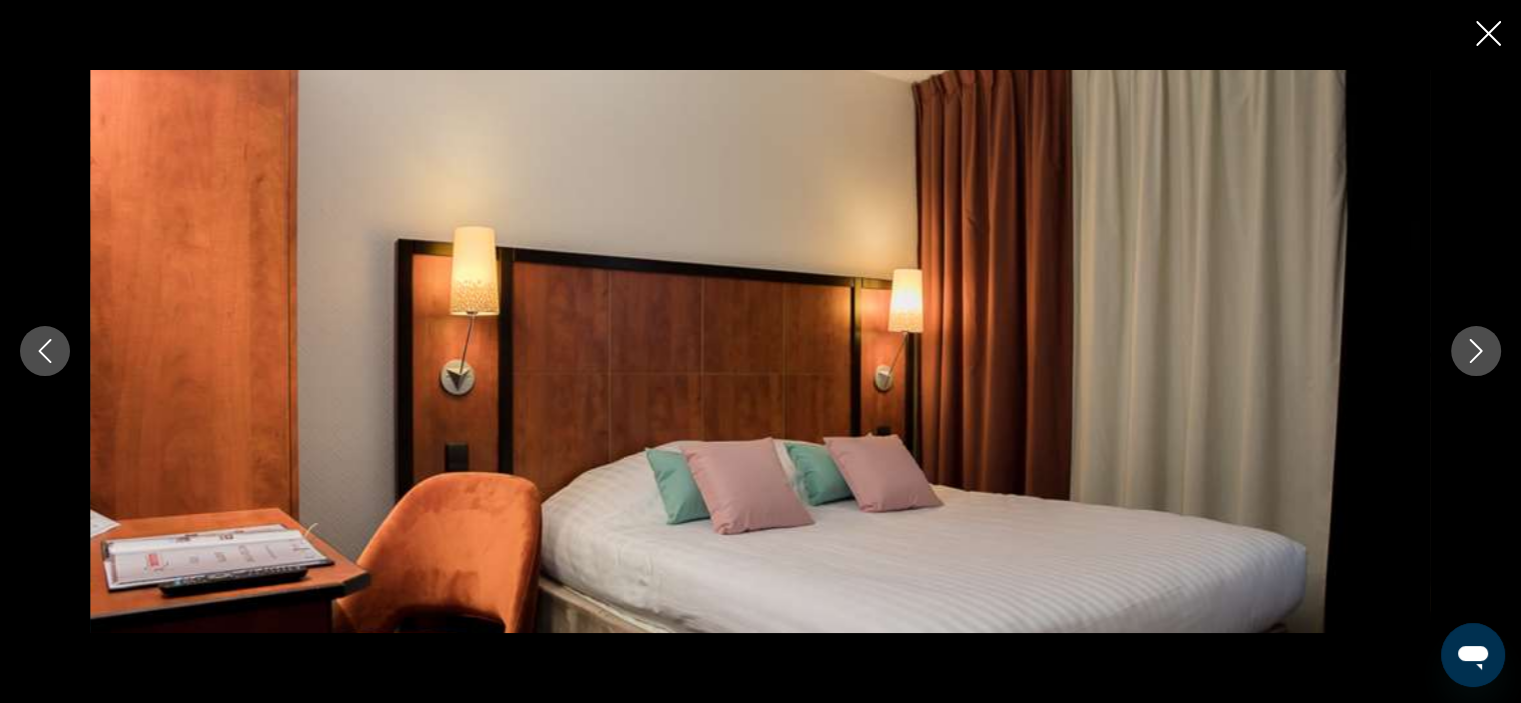 click at bounding box center (1476, 351) 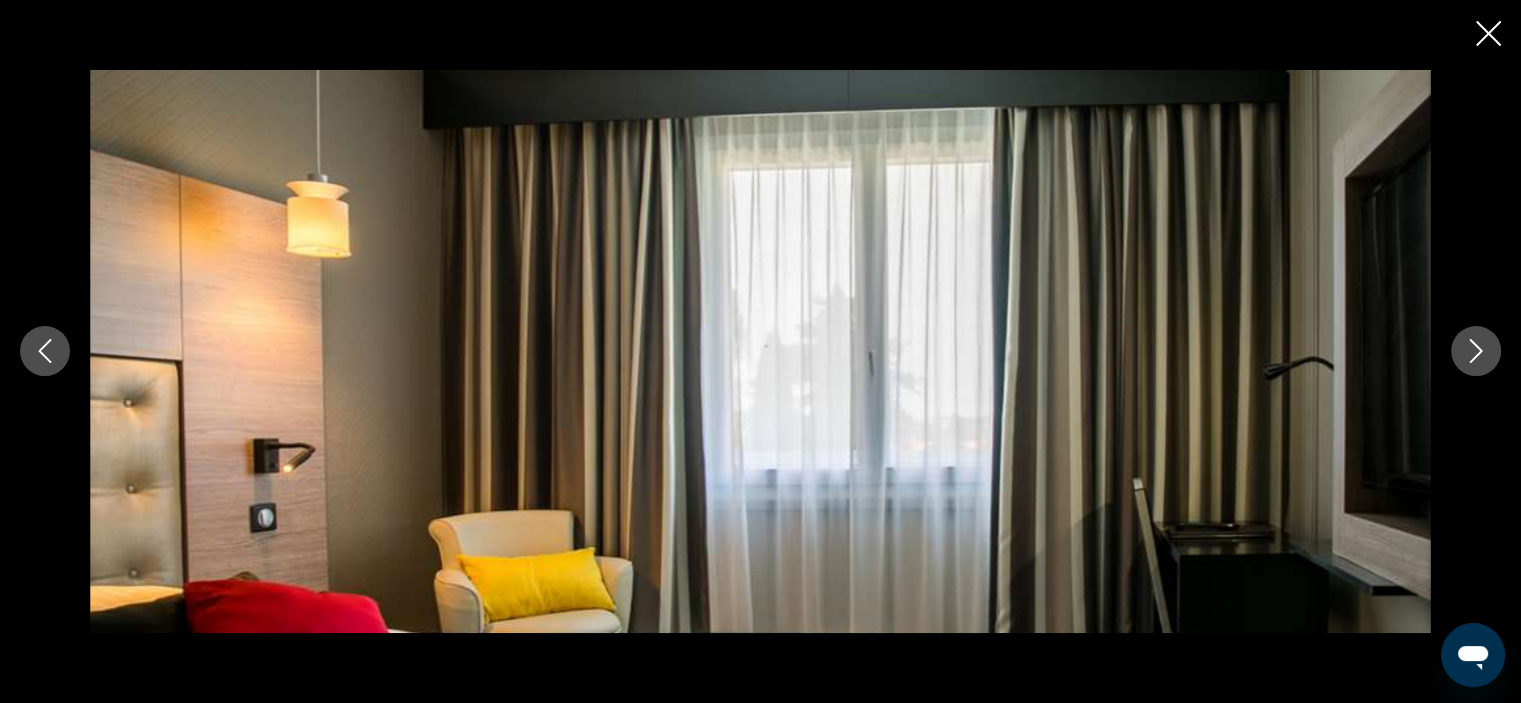 click at bounding box center (1476, 351) 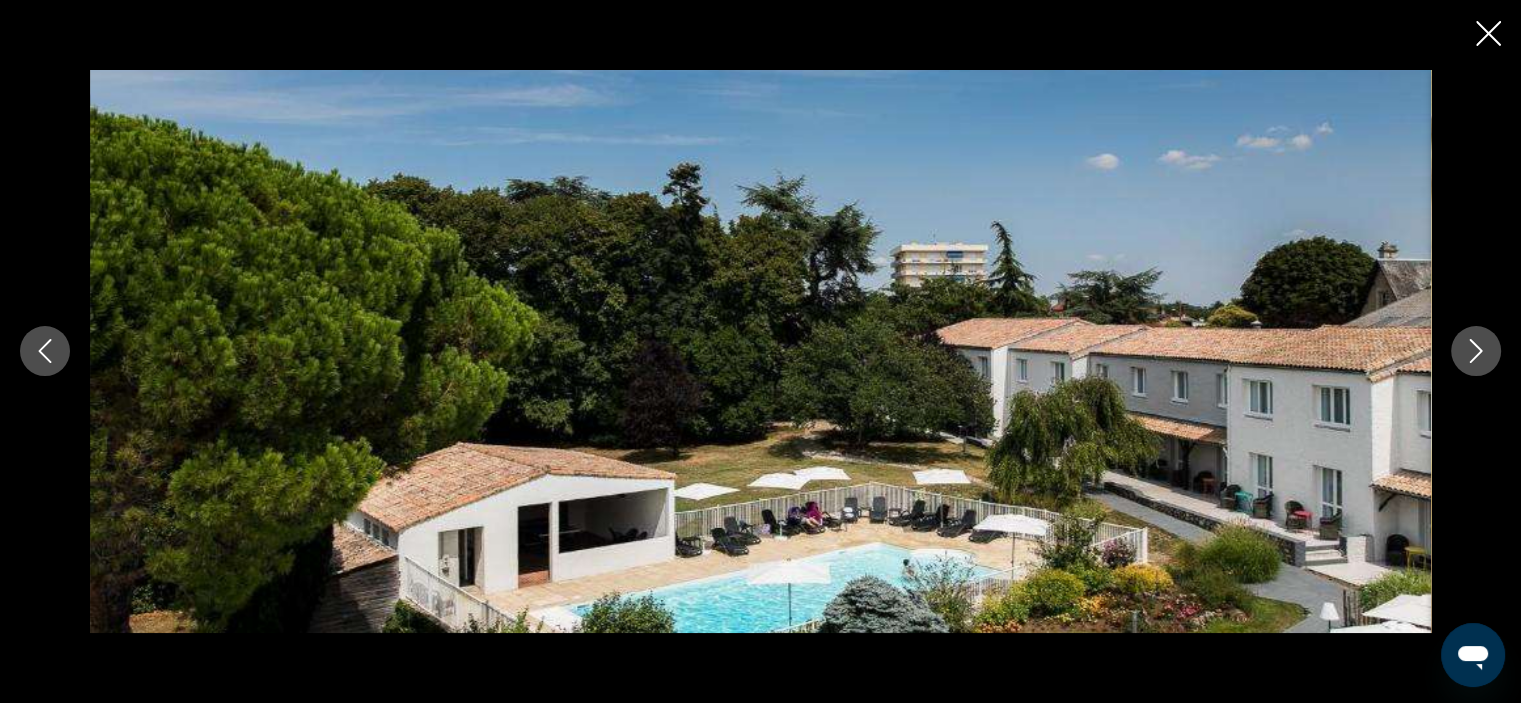 click at bounding box center [1476, 351] 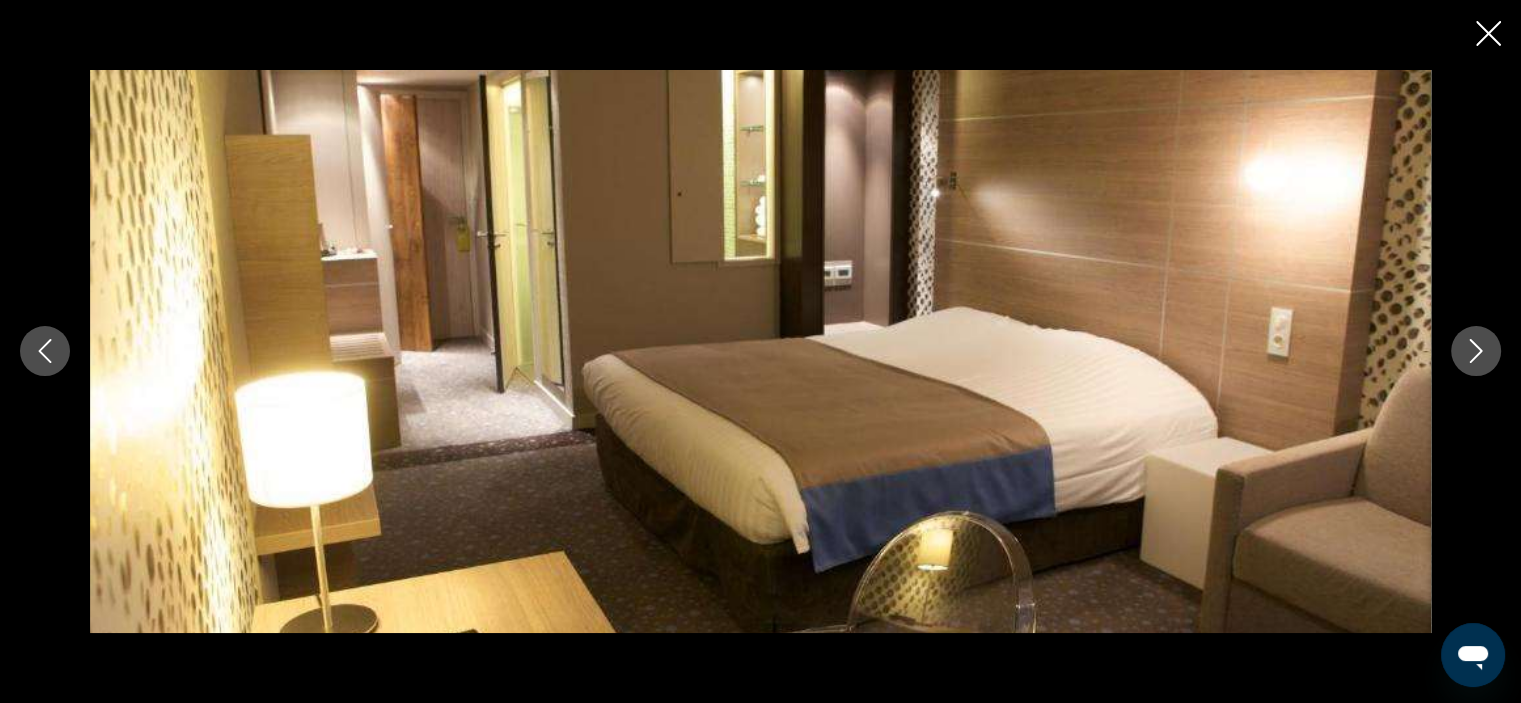 click at bounding box center [1476, 351] 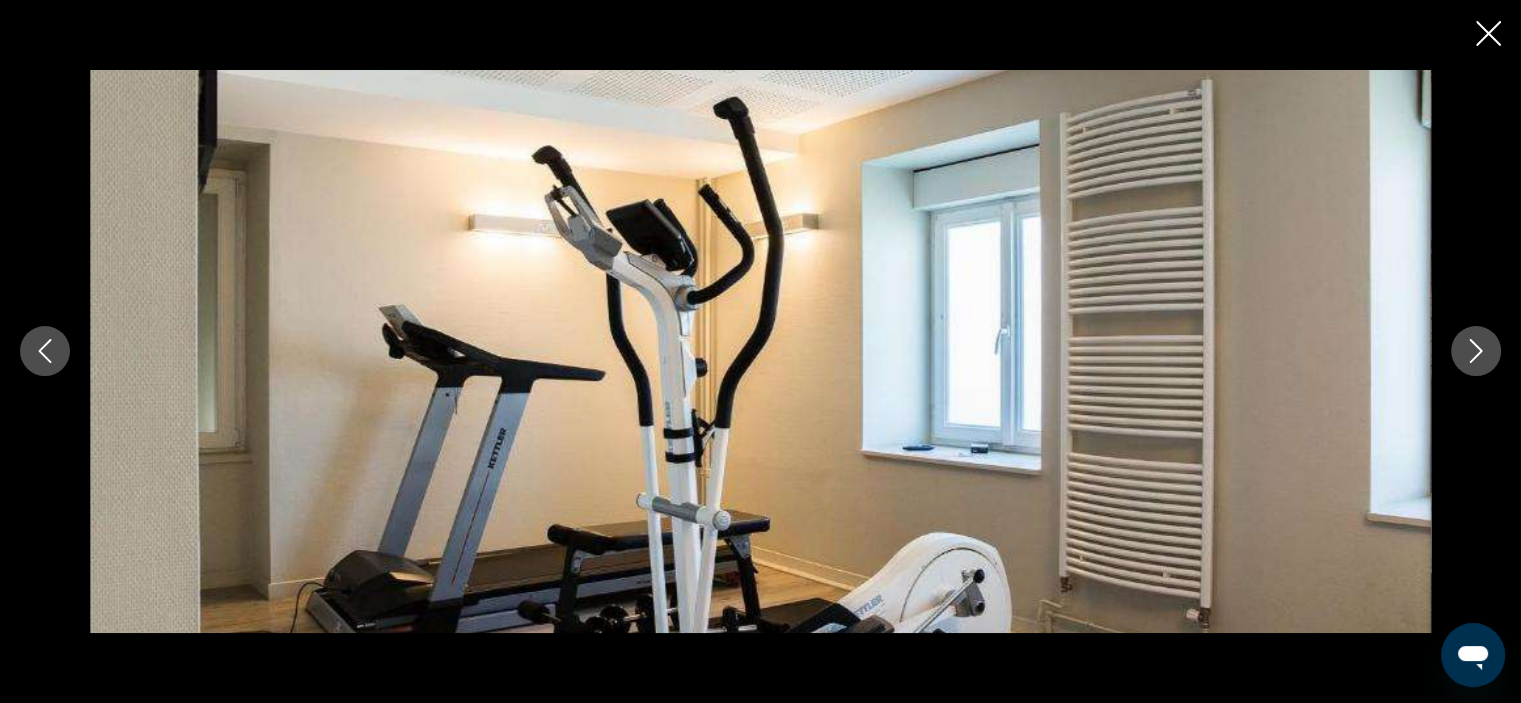 click at bounding box center [1476, 351] 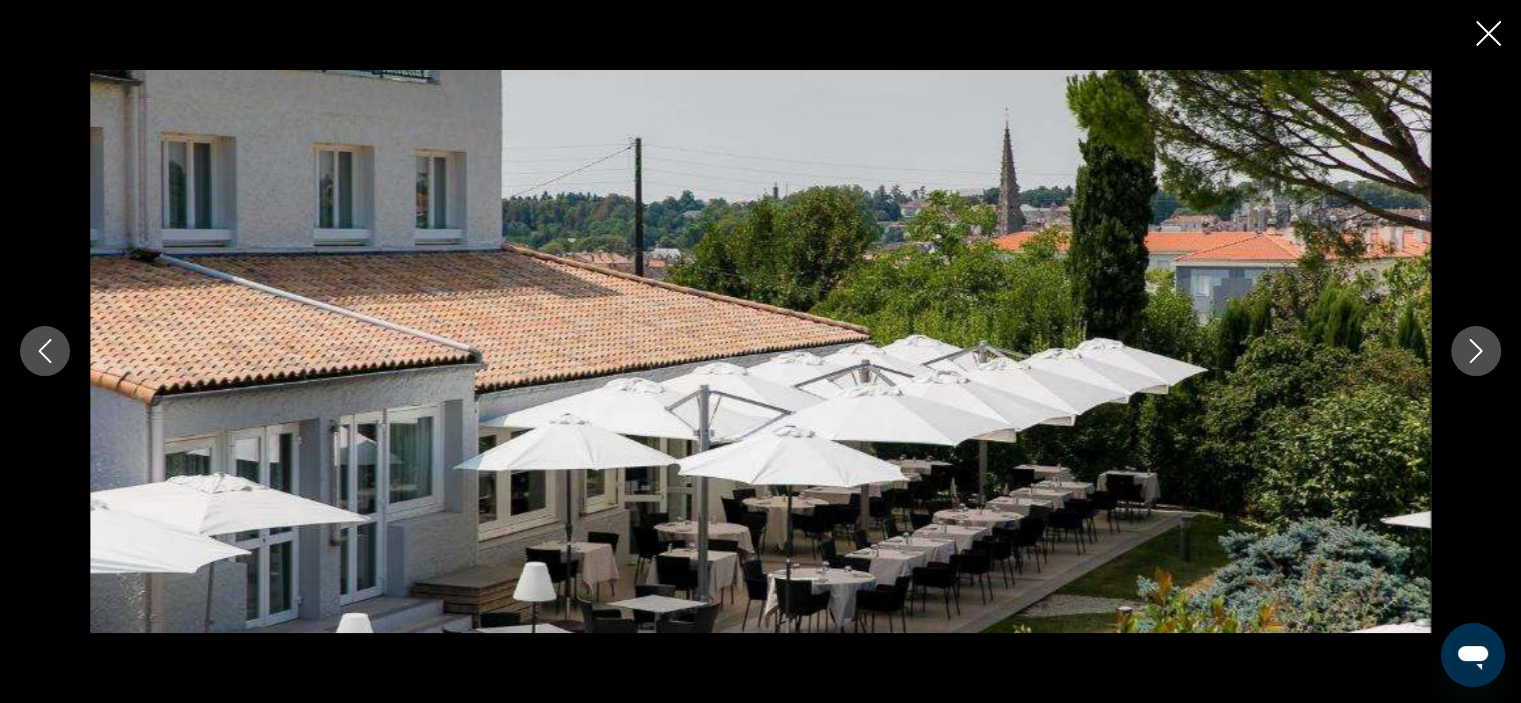 click at bounding box center [1476, 351] 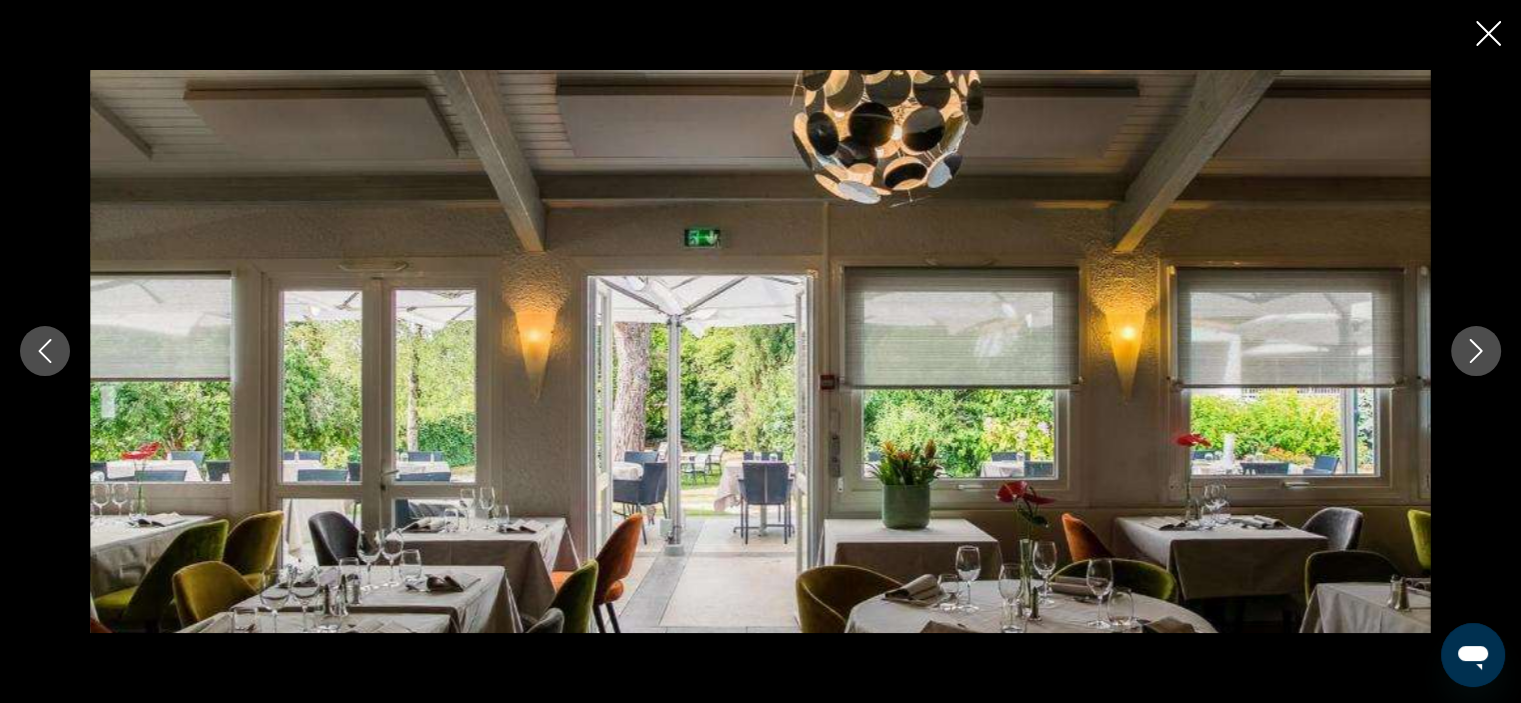 click at bounding box center [1476, 351] 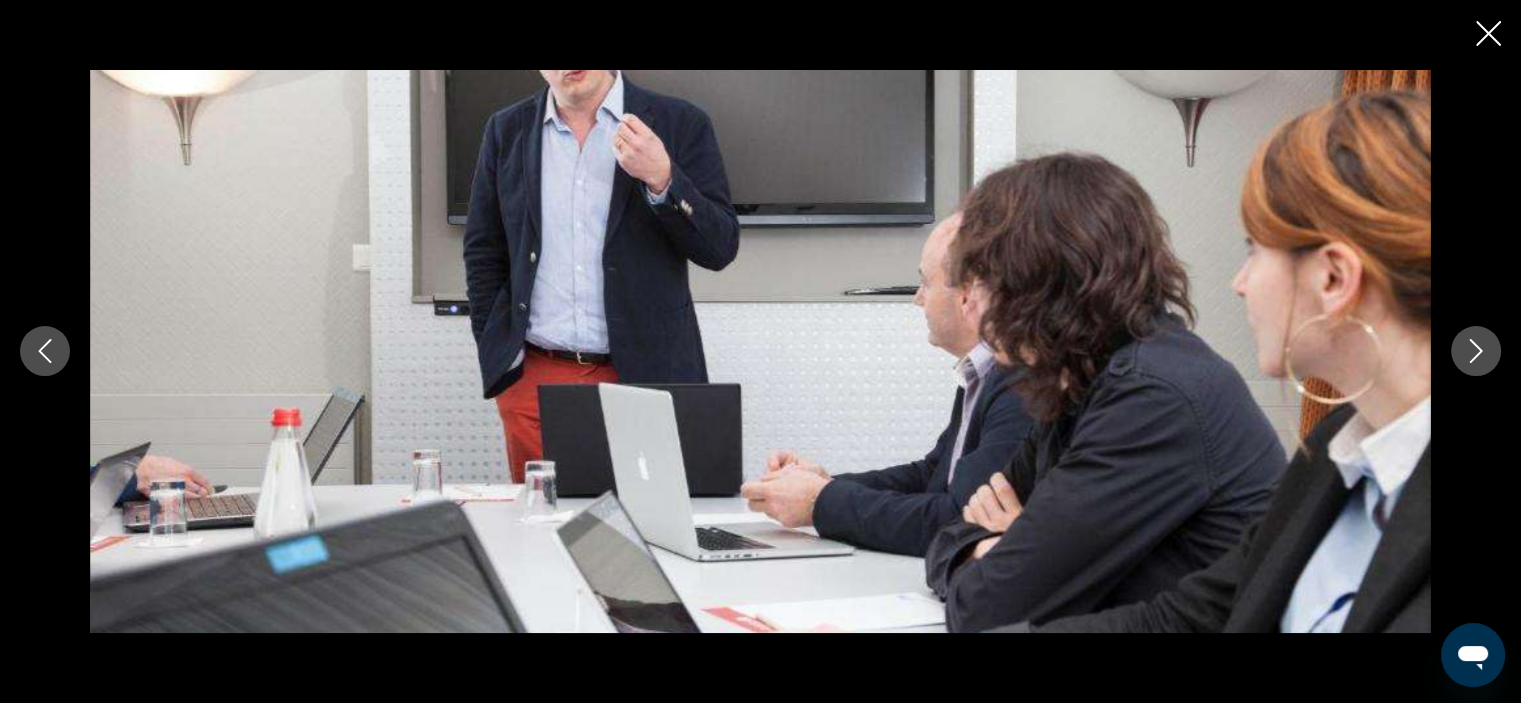 click at bounding box center [1476, 351] 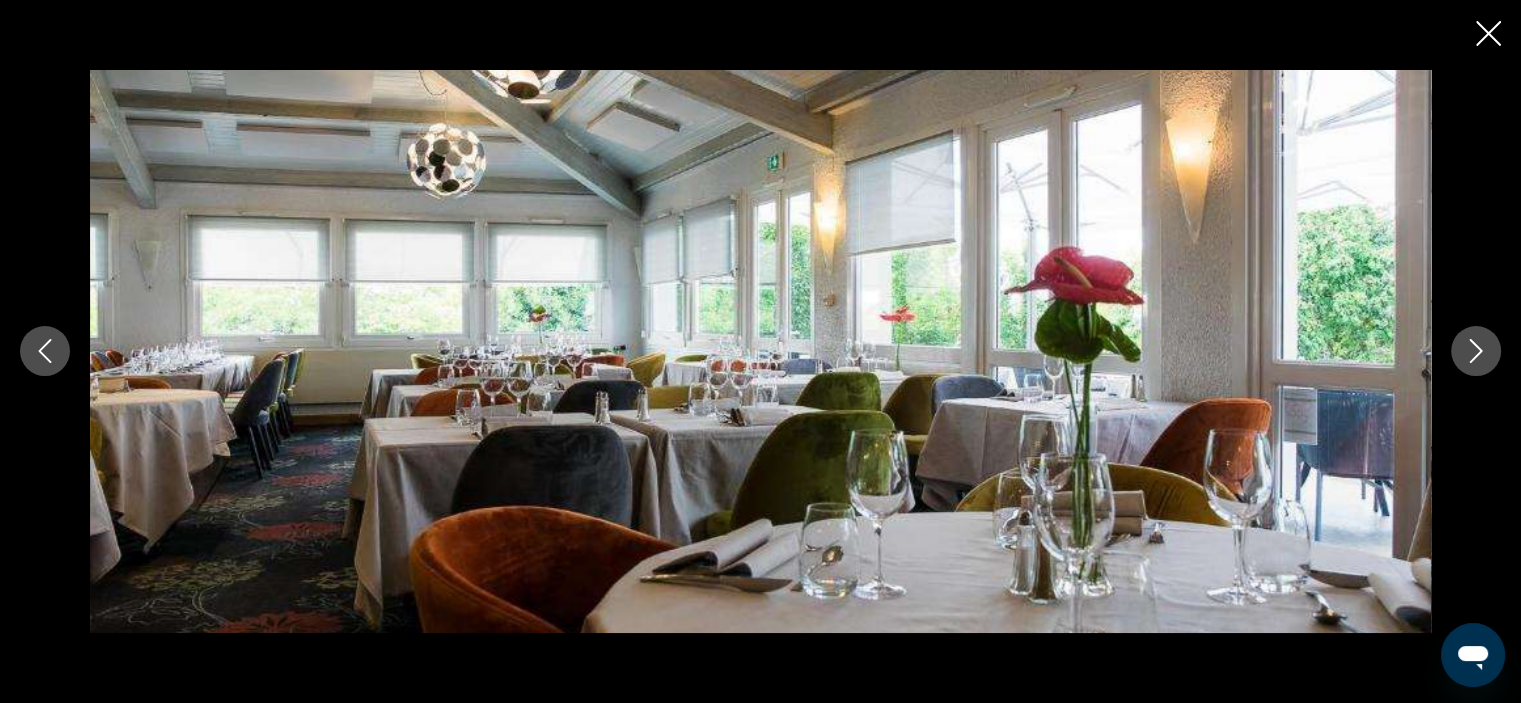 click at bounding box center (1476, 351) 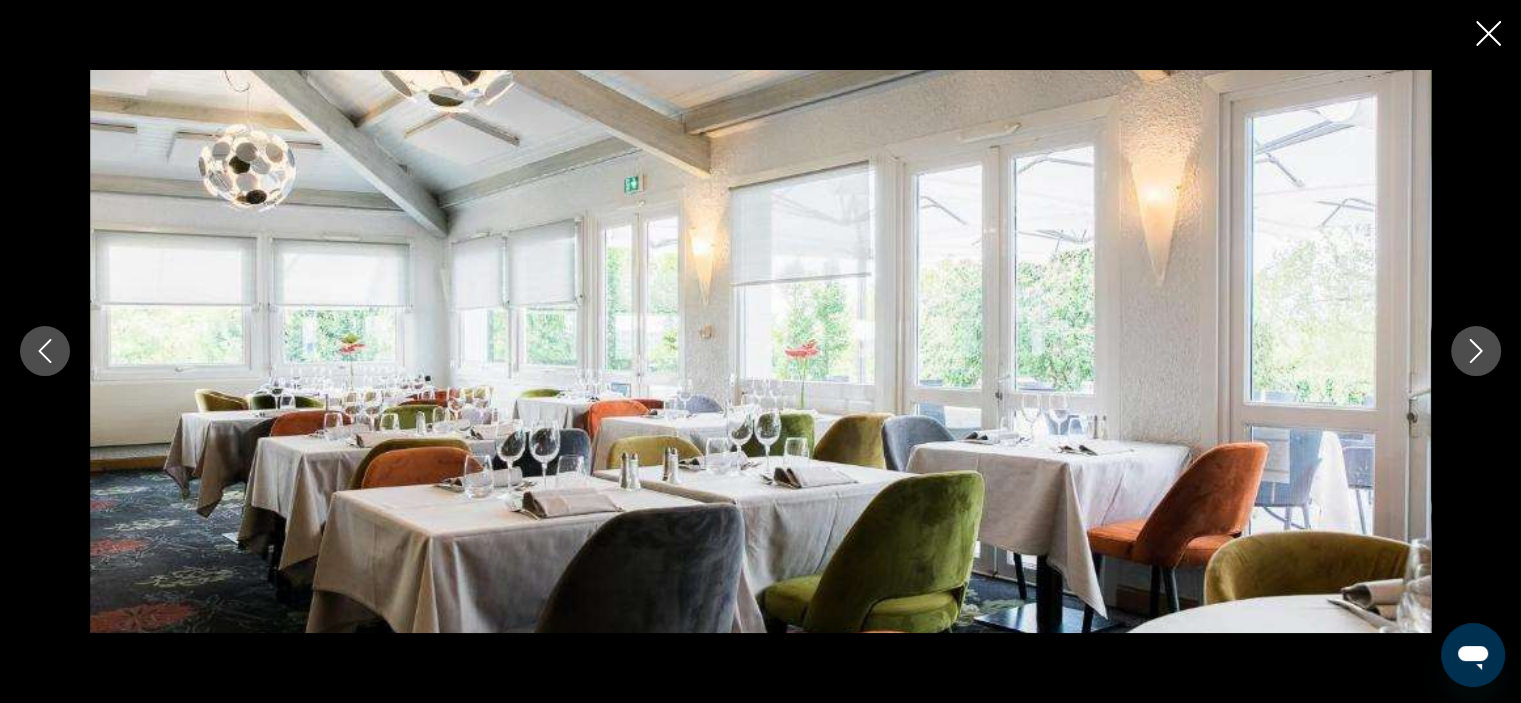 click at bounding box center (1476, 351) 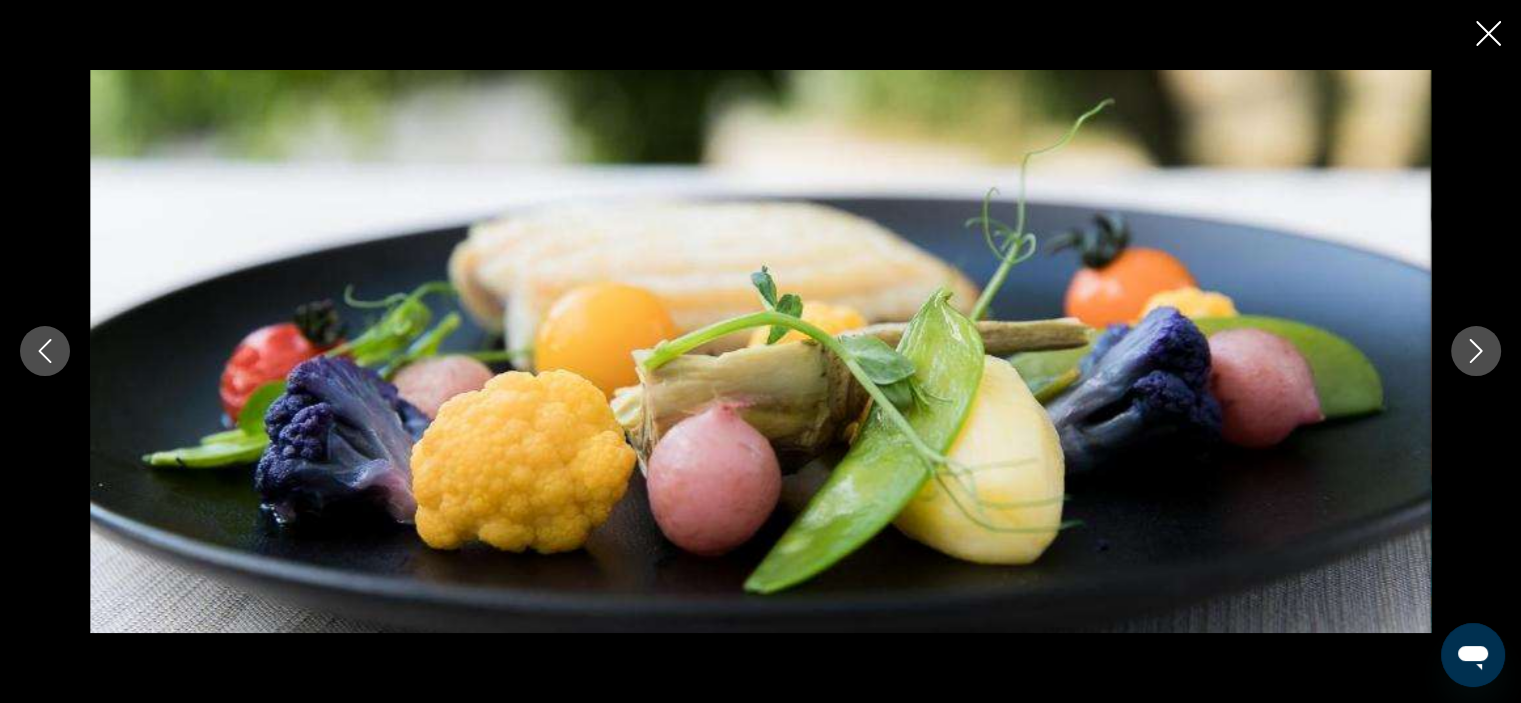 click at bounding box center [1476, 351] 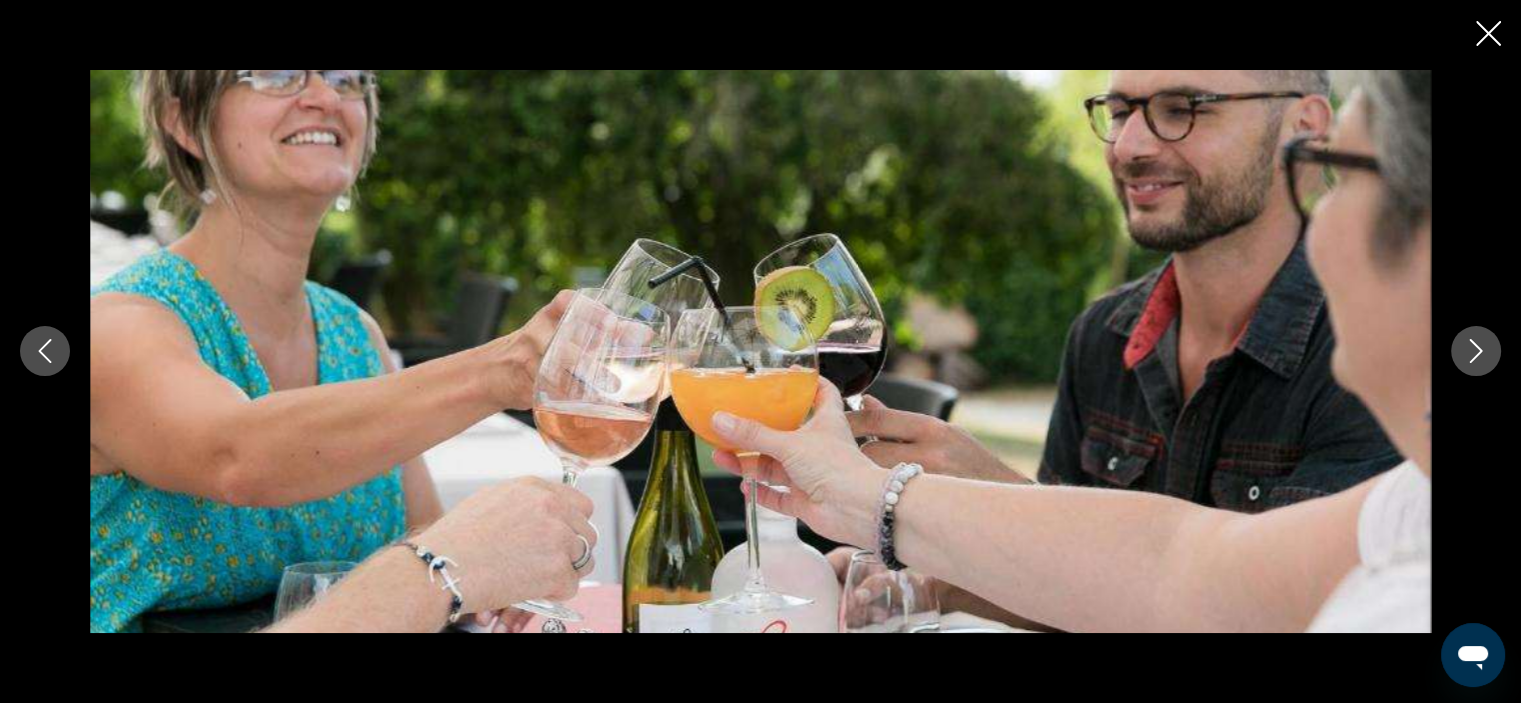 click at bounding box center (1476, 351) 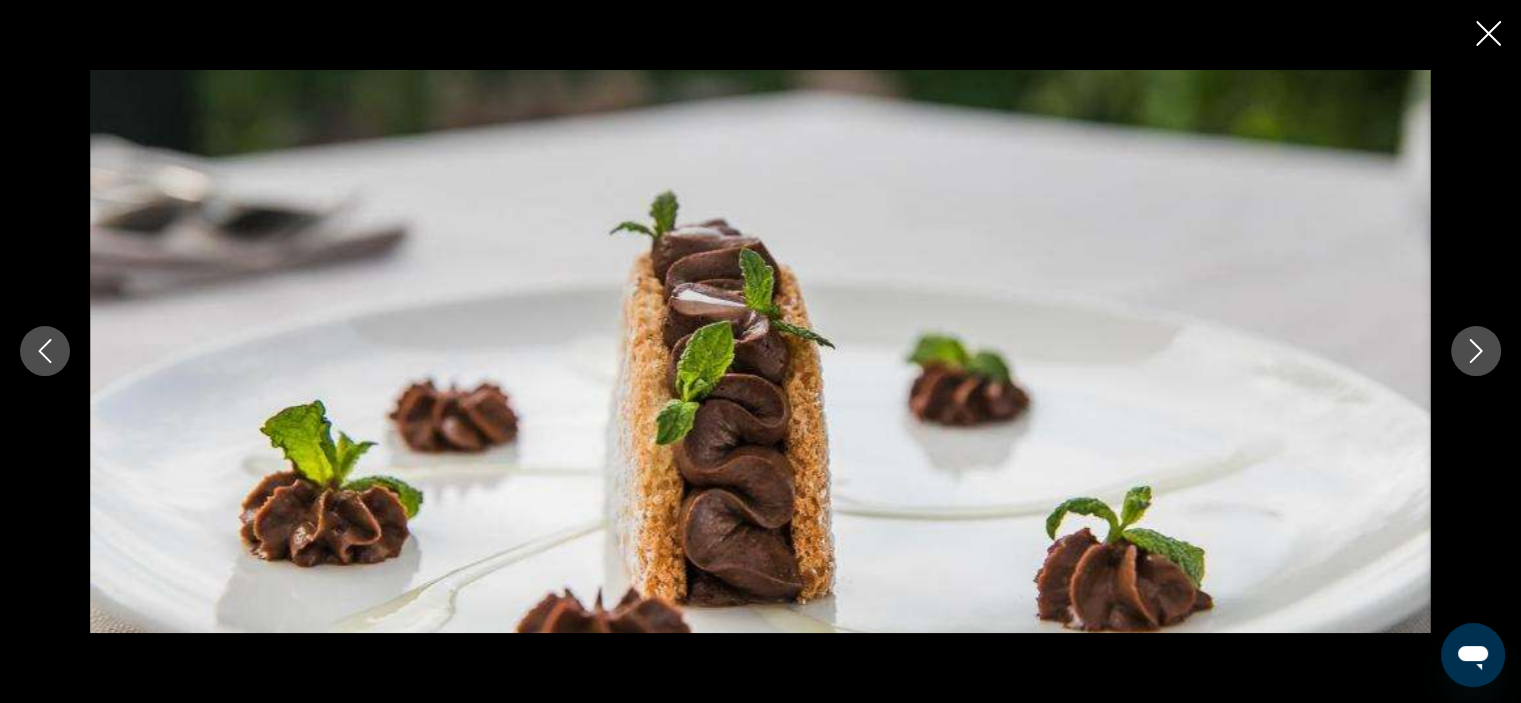 click at bounding box center (1476, 351) 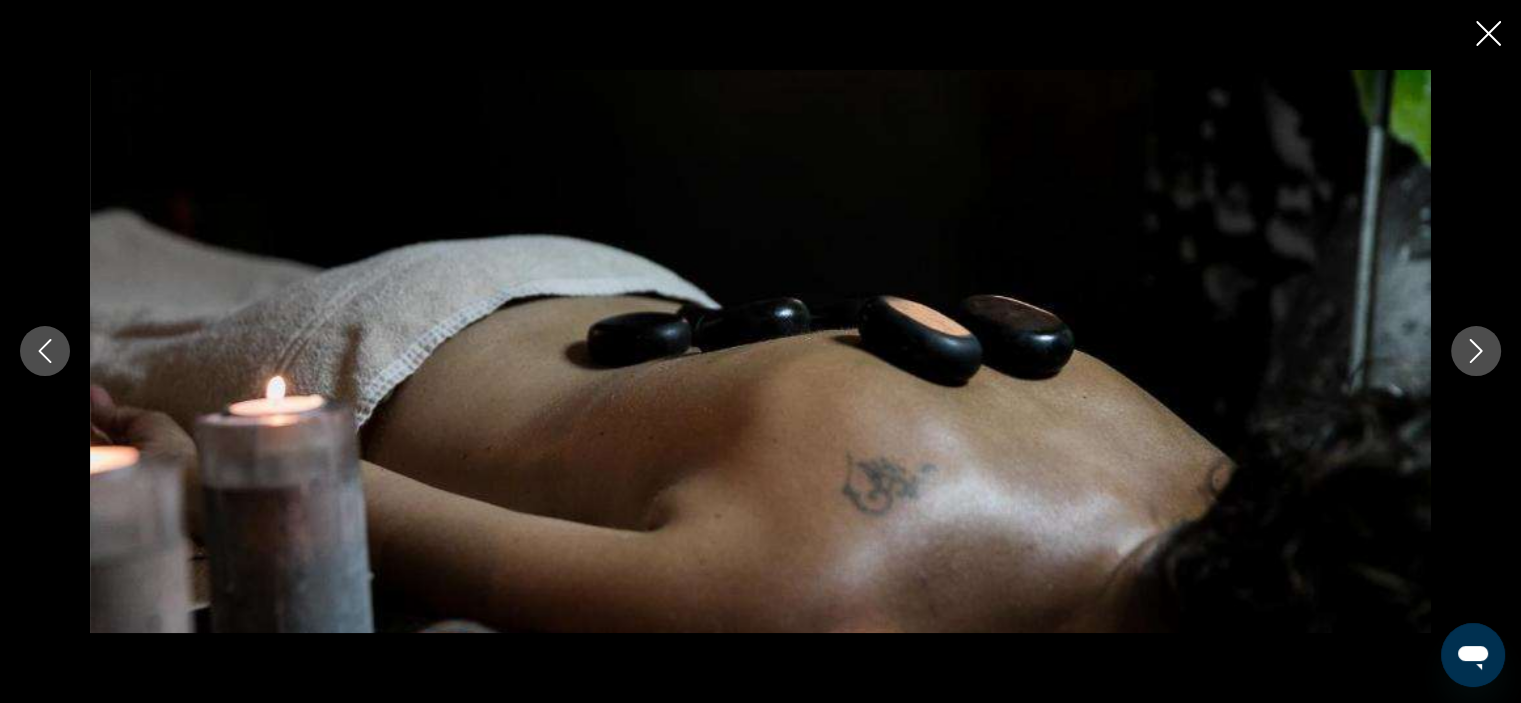 click at bounding box center (1476, 351) 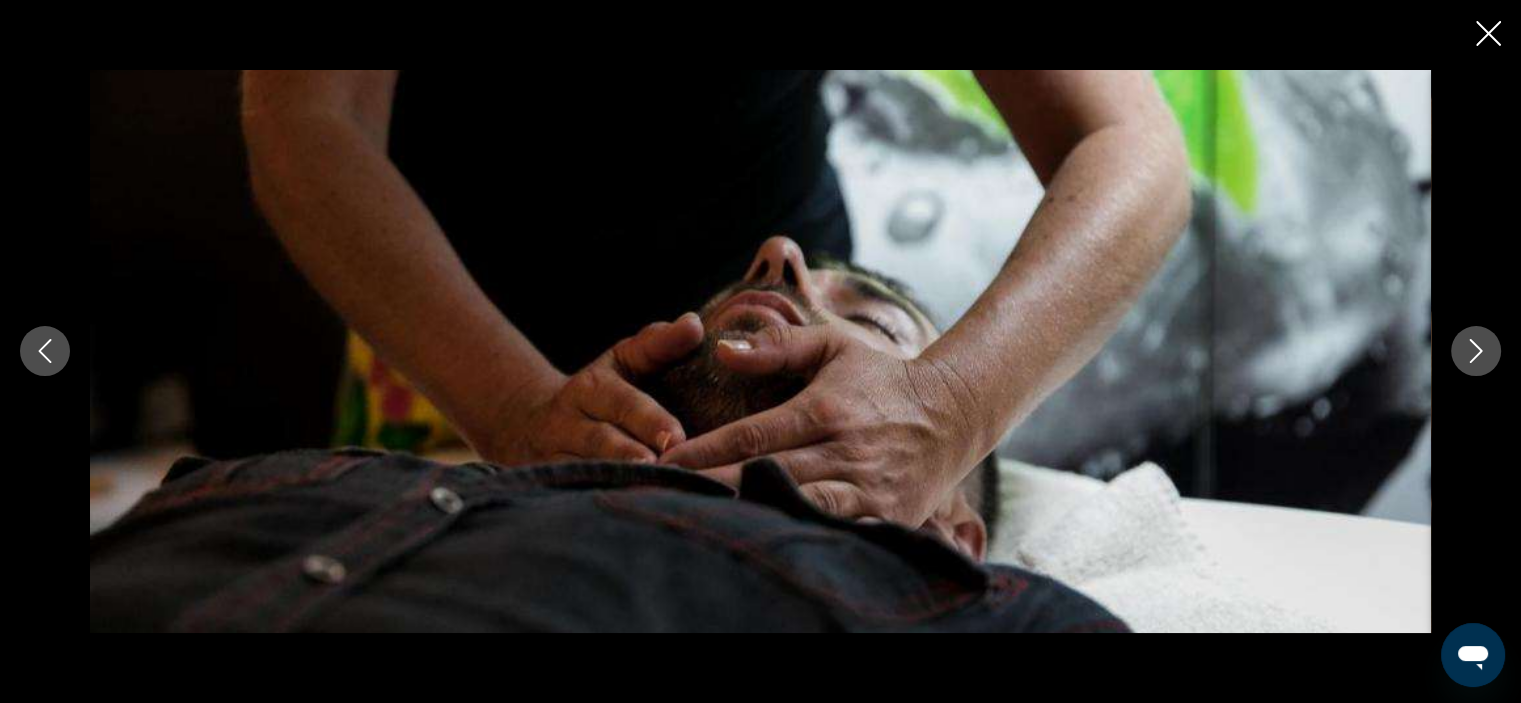 click at bounding box center (1476, 351) 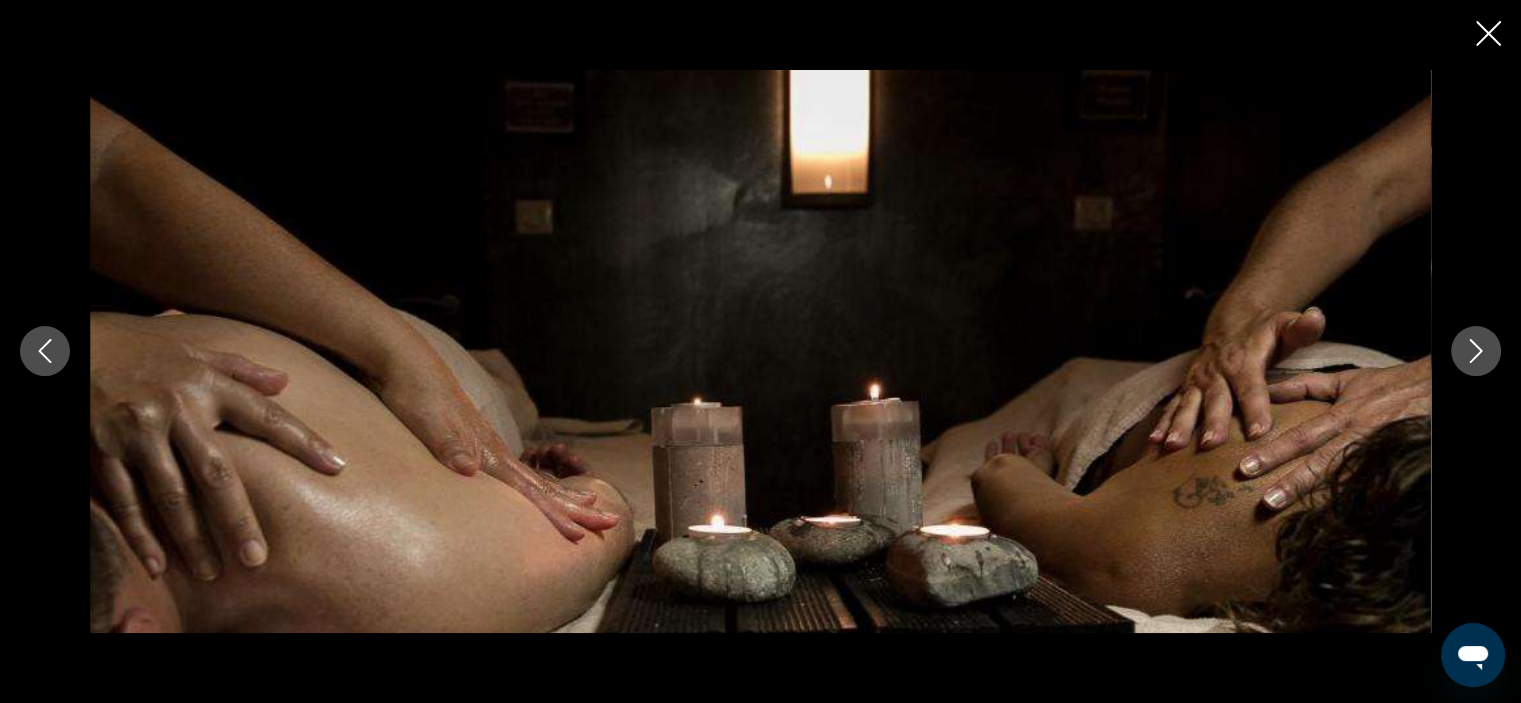 click at bounding box center (1476, 351) 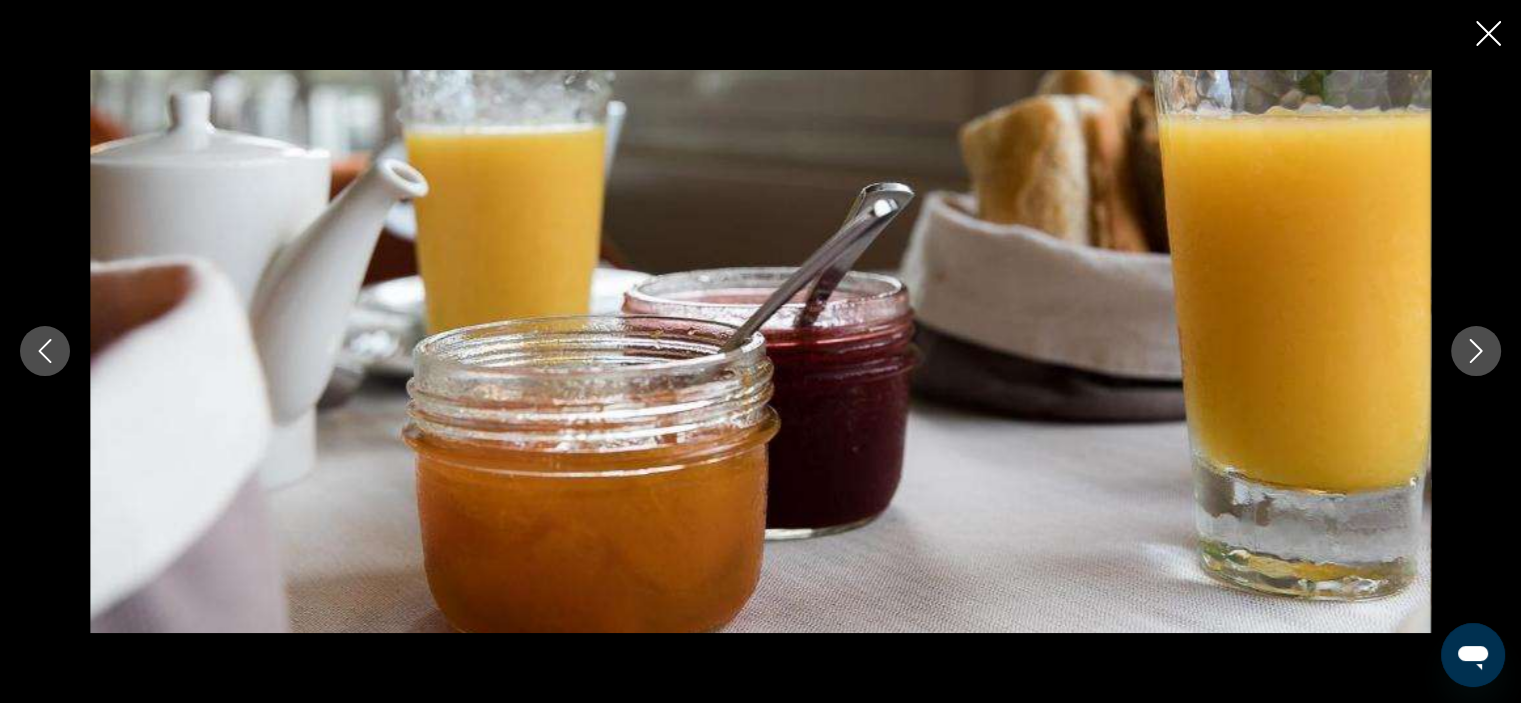 click at bounding box center (1476, 351) 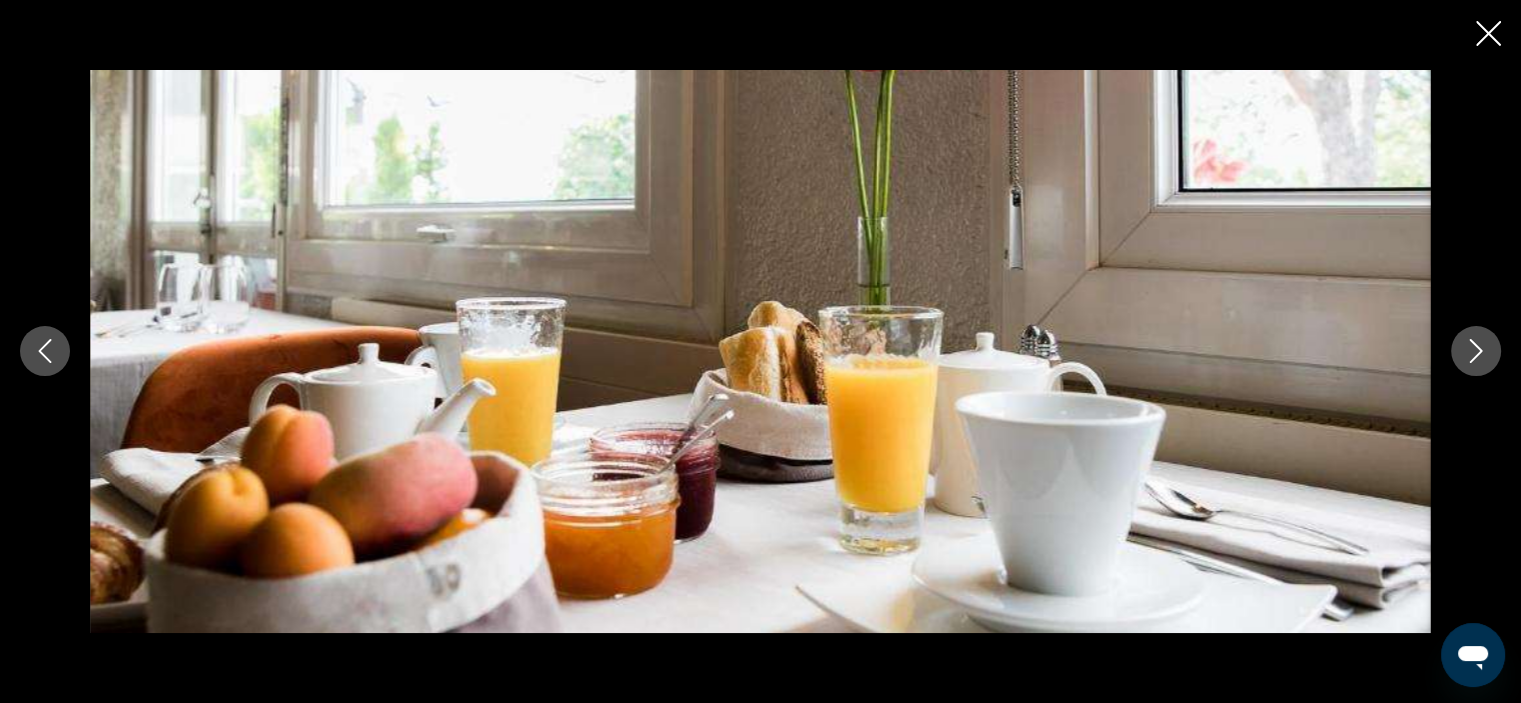 click at bounding box center (1476, 351) 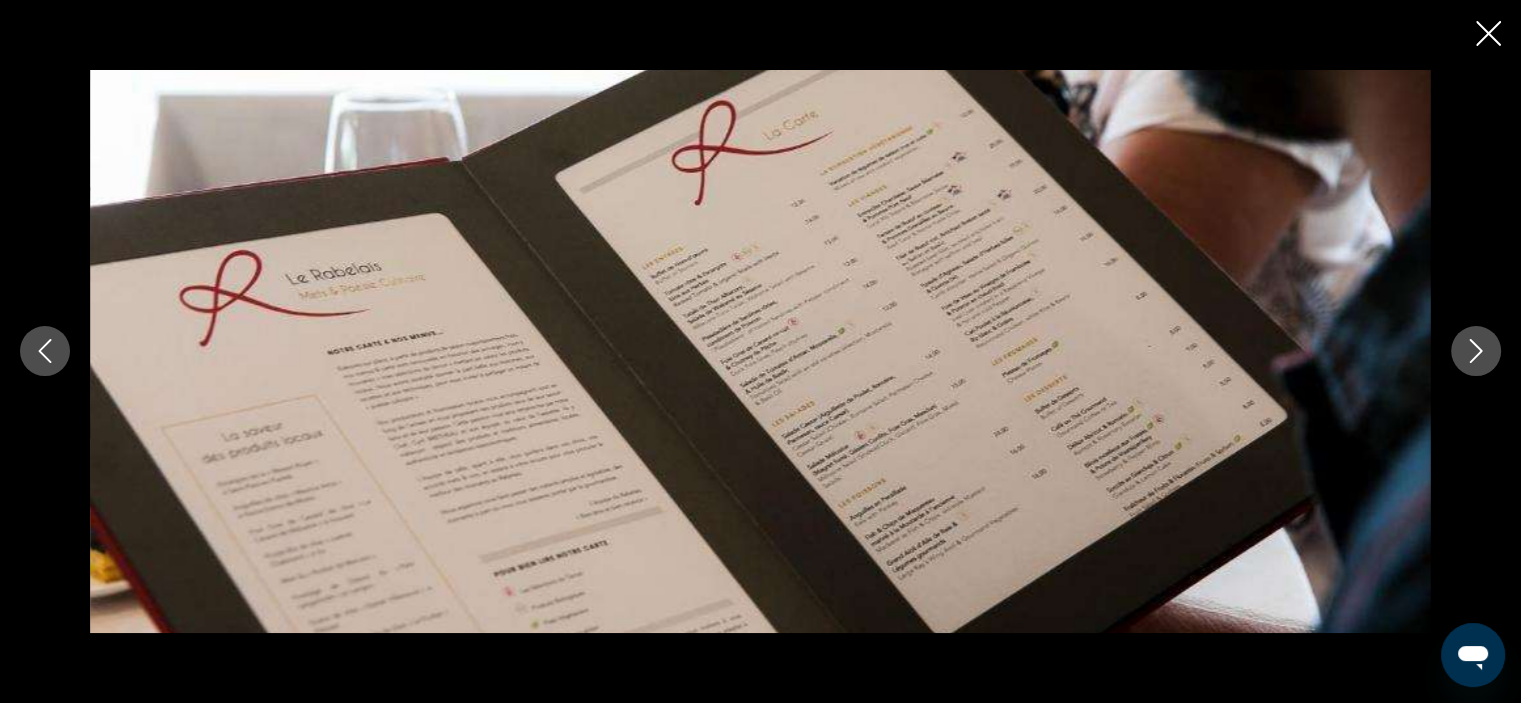 click 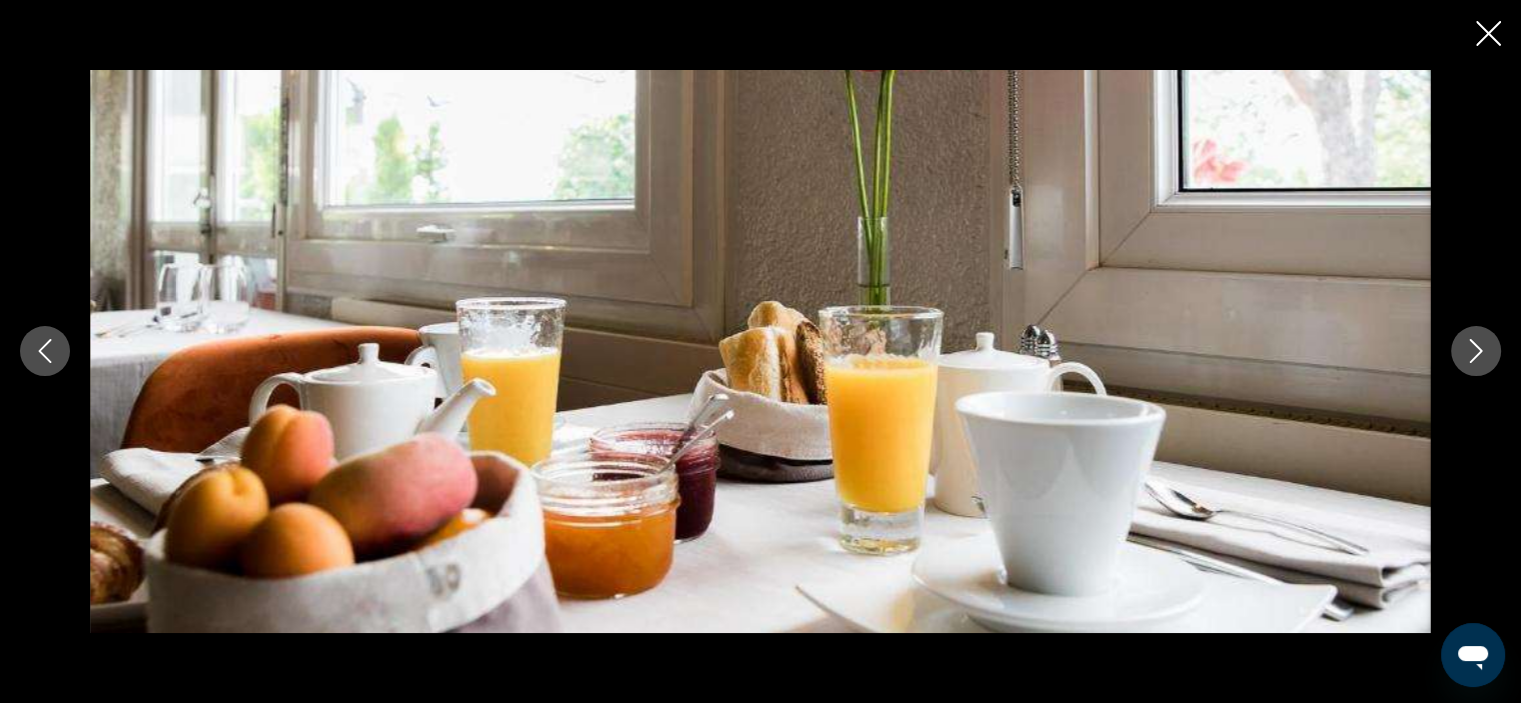 click 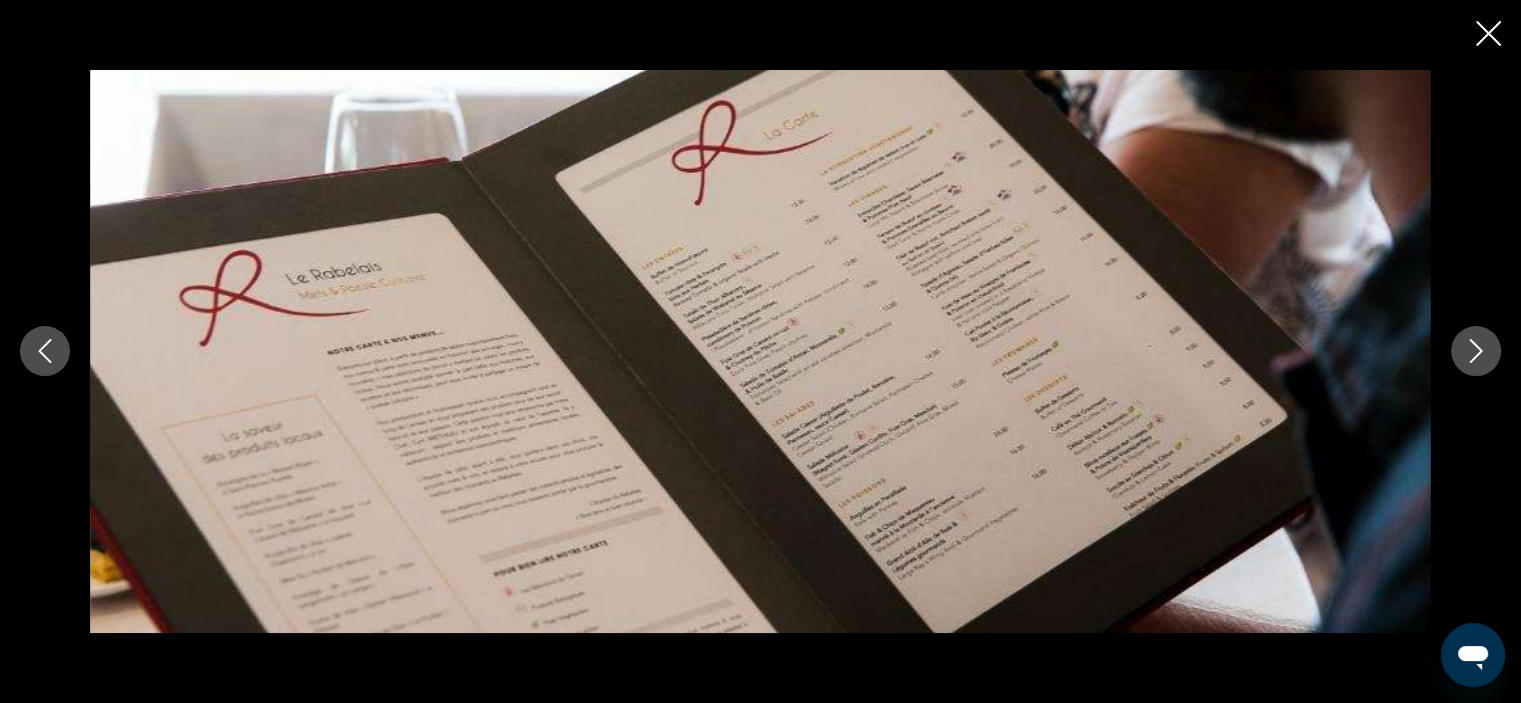 click 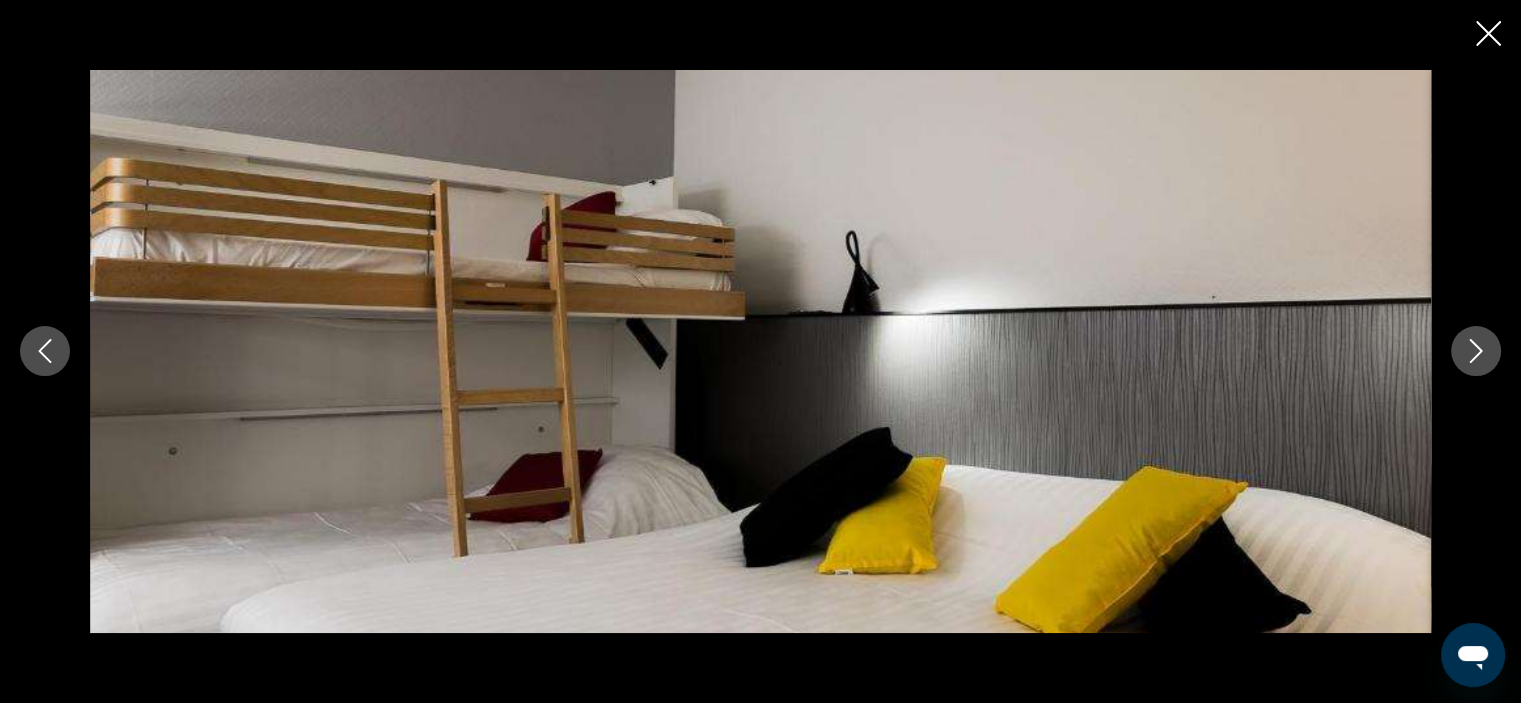 click 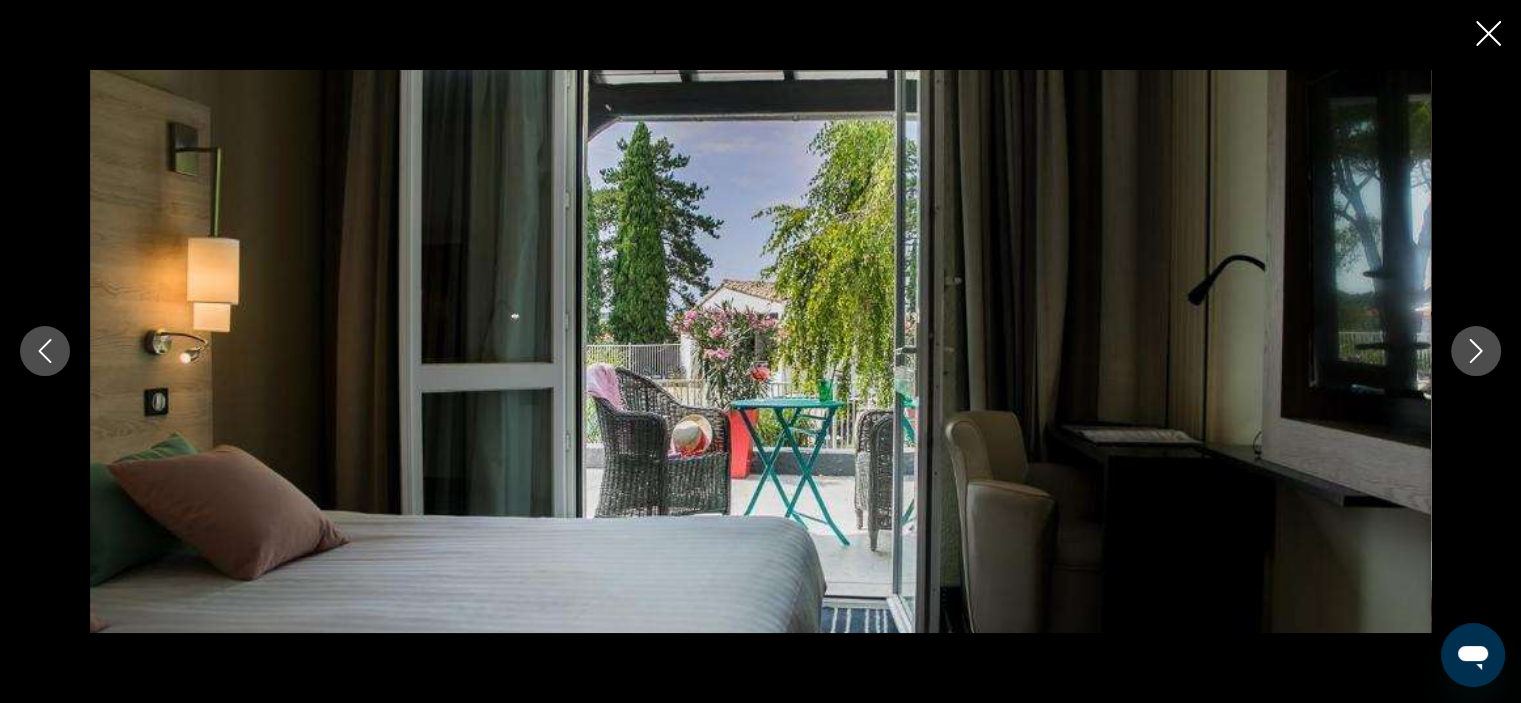 click 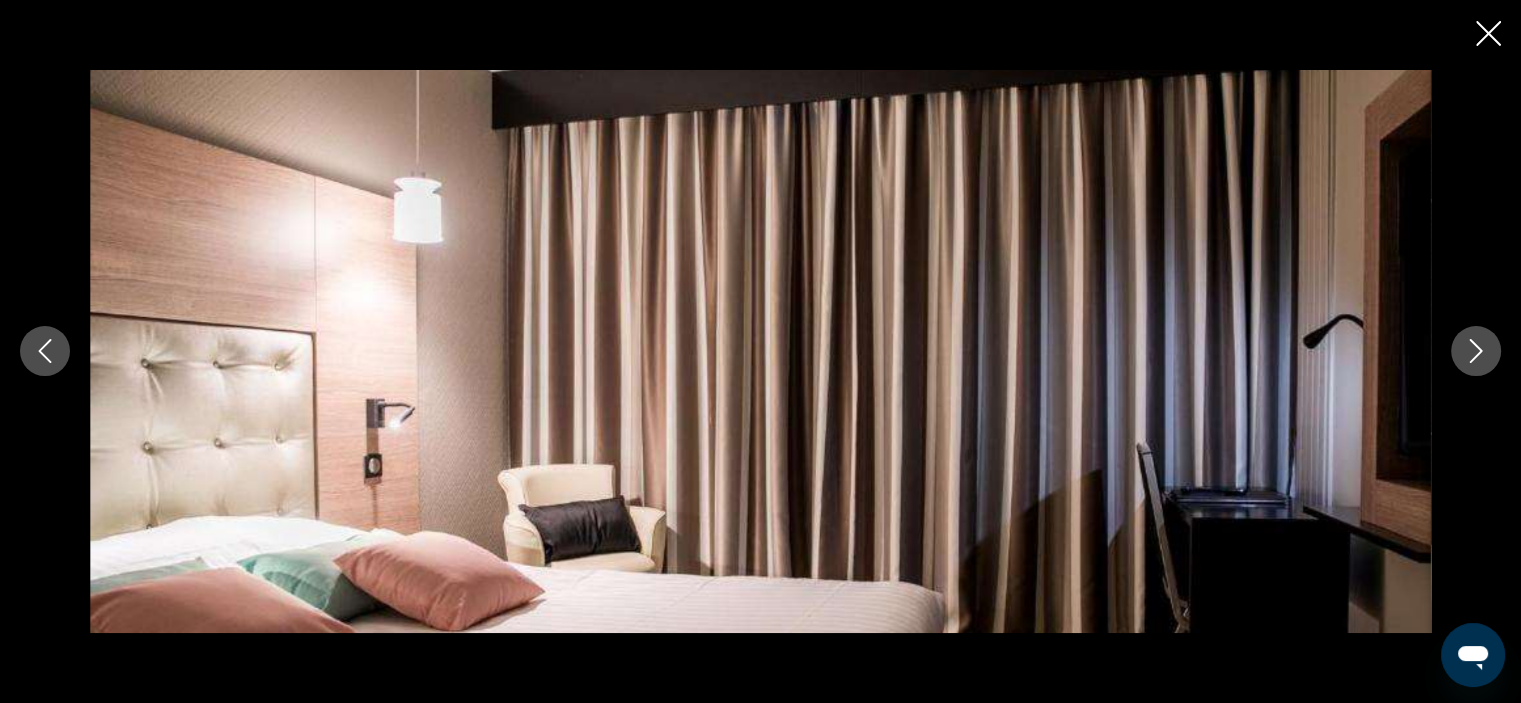 click 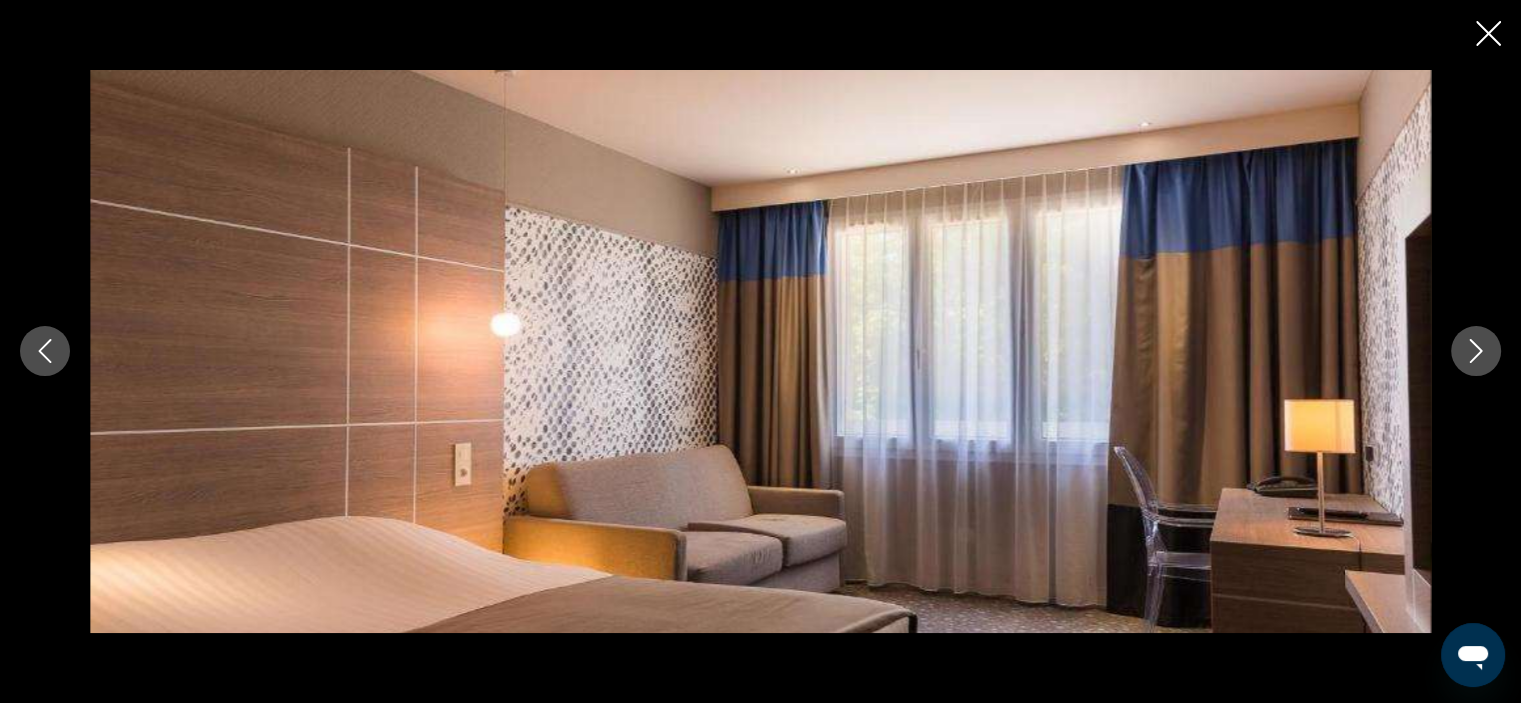 click 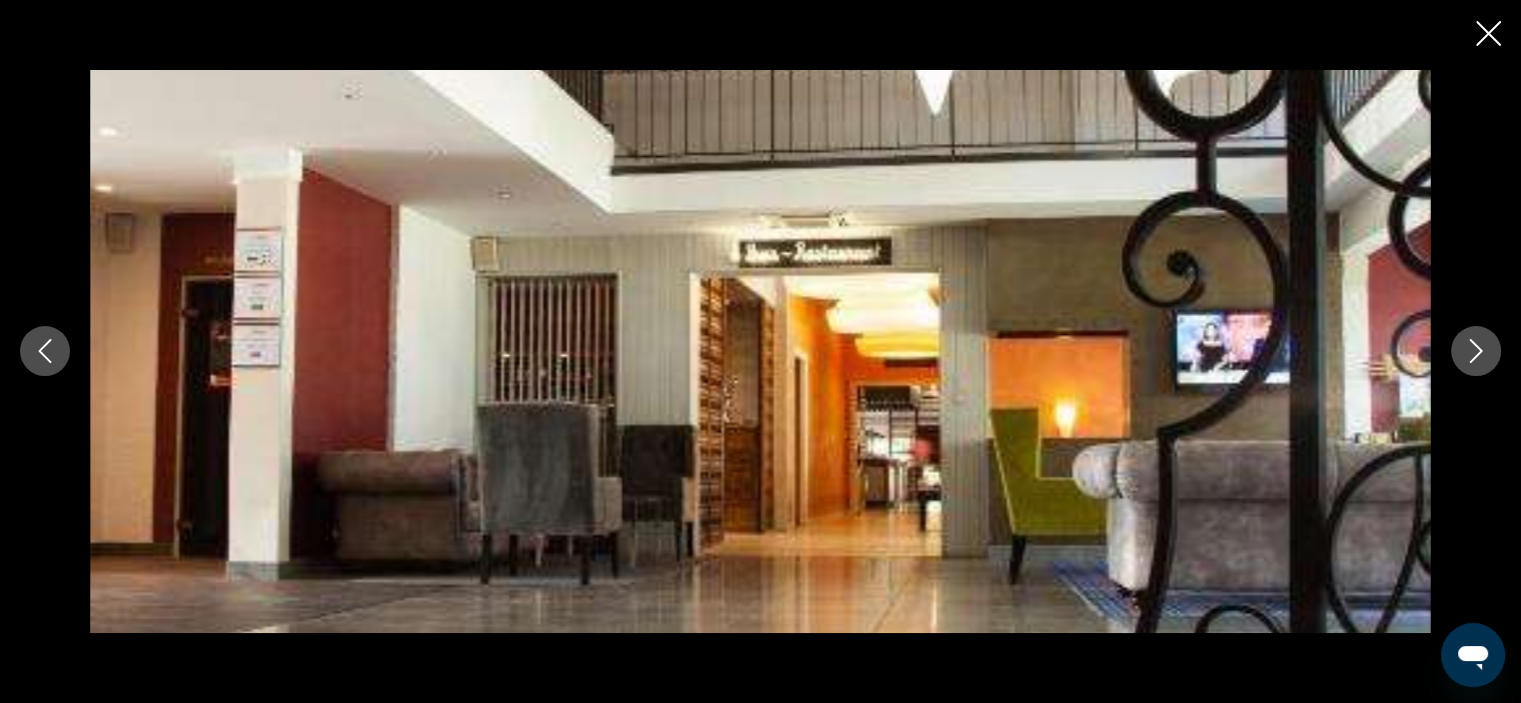 click 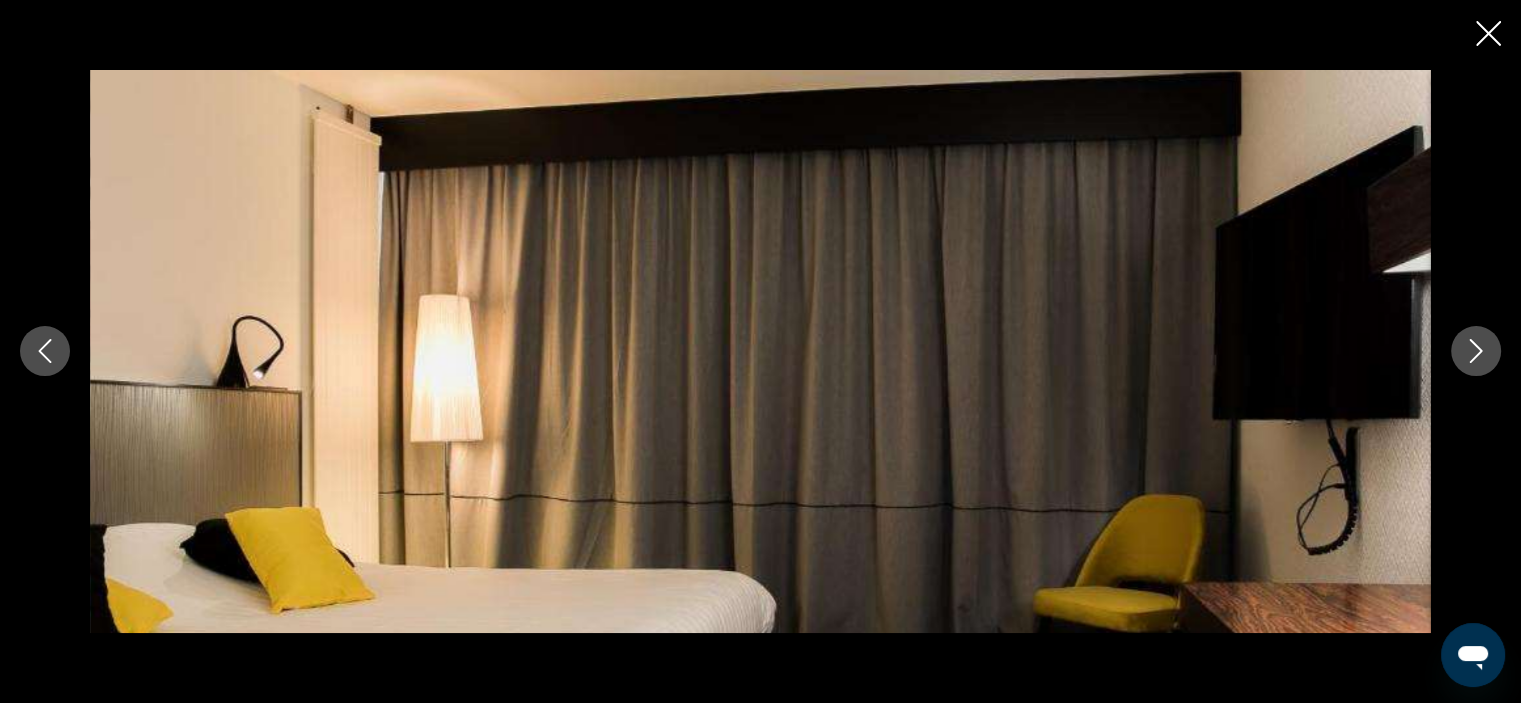 click 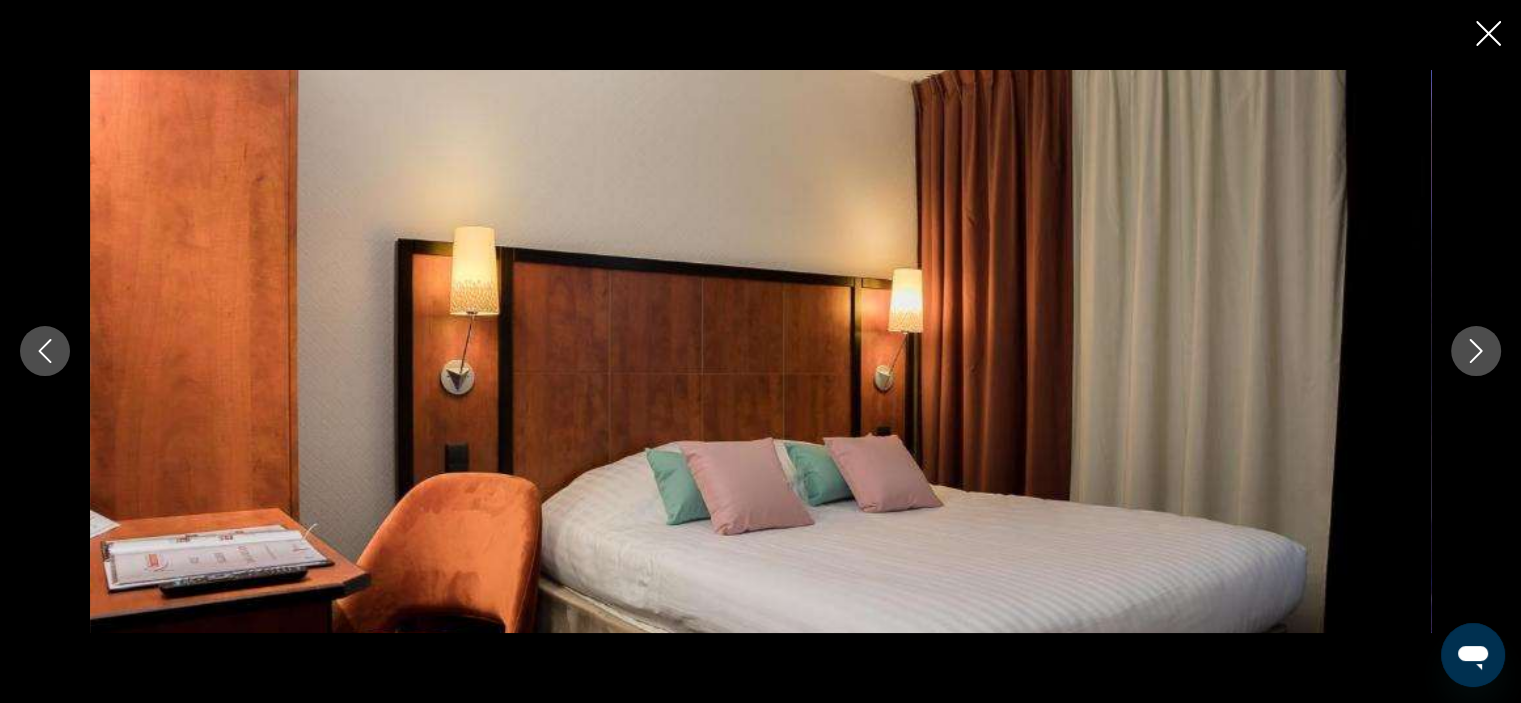 click 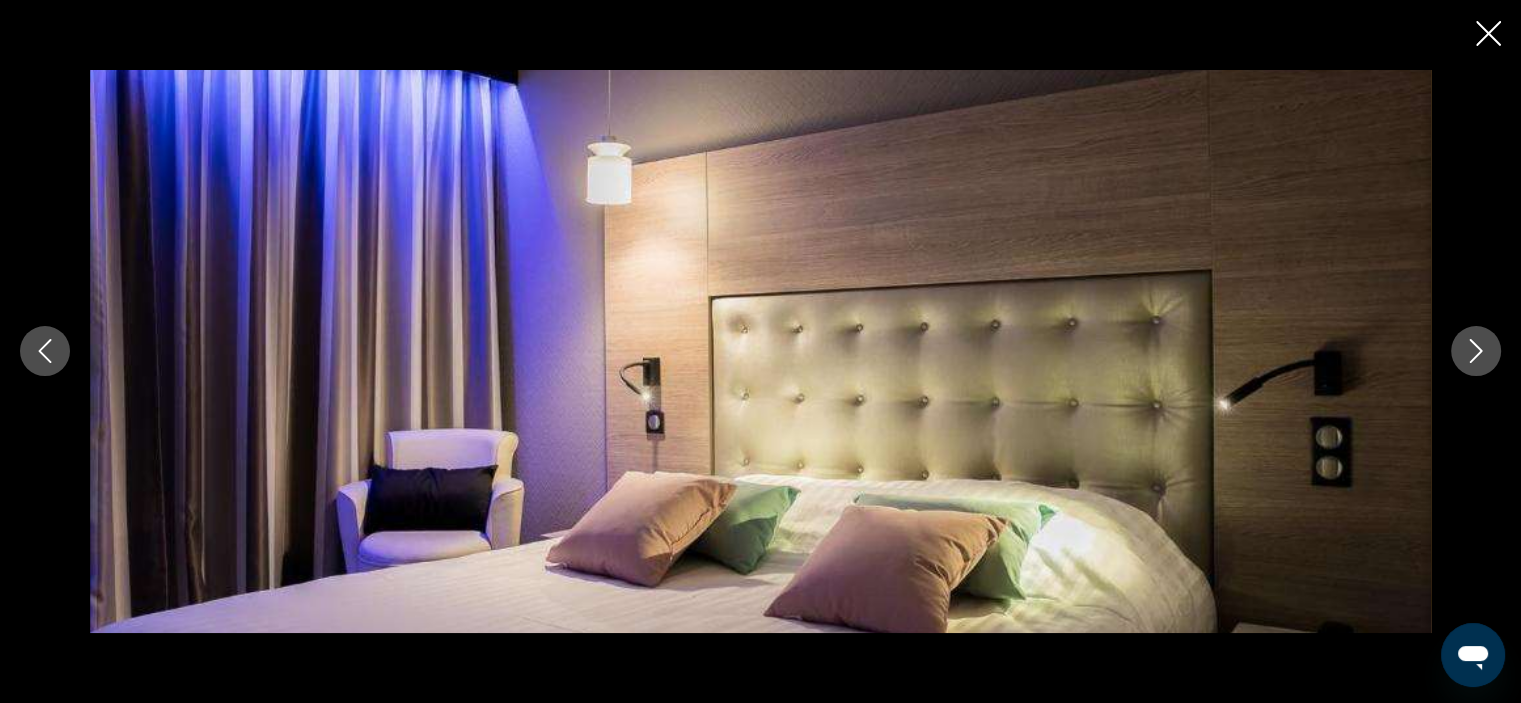 click 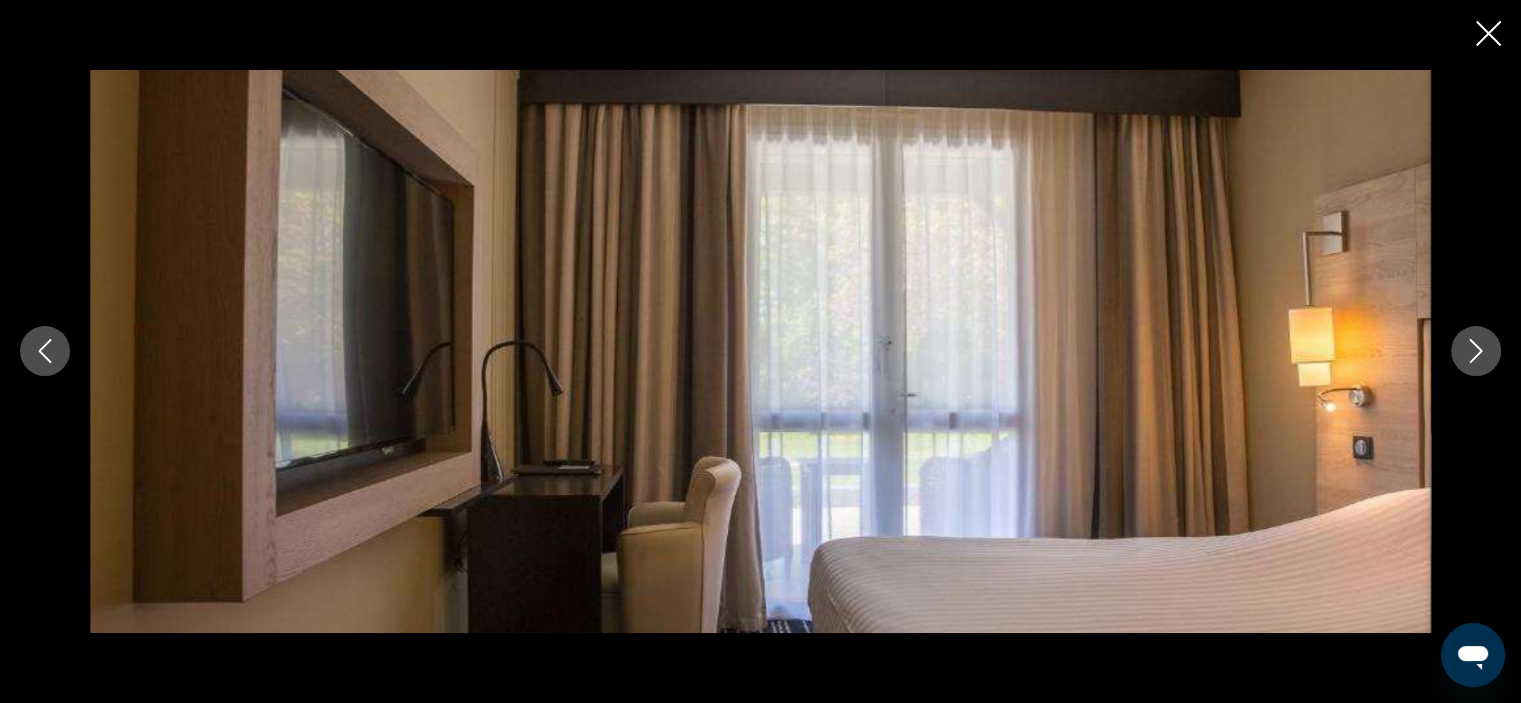 click 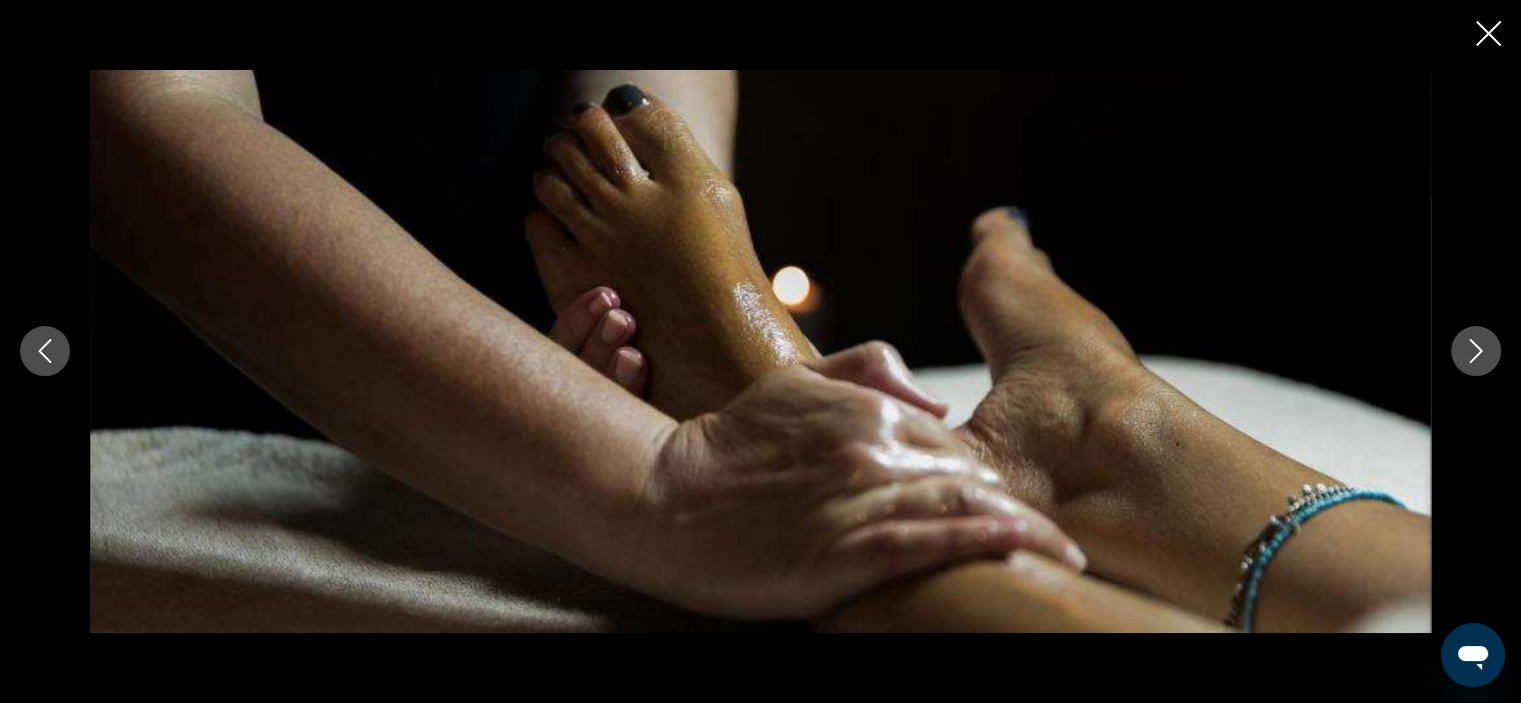 click 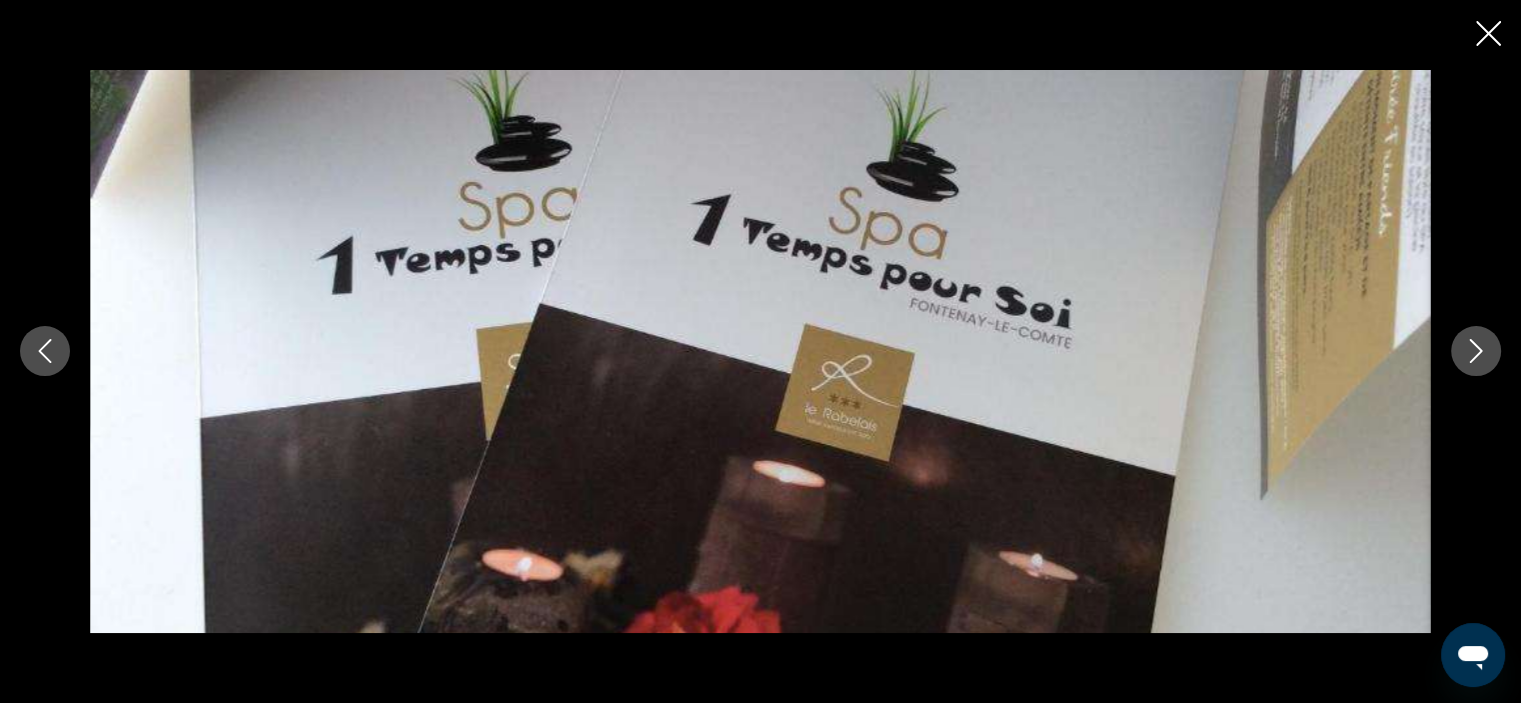 click 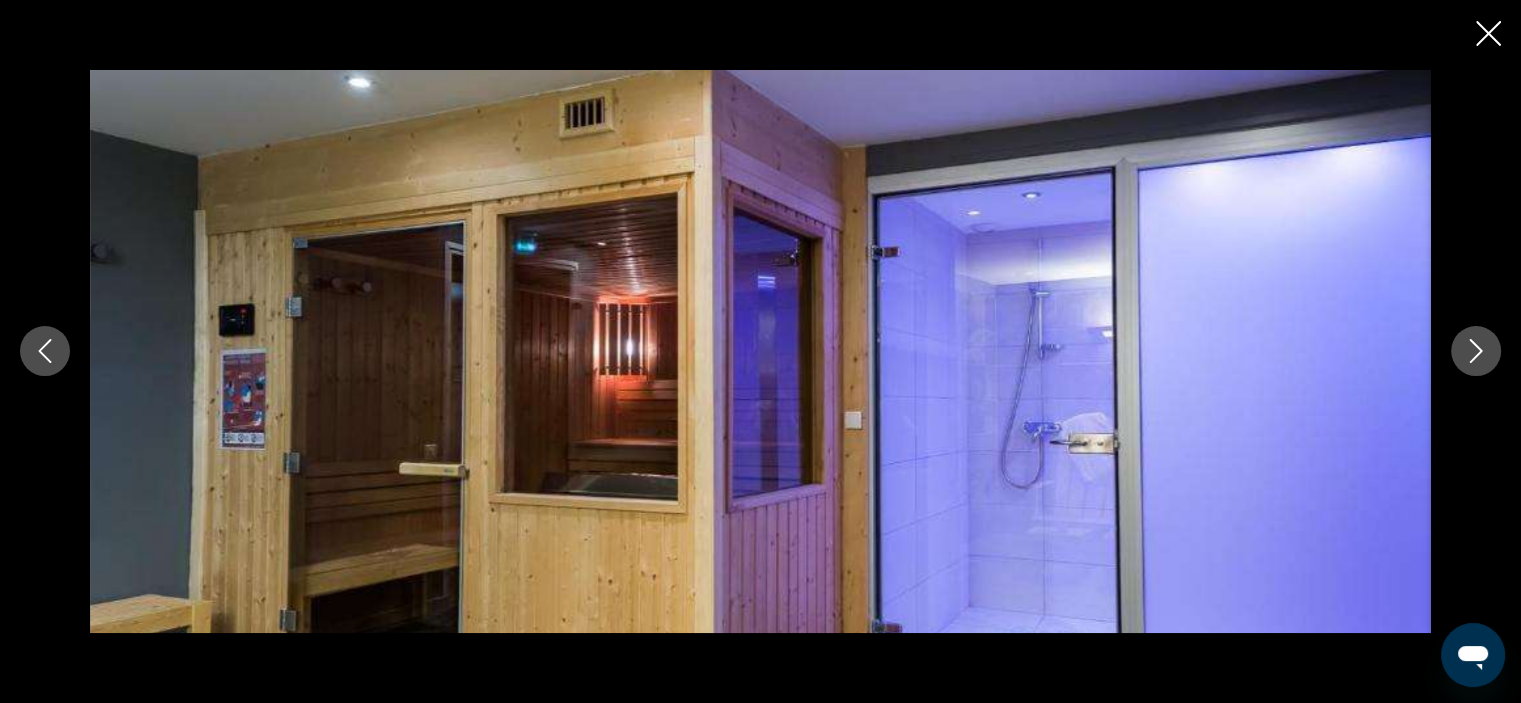 click 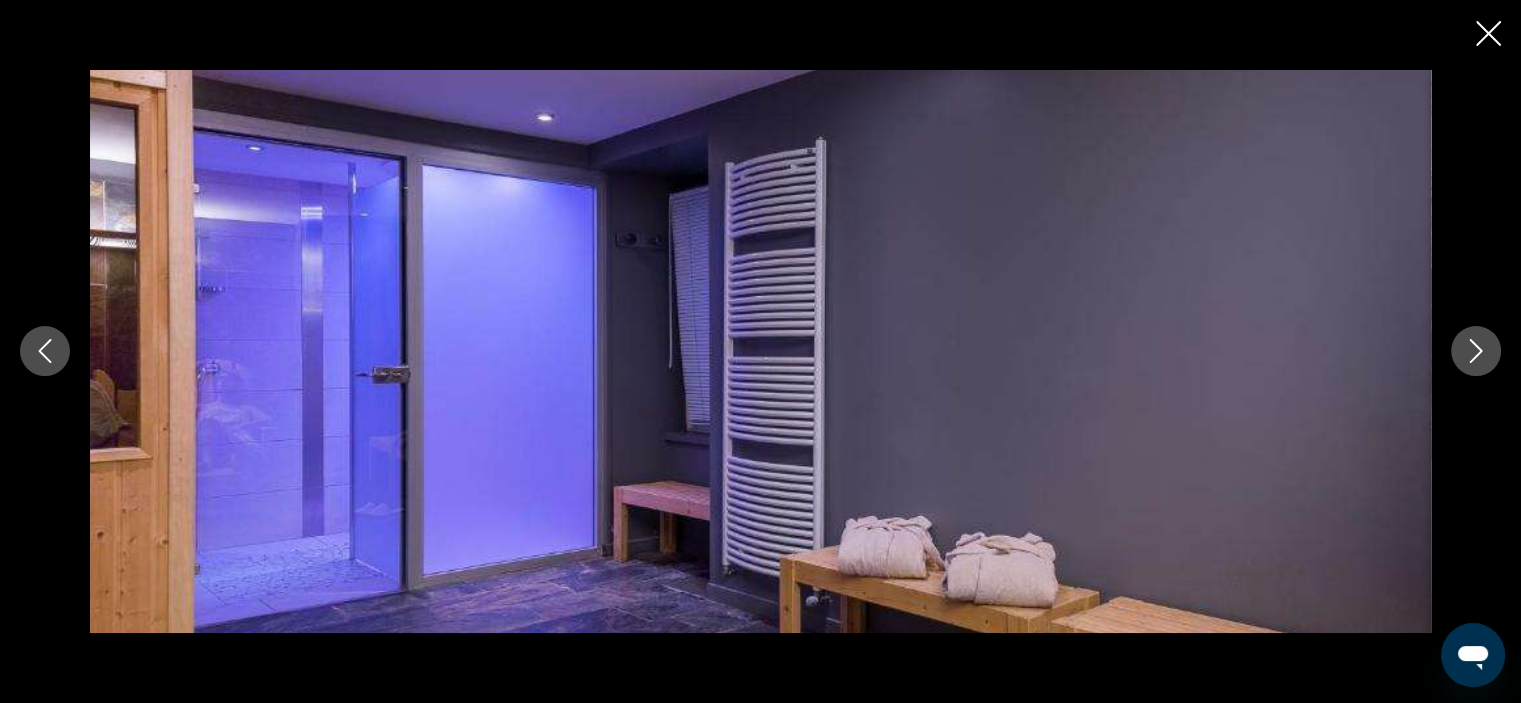 click 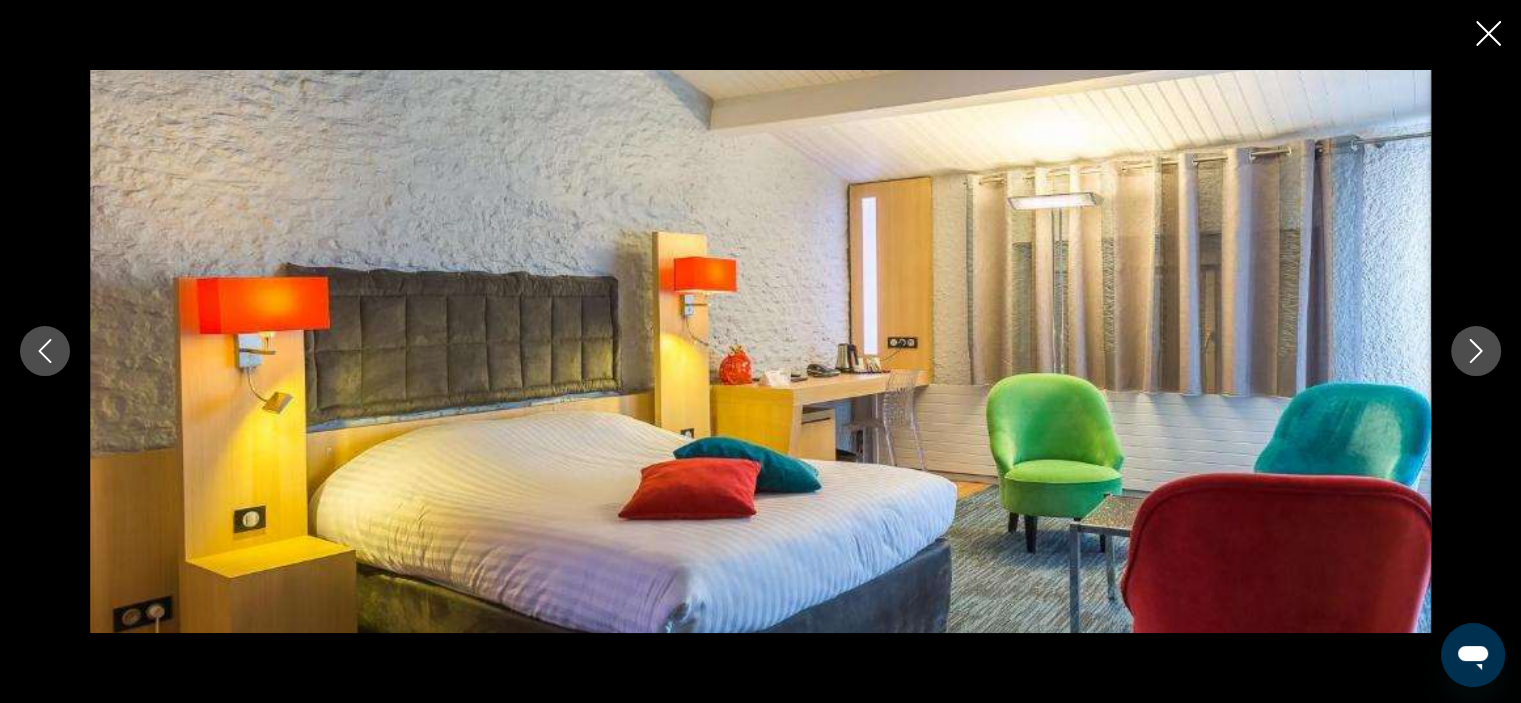 click 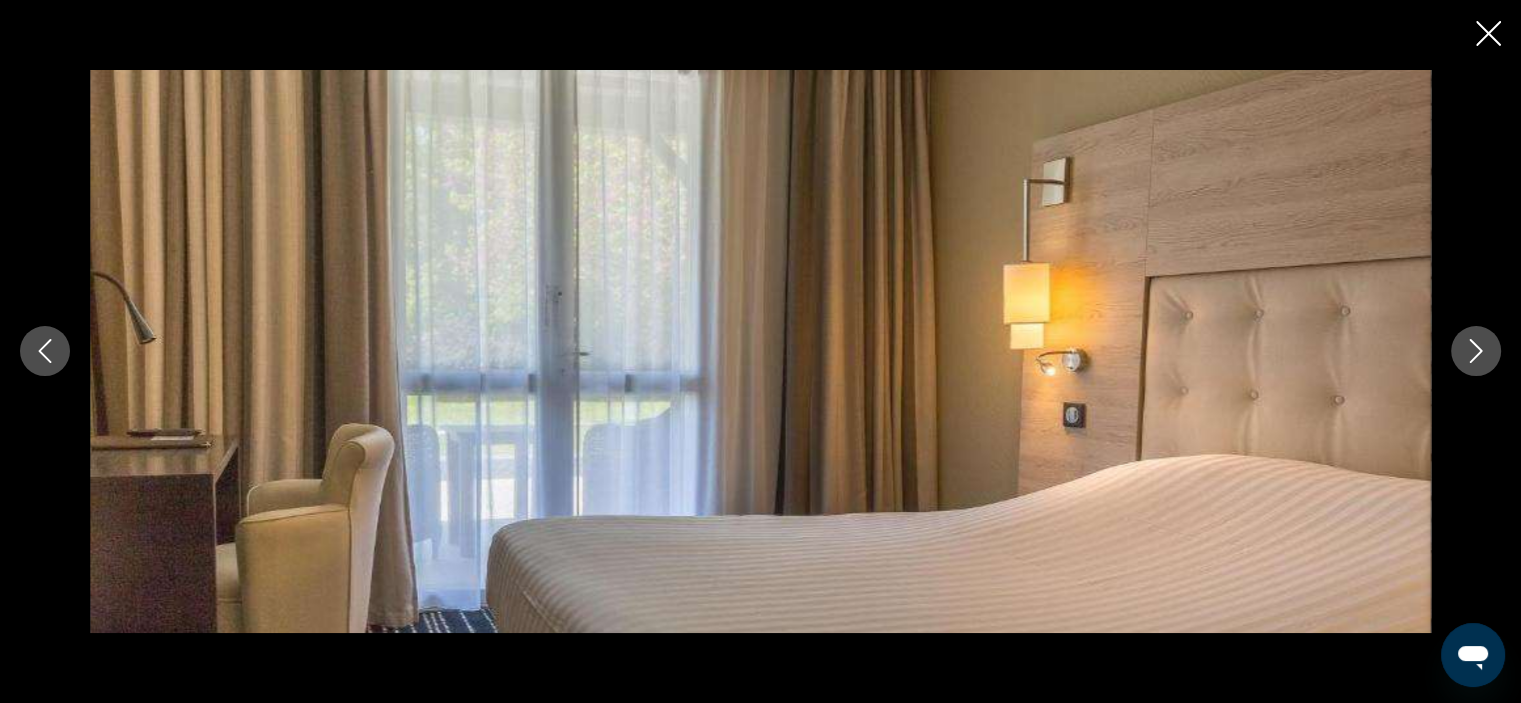 click 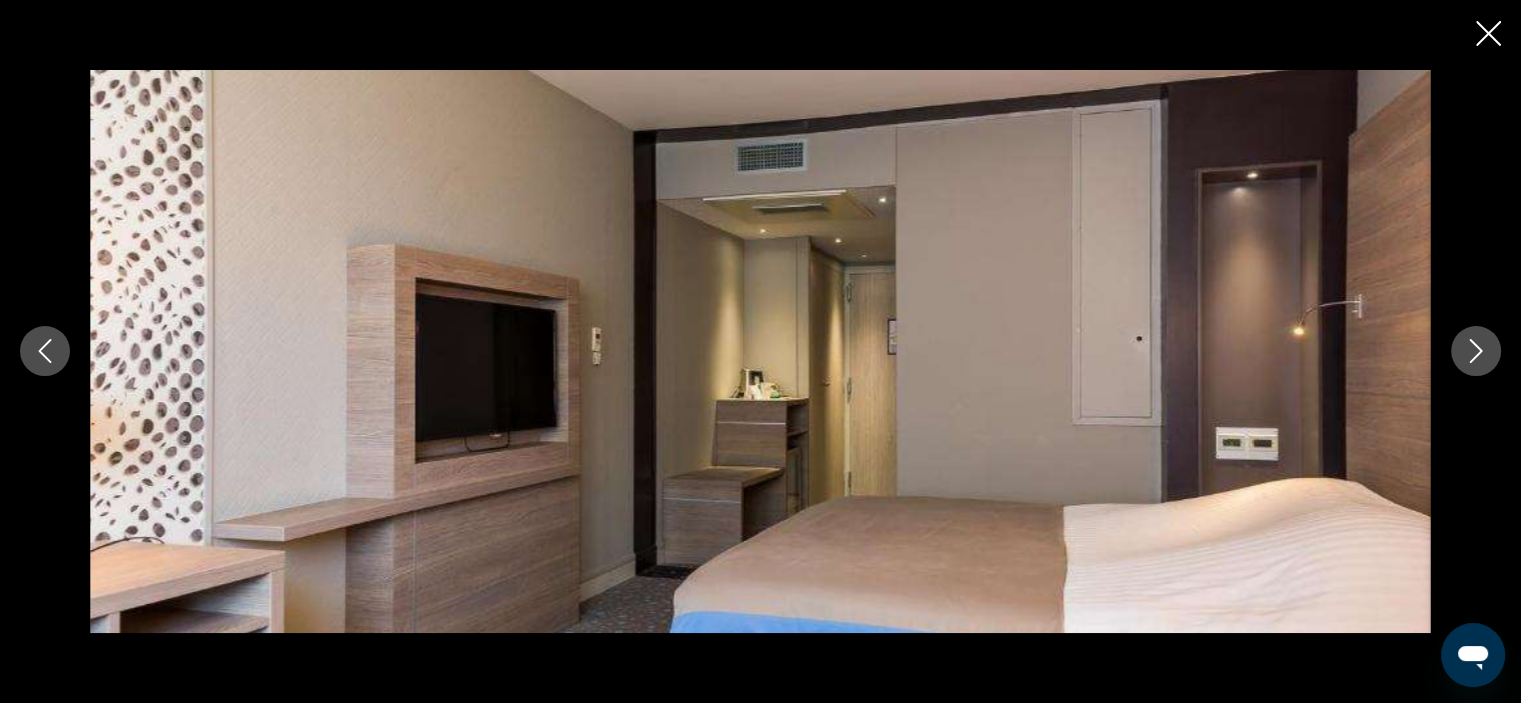 click 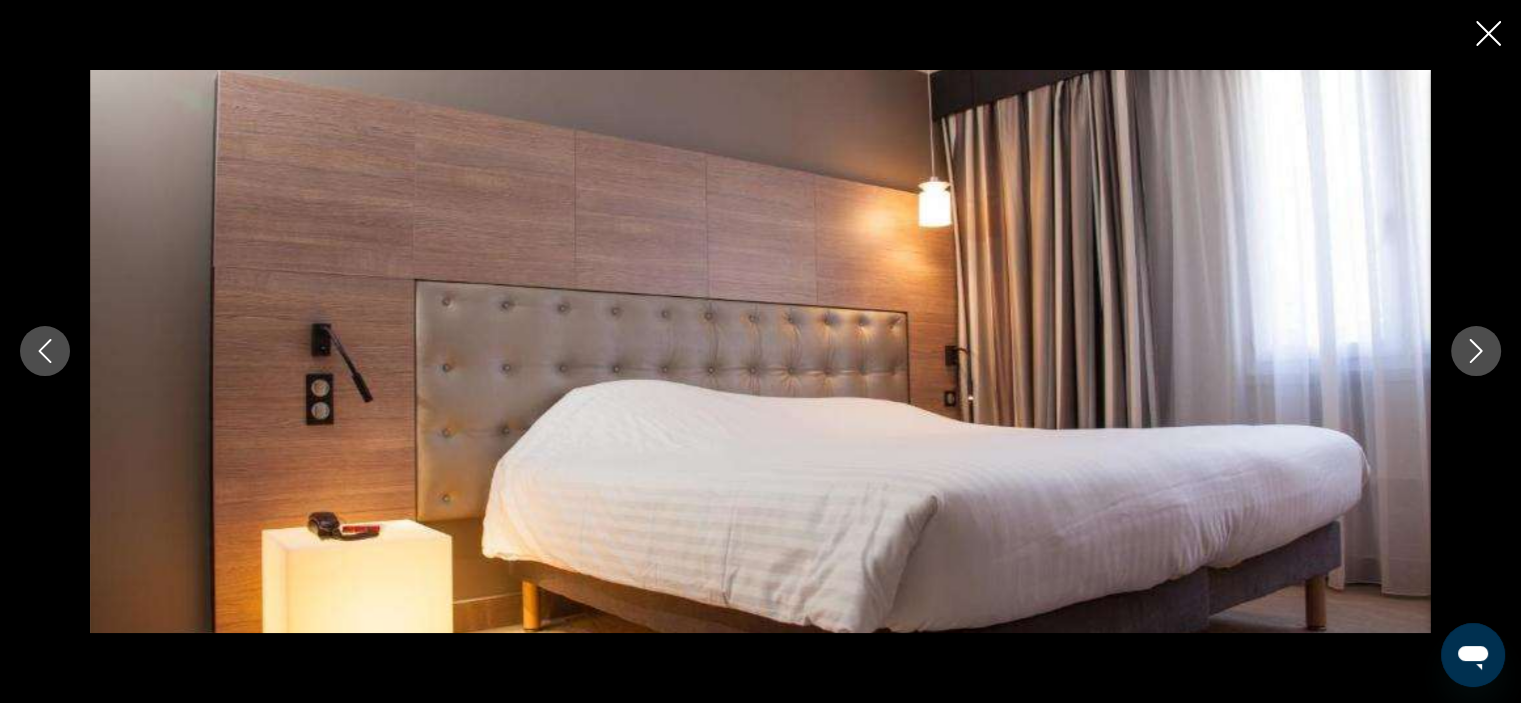 click 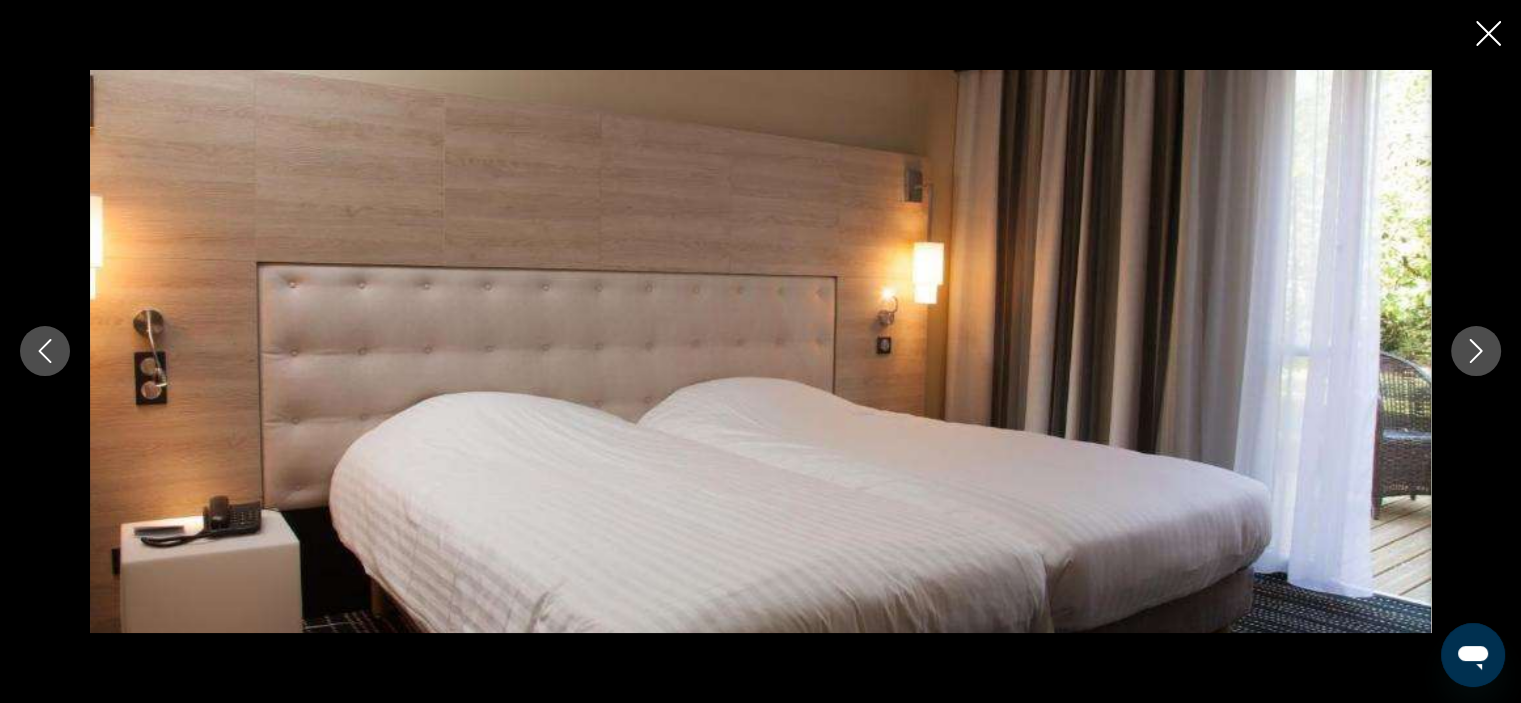 click at bounding box center (760, 351) 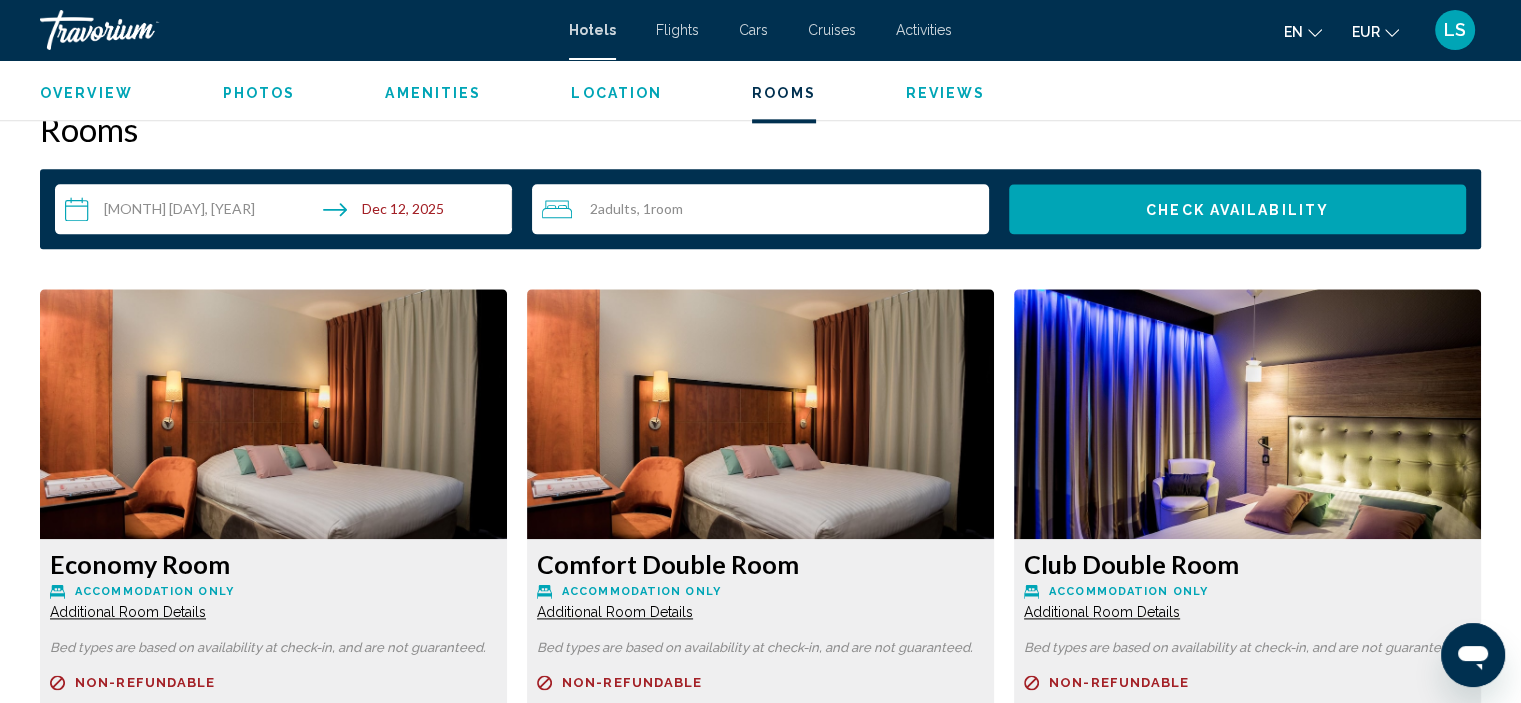 scroll, scrollTop: 2504, scrollLeft: 0, axis: vertical 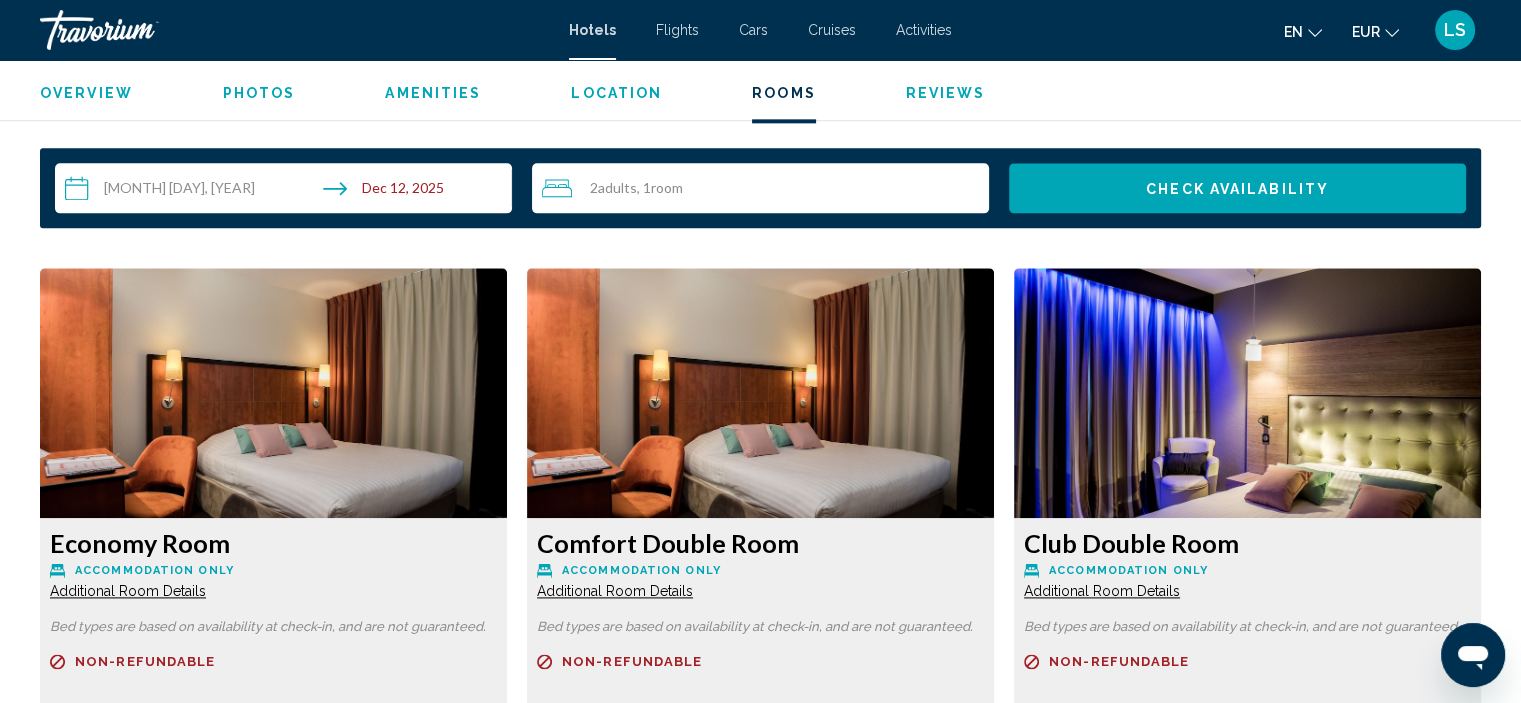 click on "2  Adult Adults , 1  Room rooms" at bounding box center (765, 188) 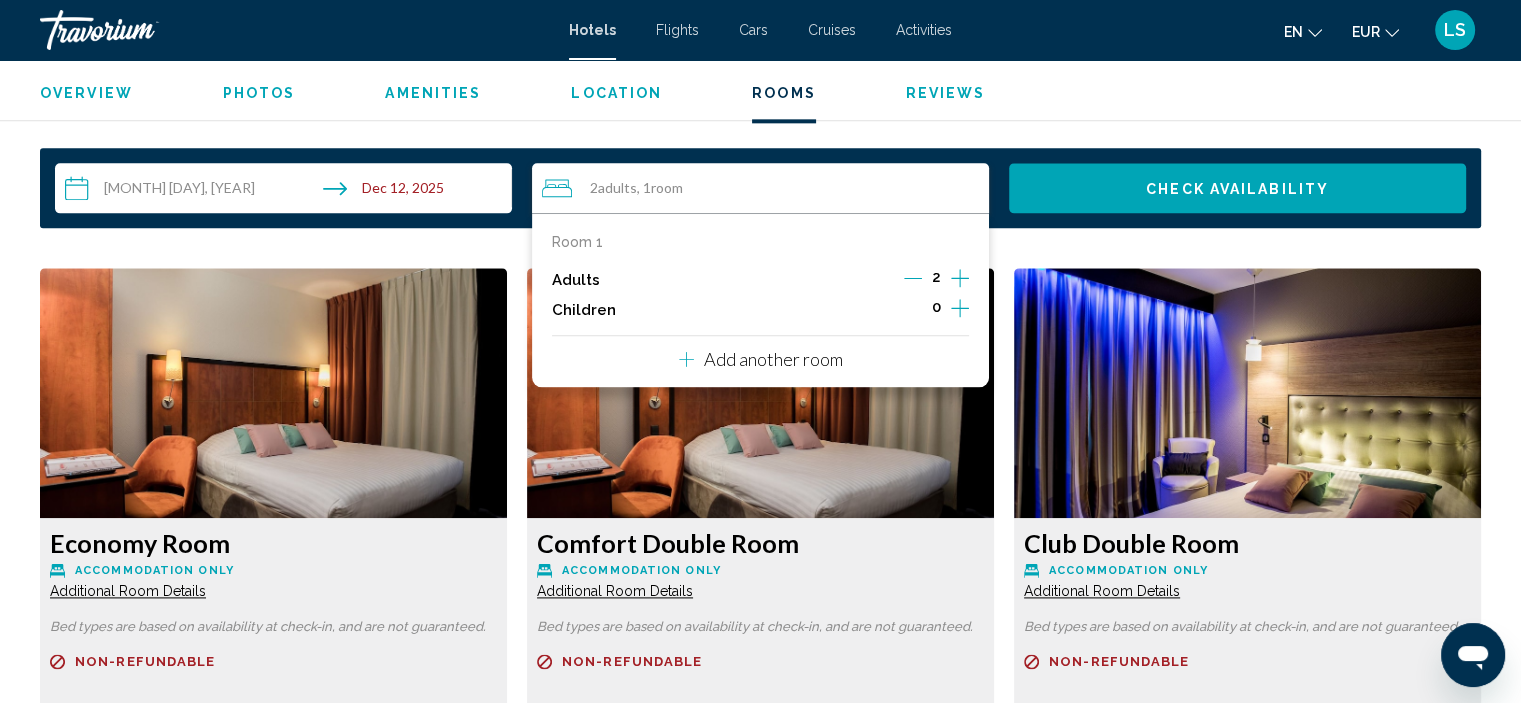 click 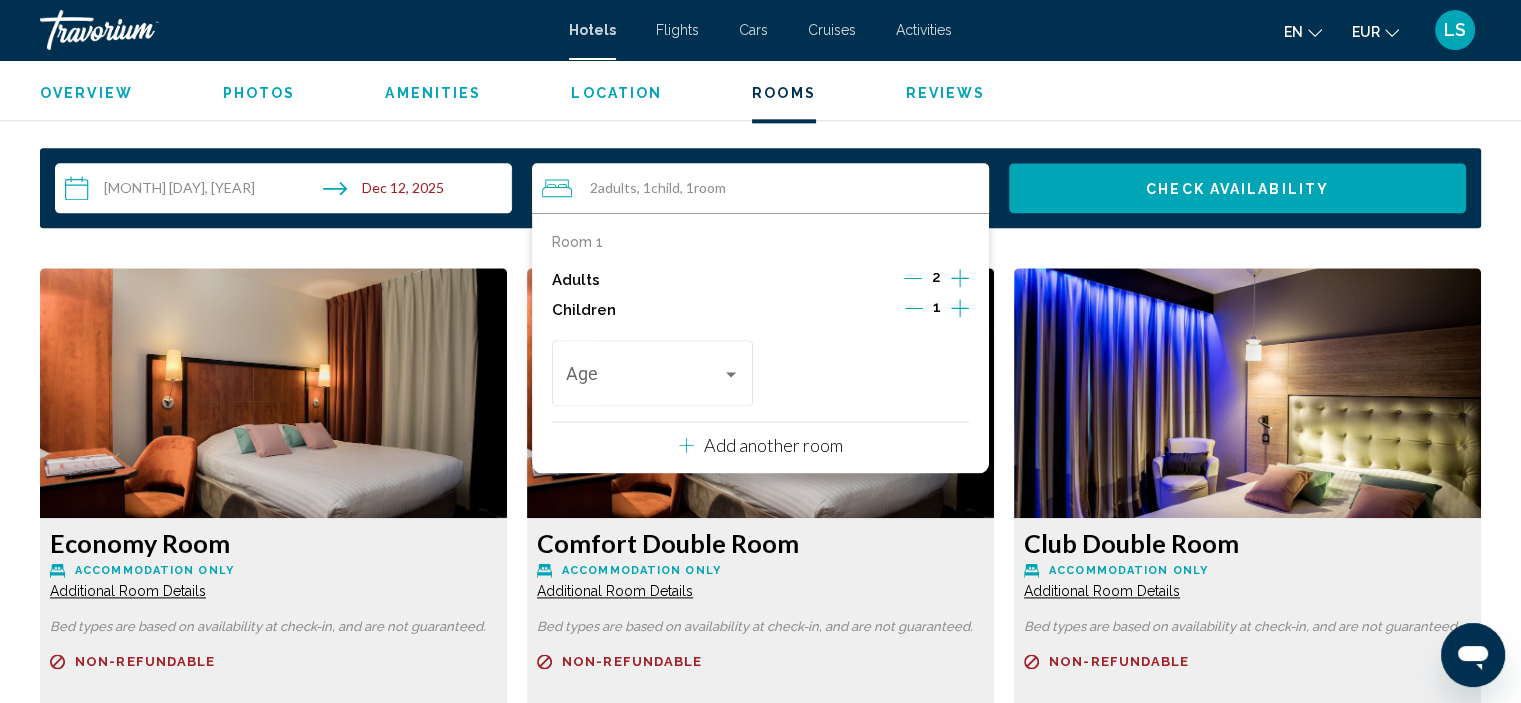 click 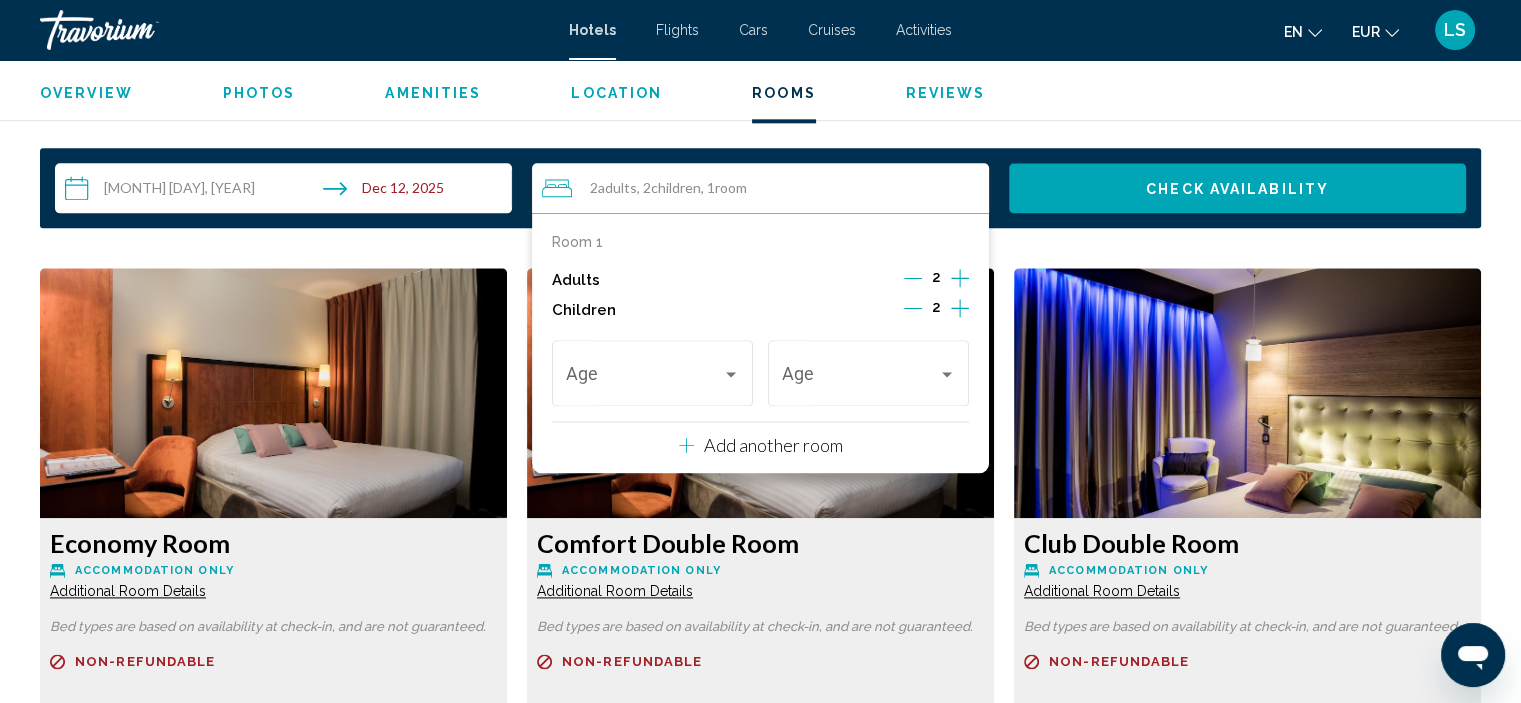 click 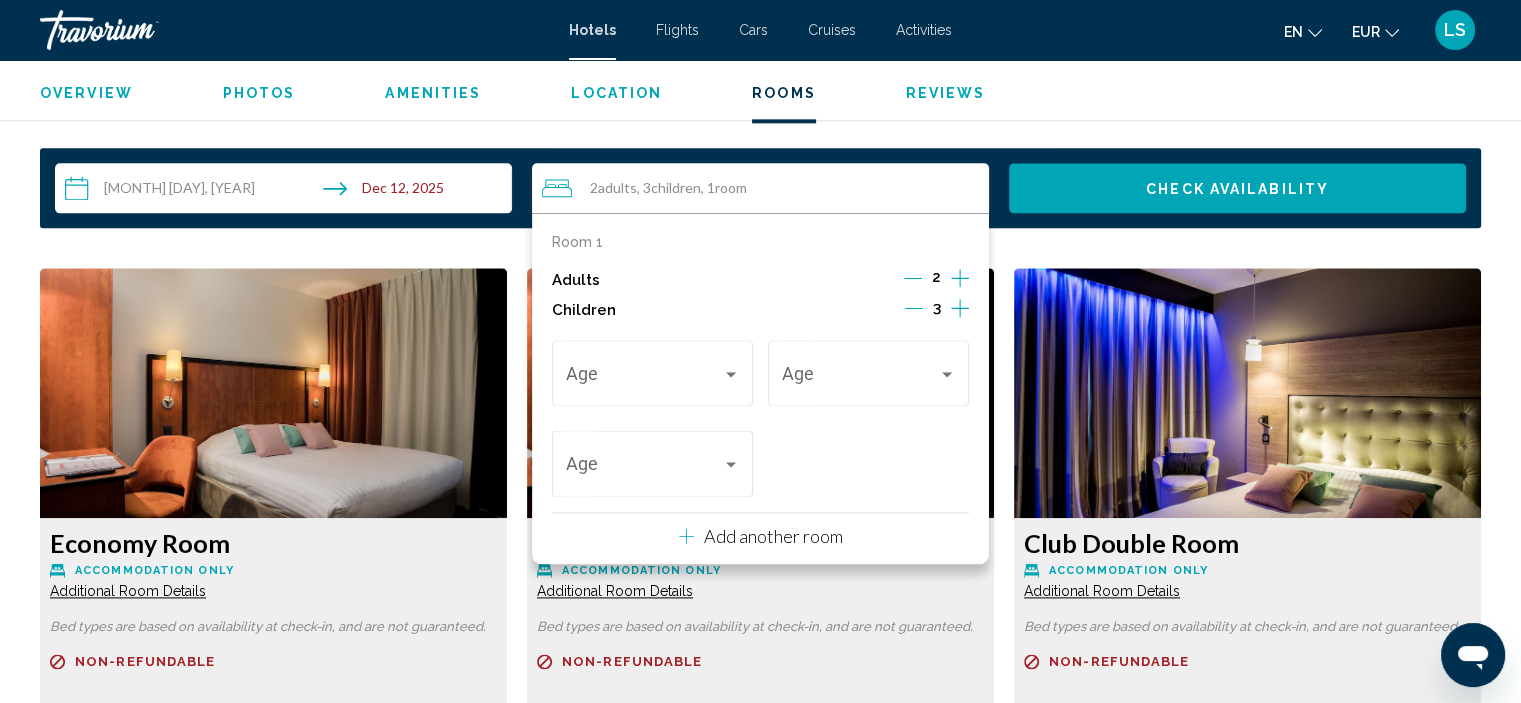 click 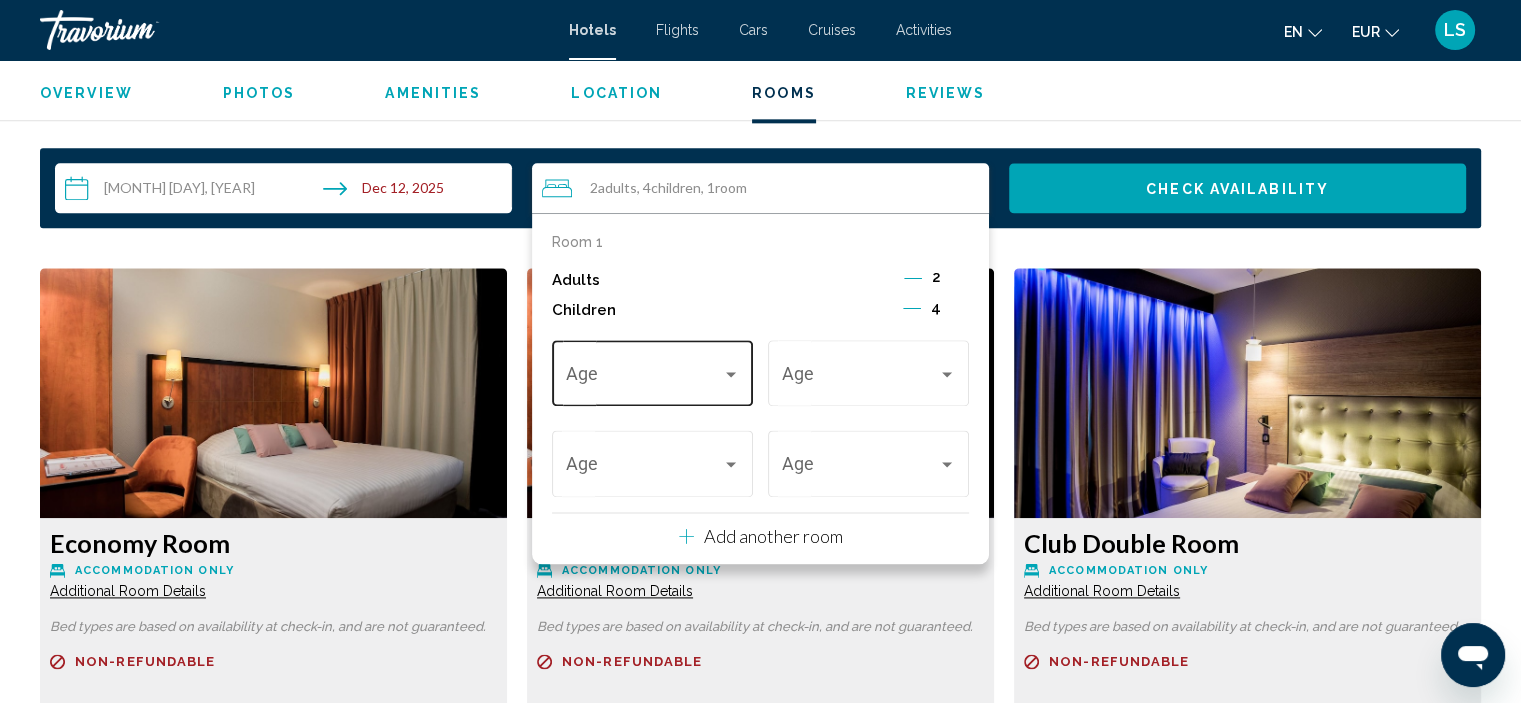click on "Age" at bounding box center (653, 370) 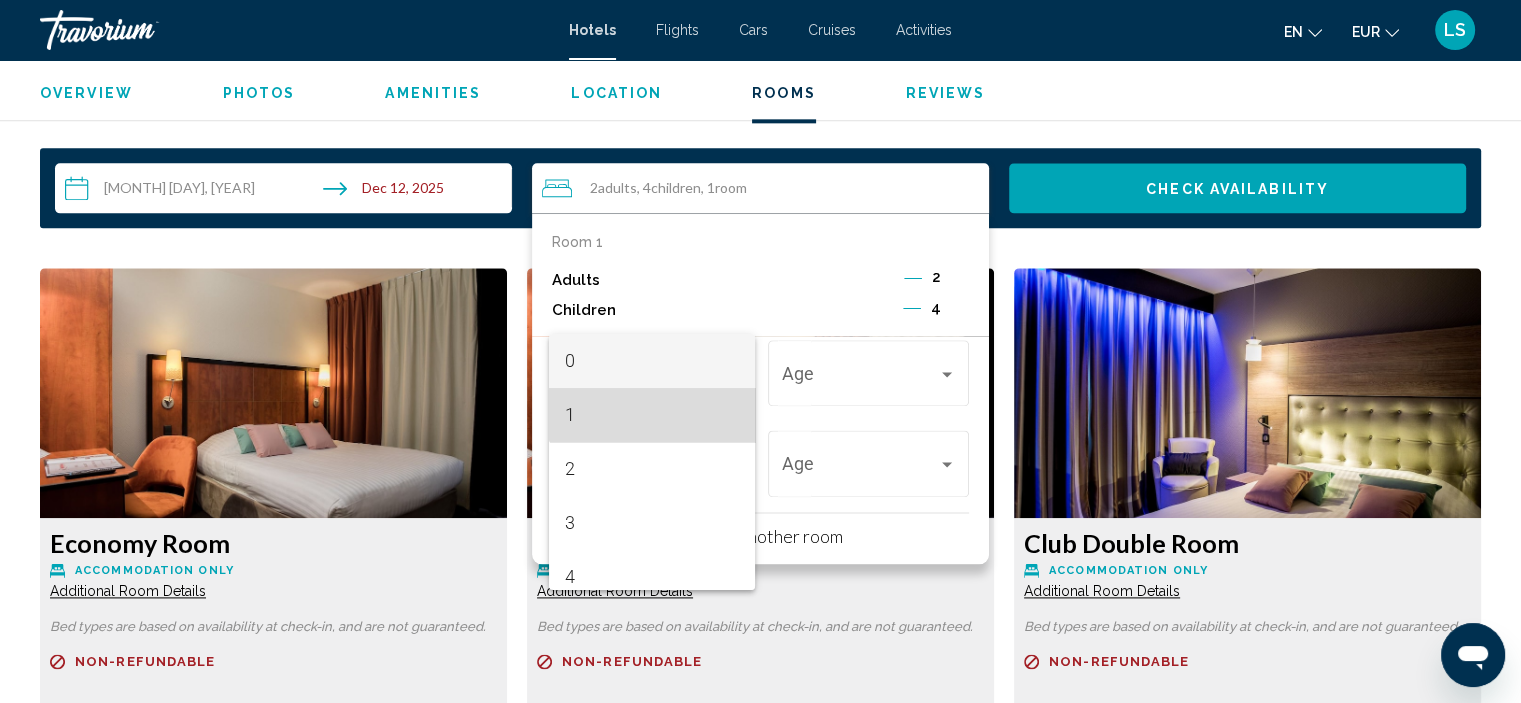 click on "1" at bounding box center [652, 415] 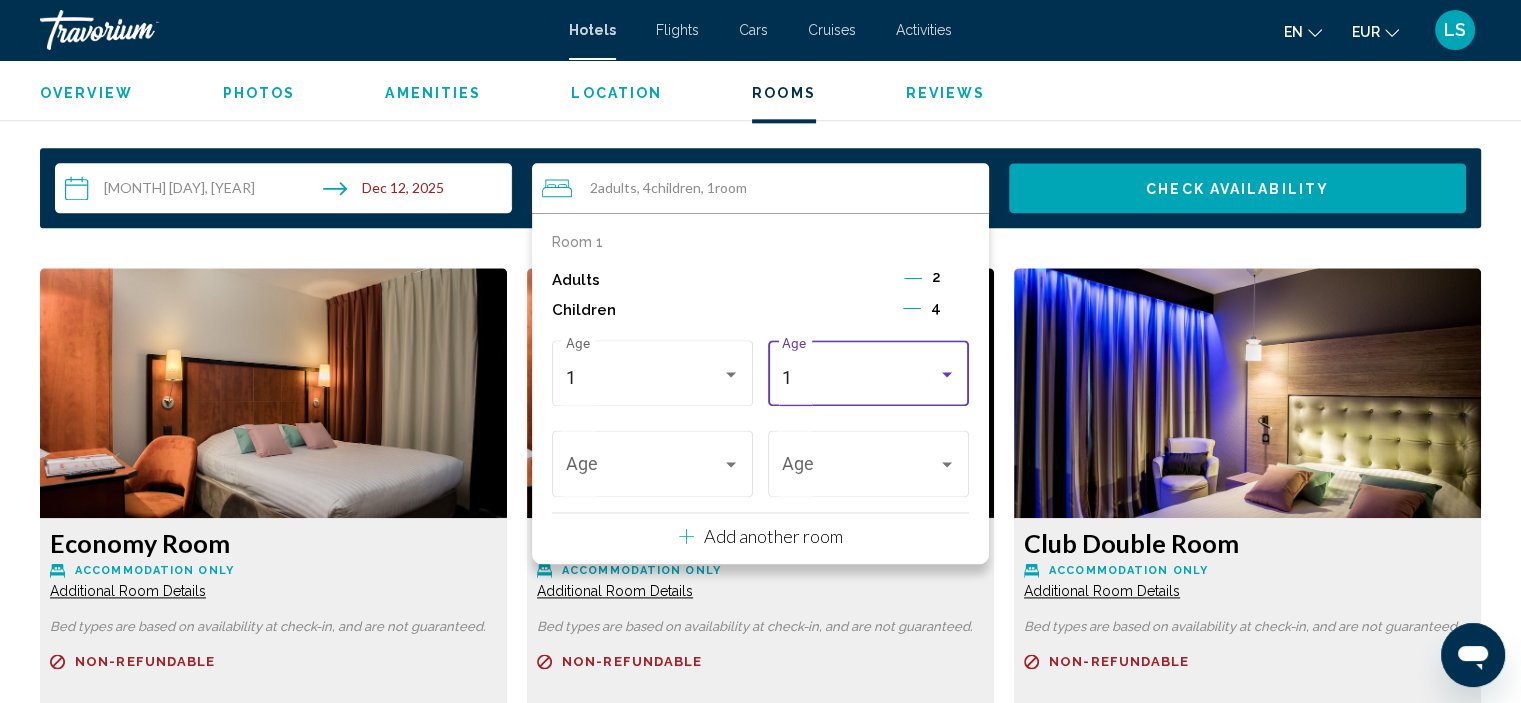 click on "1" at bounding box center (860, 378) 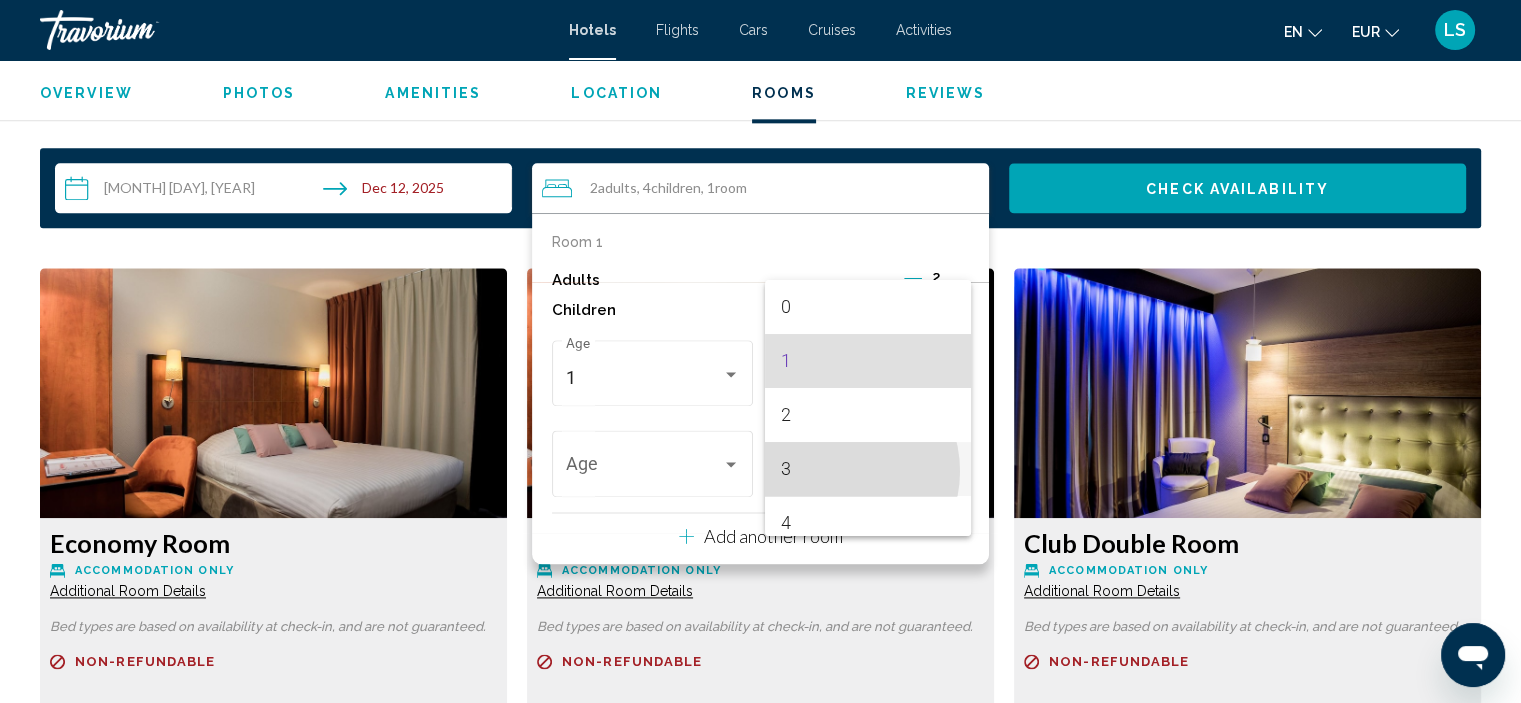 click on "3" at bounding box center [868, 469] 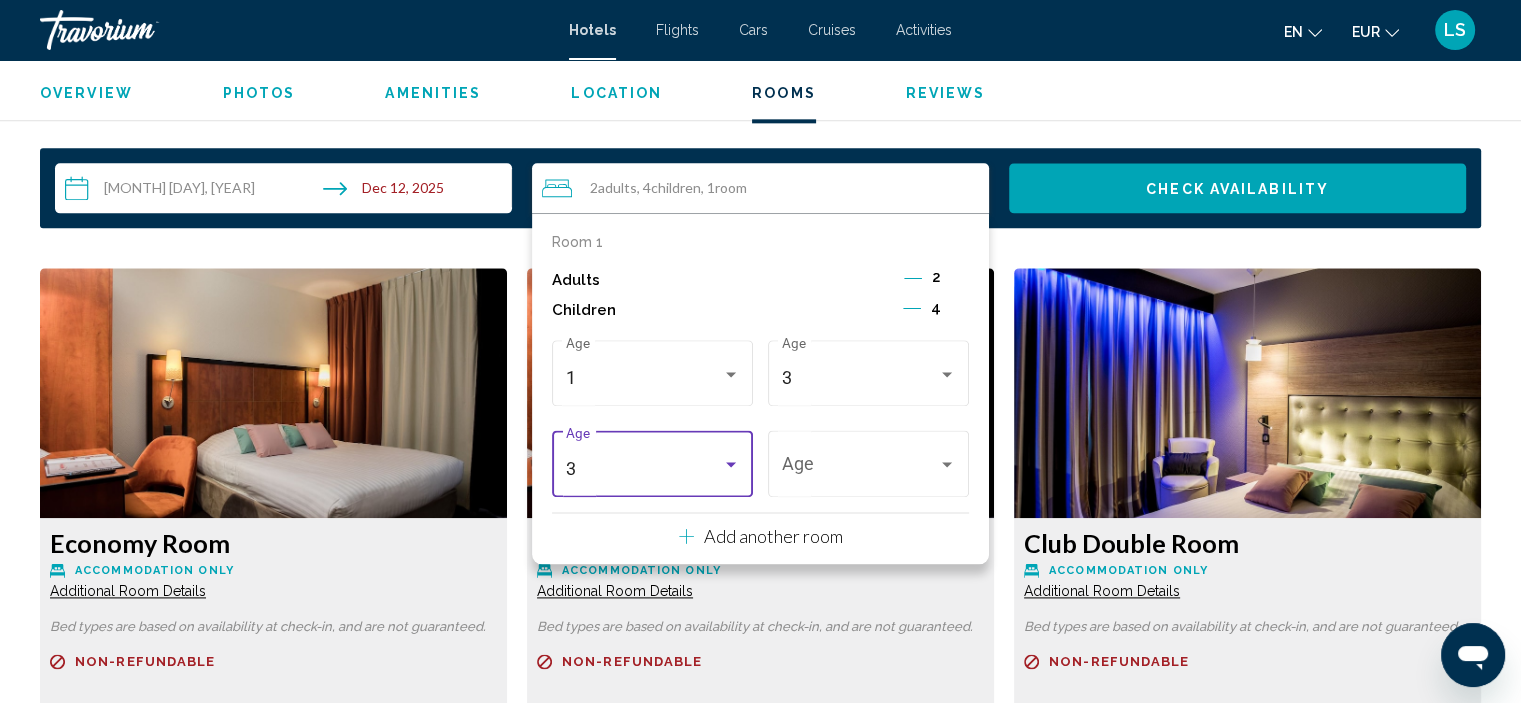 click on "3" at bounding box center (644, 469) 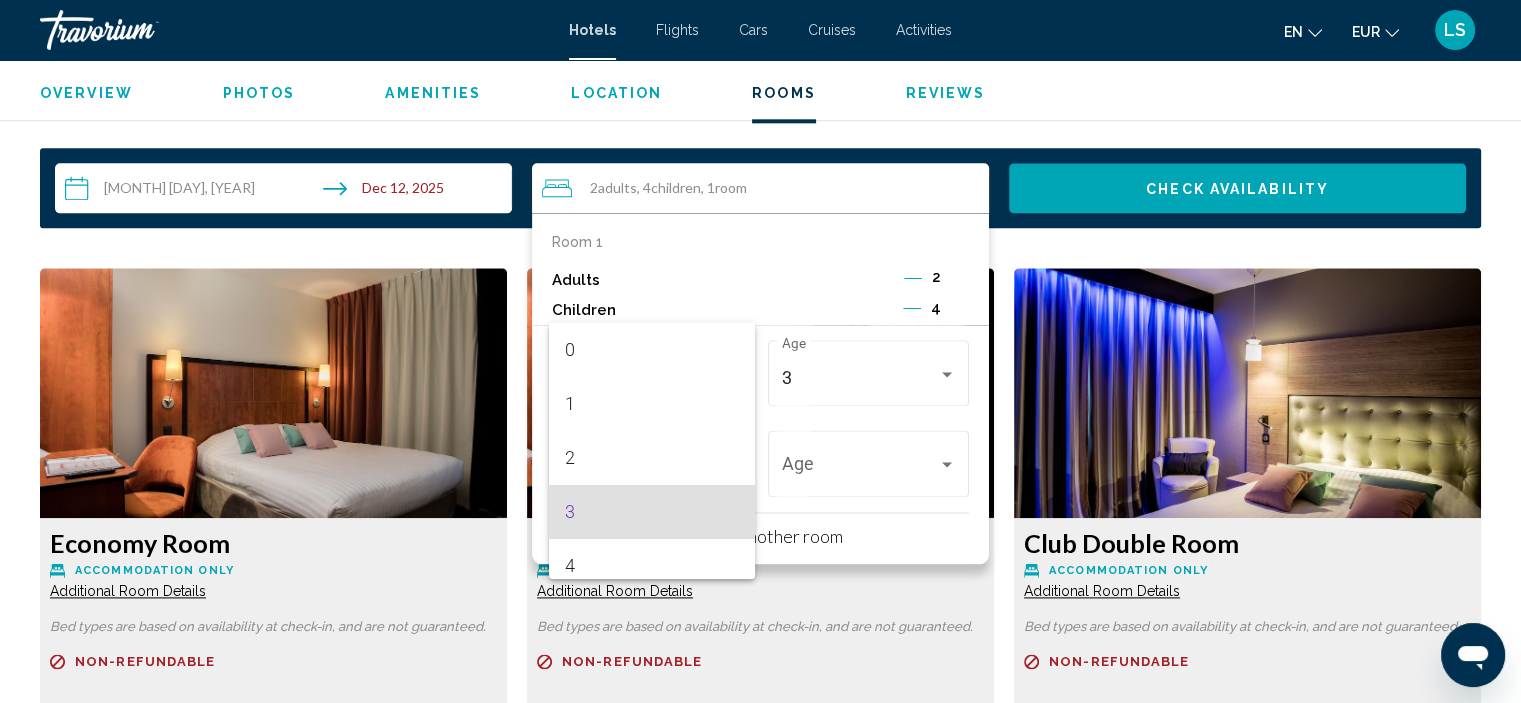 scroll, scrollTop: 60, scrollLeft: 0, axis: vertical 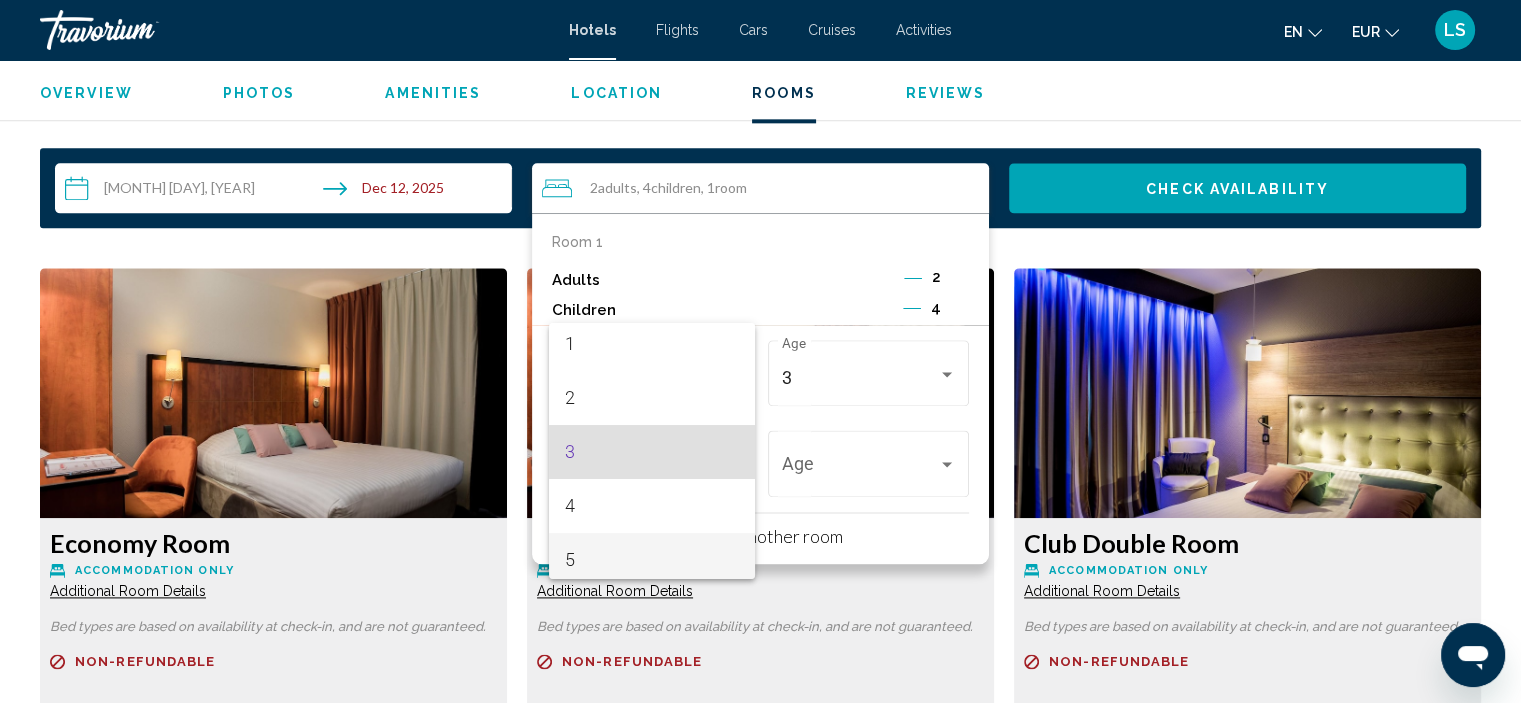 click on "5" at bounding box center (652, 560) 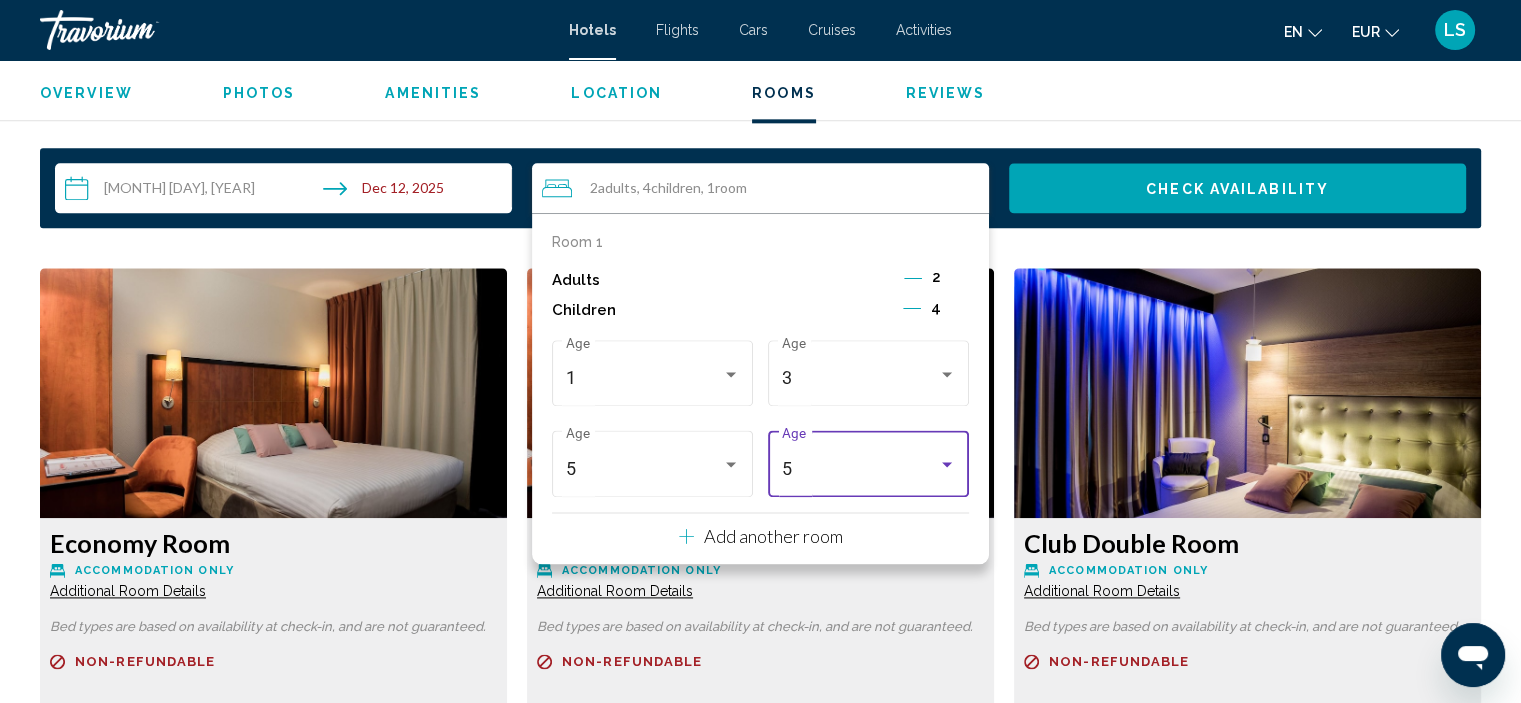 scroll, scrollTop: 0, scrollLeft: 0, axis: both 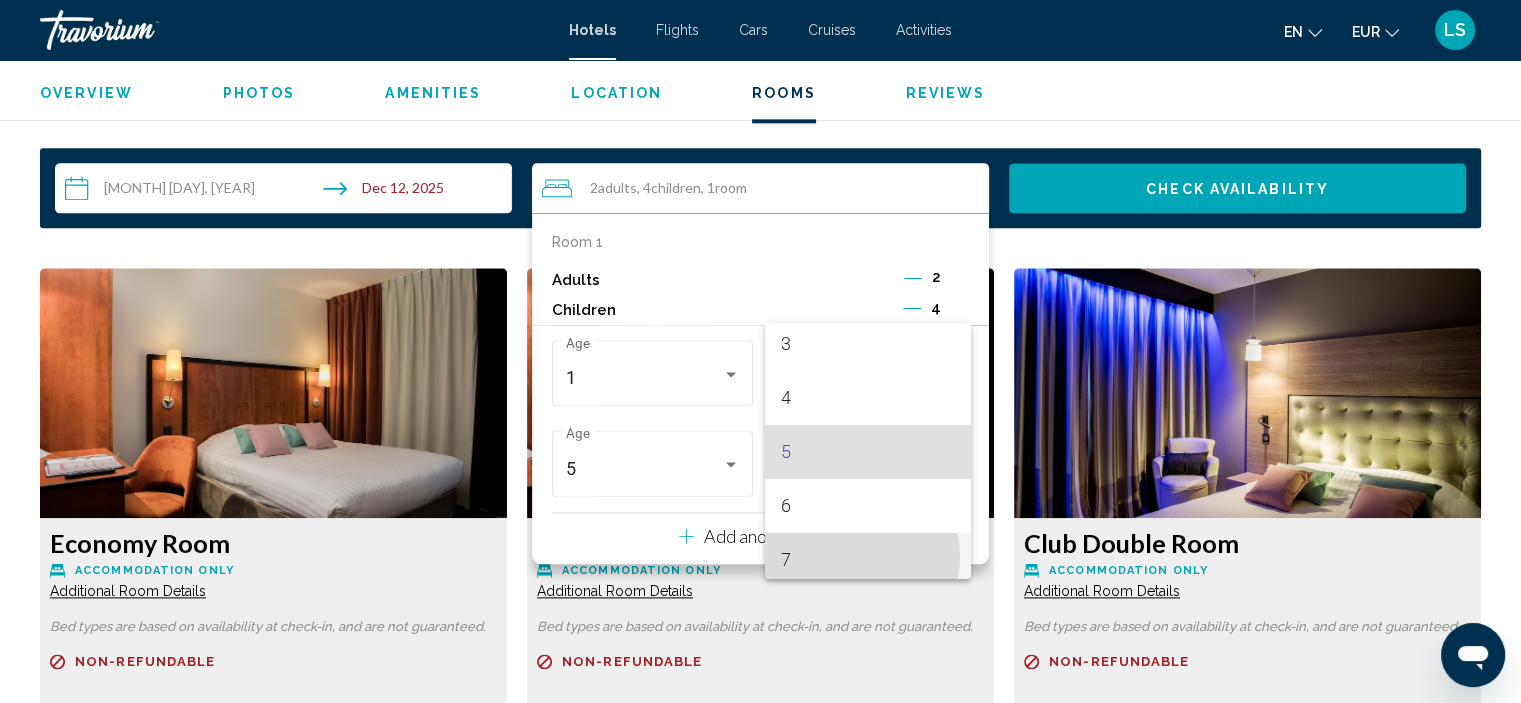 click on "7" at bounding box center [868, 560] 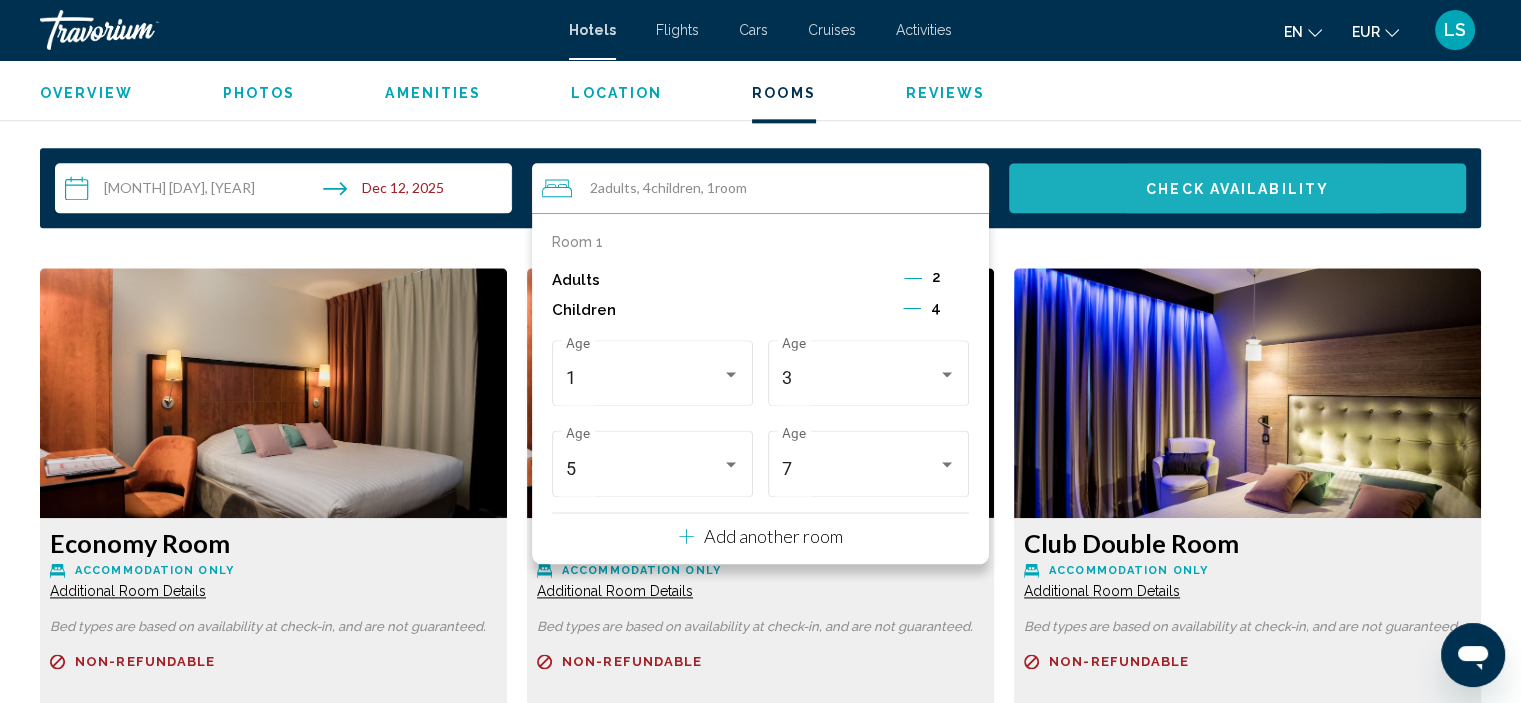 click on "Check Availability" at bounding box center [1237, 189] 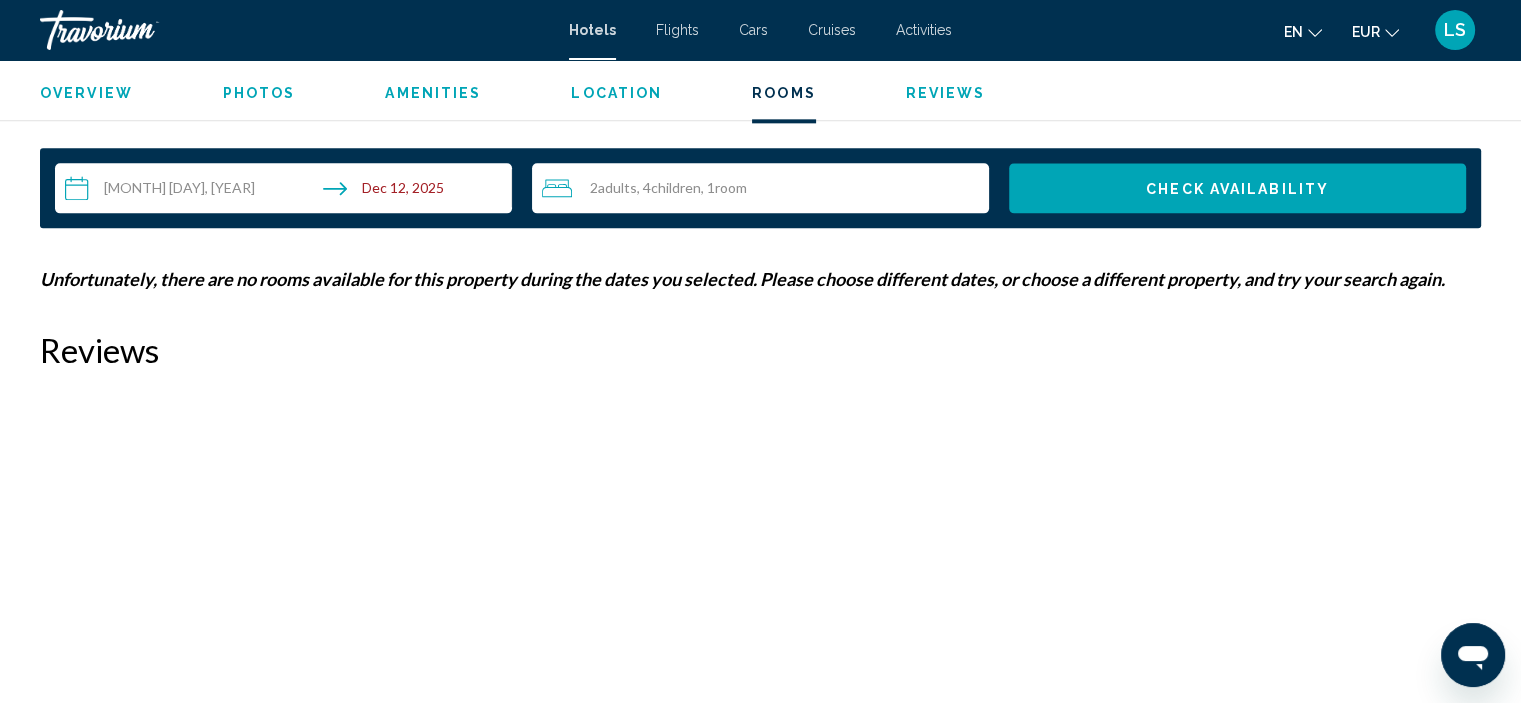 click on "2  Adult Adults , 4  Child Children , 1  Room rooms" at bounding box center (765, 188) 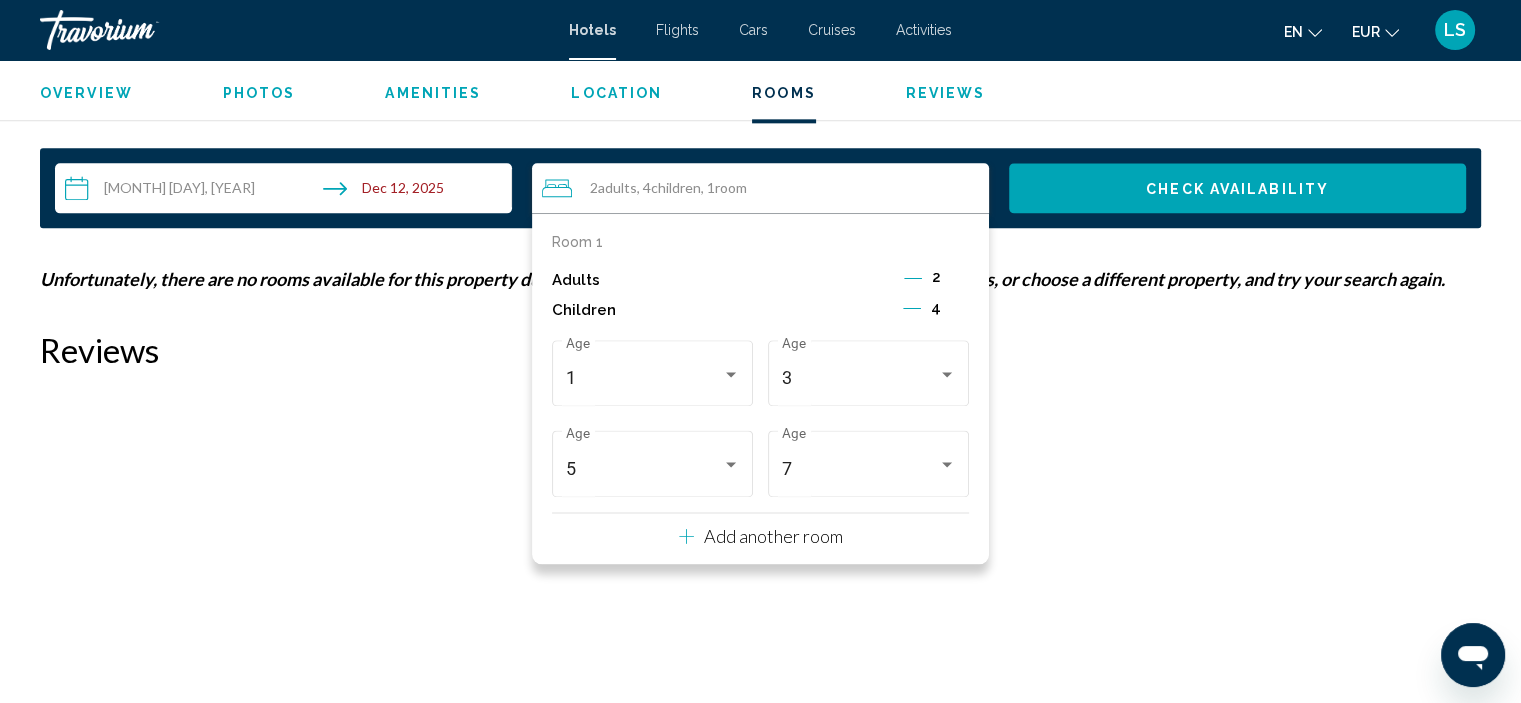 click 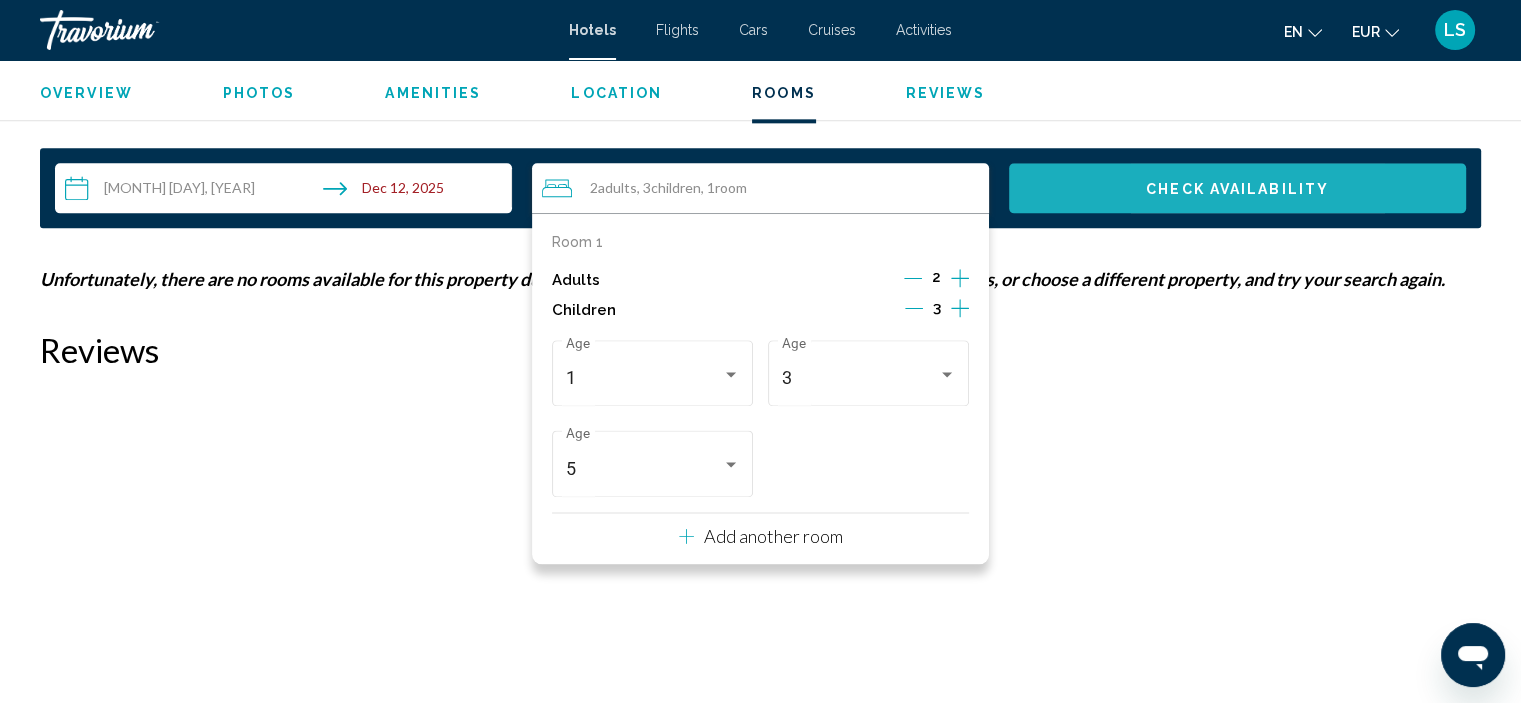 click on "Check Availability" at bounding box center [1237, 188] 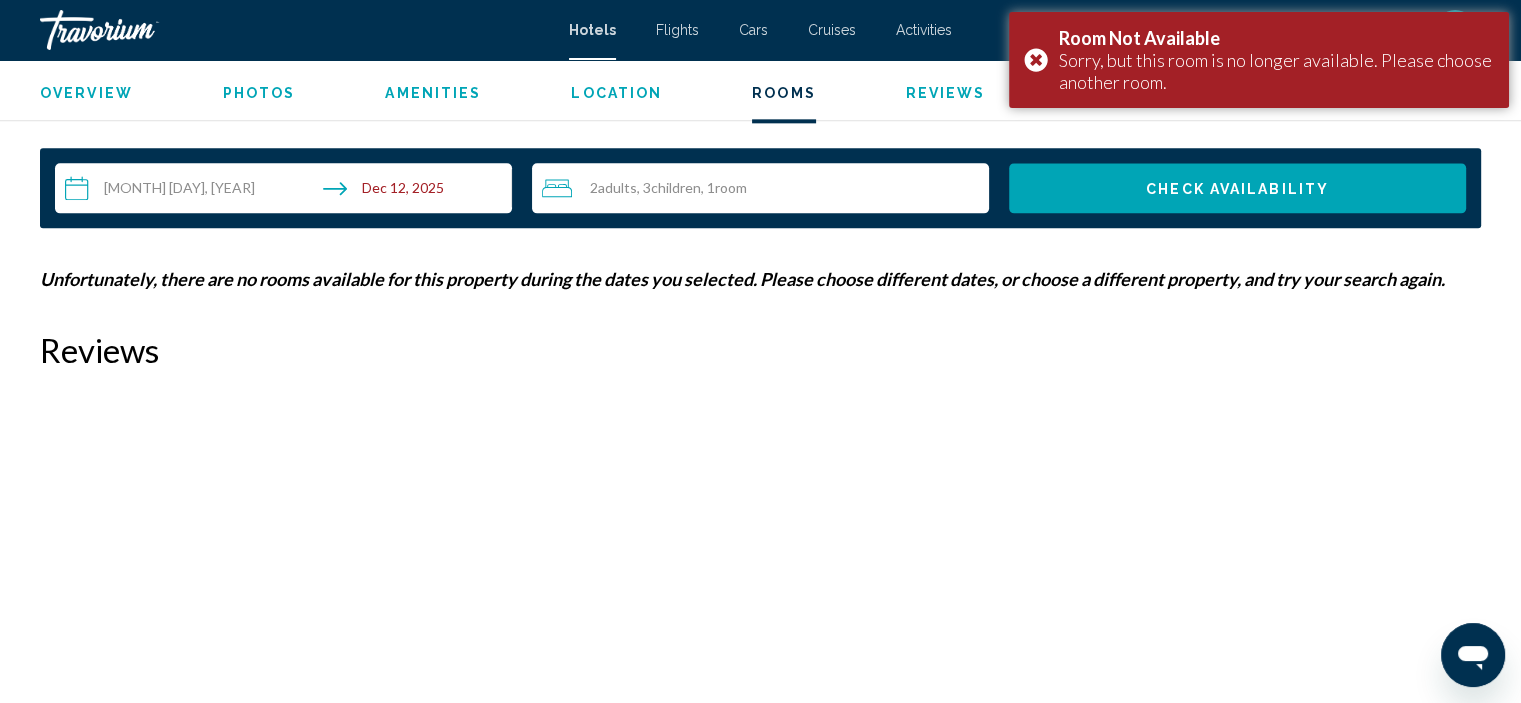 click on "2  Adult Adults , 3  Child Children , 1  Room rooms" at bounding box center (765, 188) 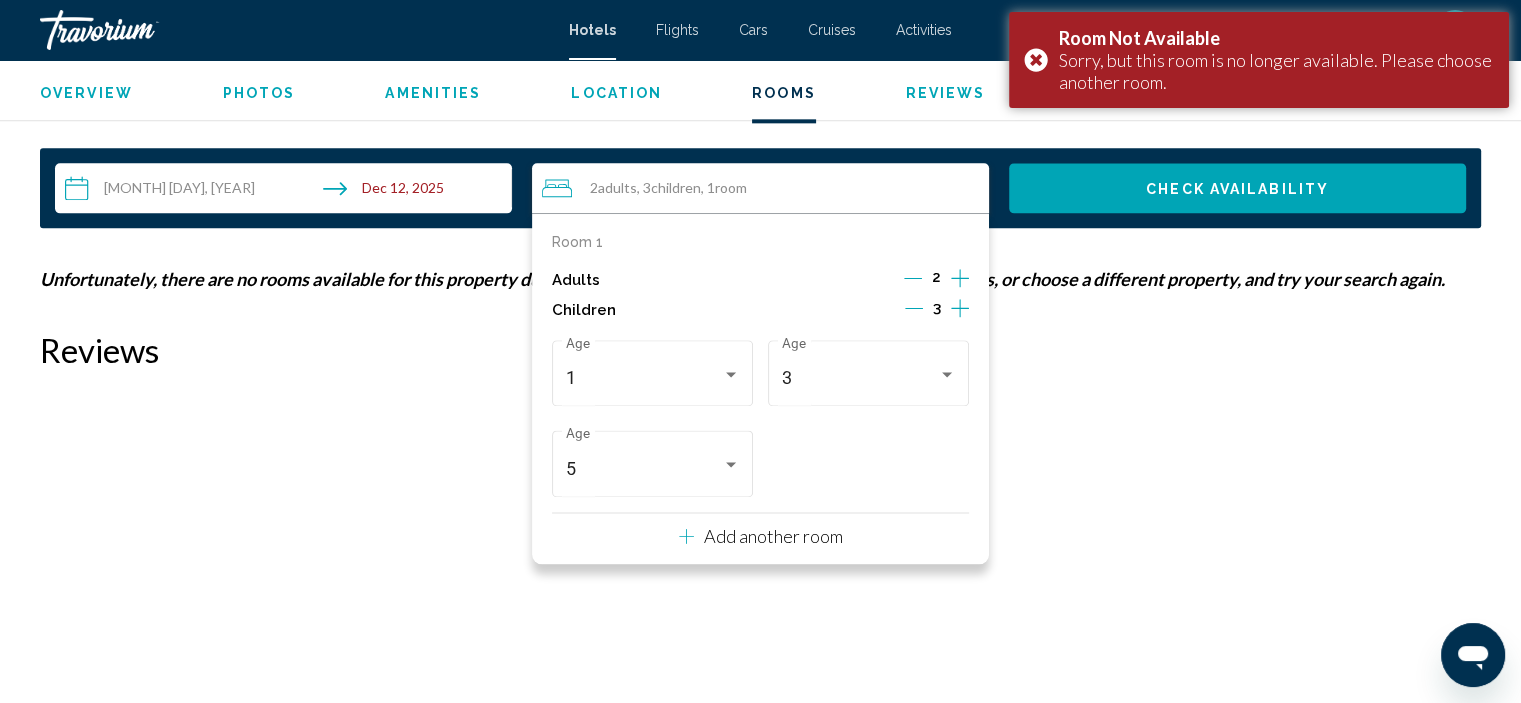 click 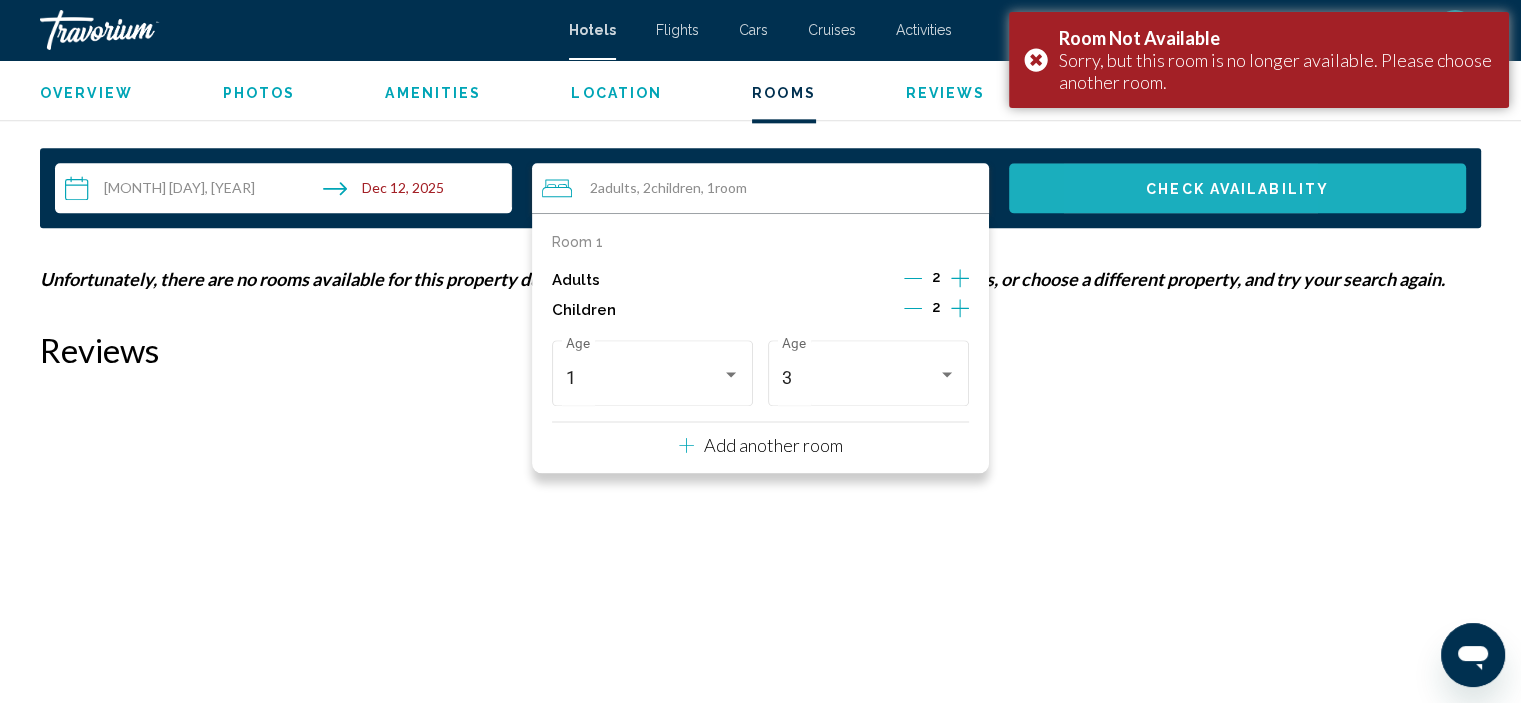 click on "Check Availability" at bounding box center (1237, 188) 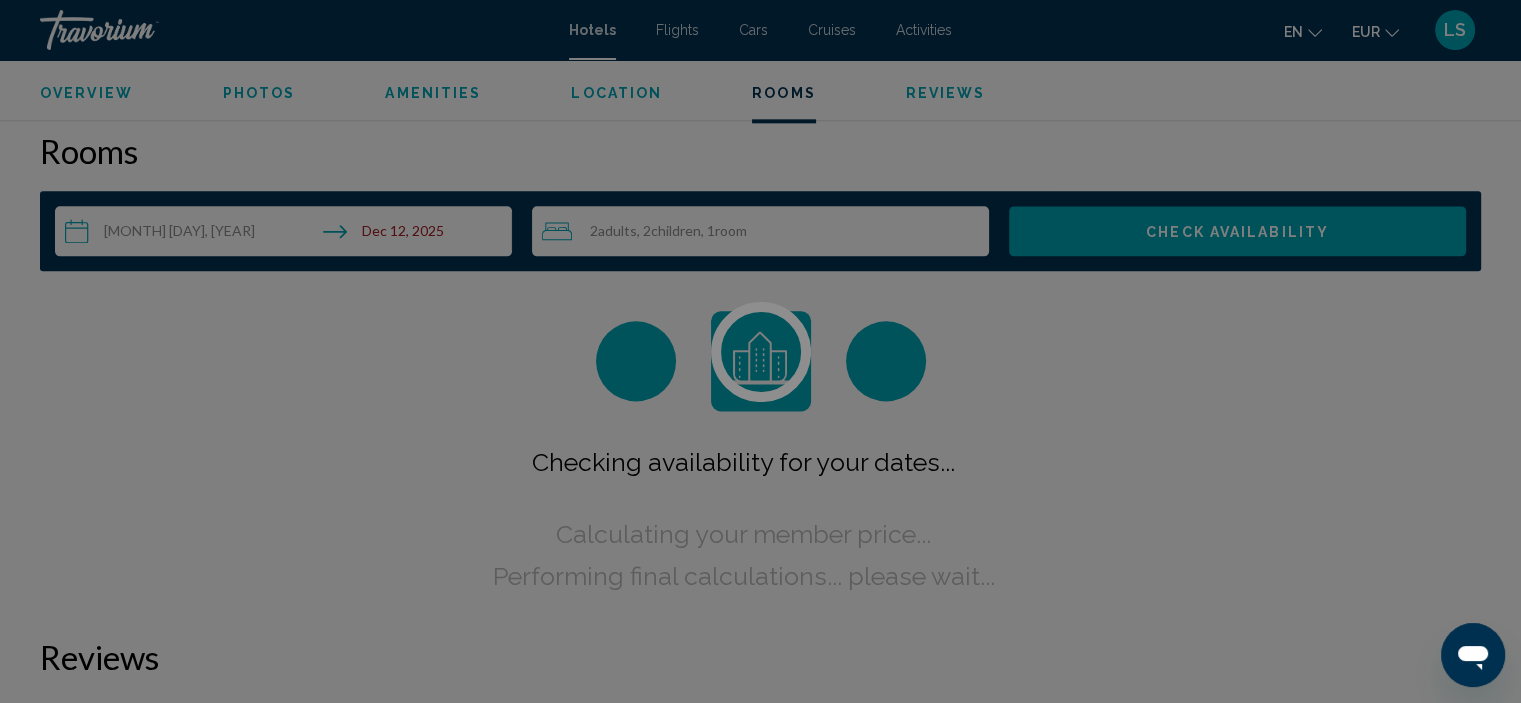 scroll, scrollTop: 2456, scrollLeft: 0, axis: vertical 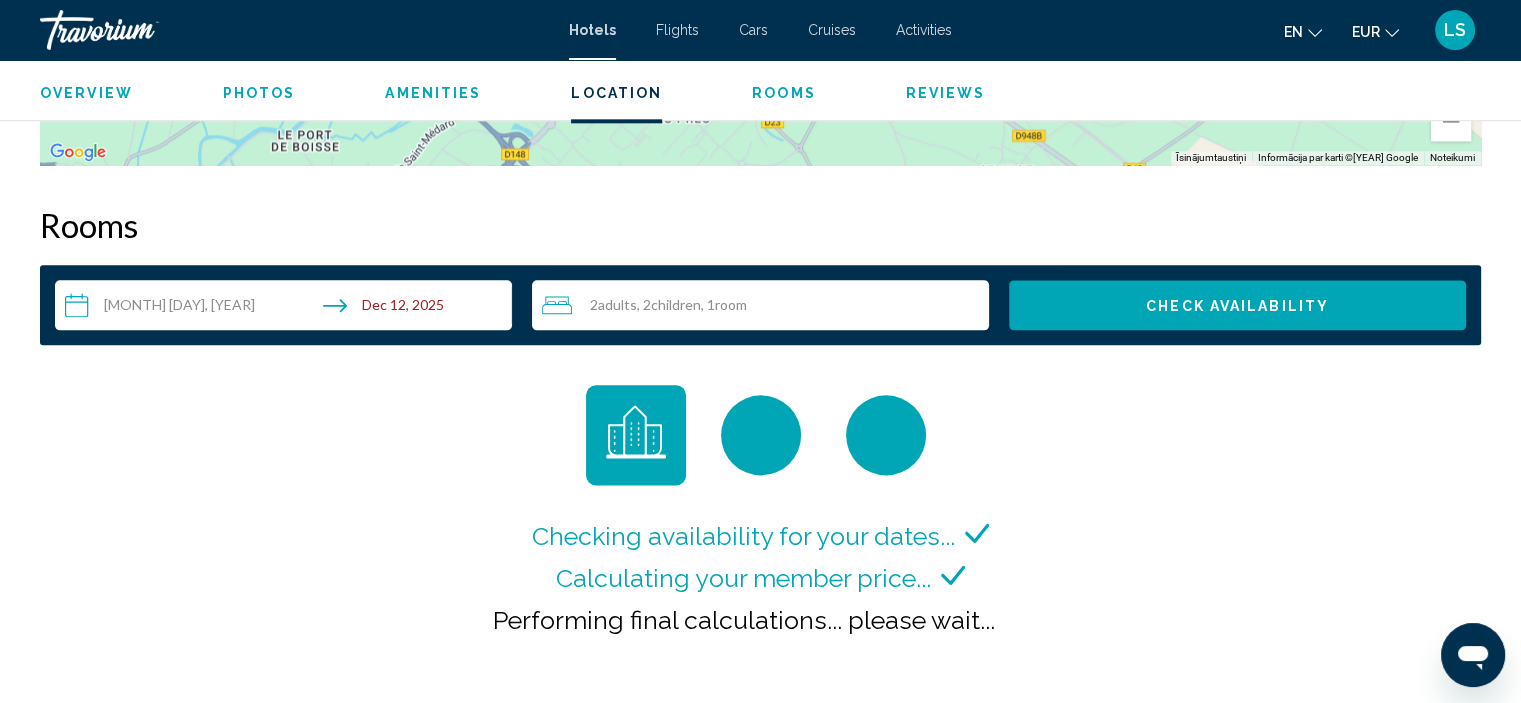 click on "2  Adult Adults , 2  Child Children , 1  Room rooms" at bounding box center (765, 305) 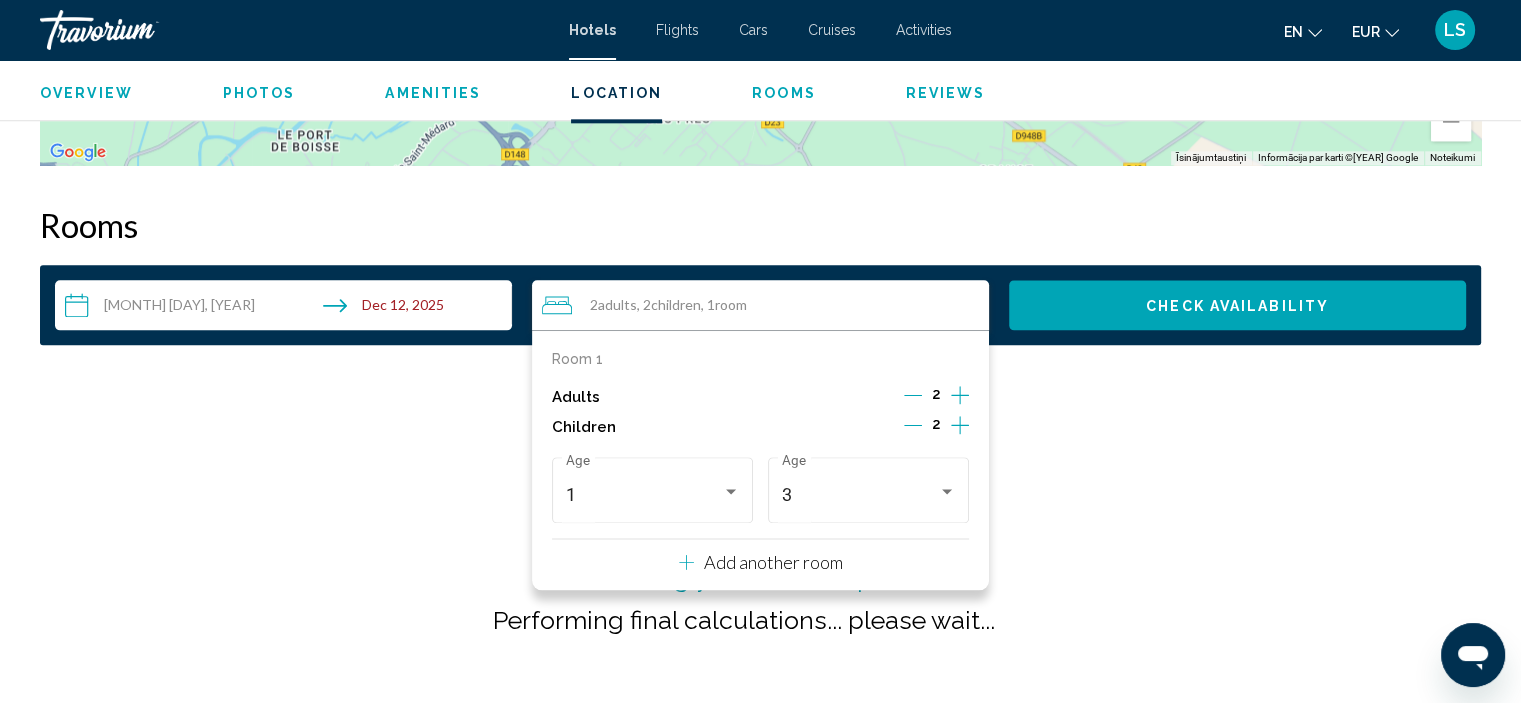 click on "Room 1 Adults
2
Children
2
1 Age 3 Age
Add another room" at bounding box center (760, 460) 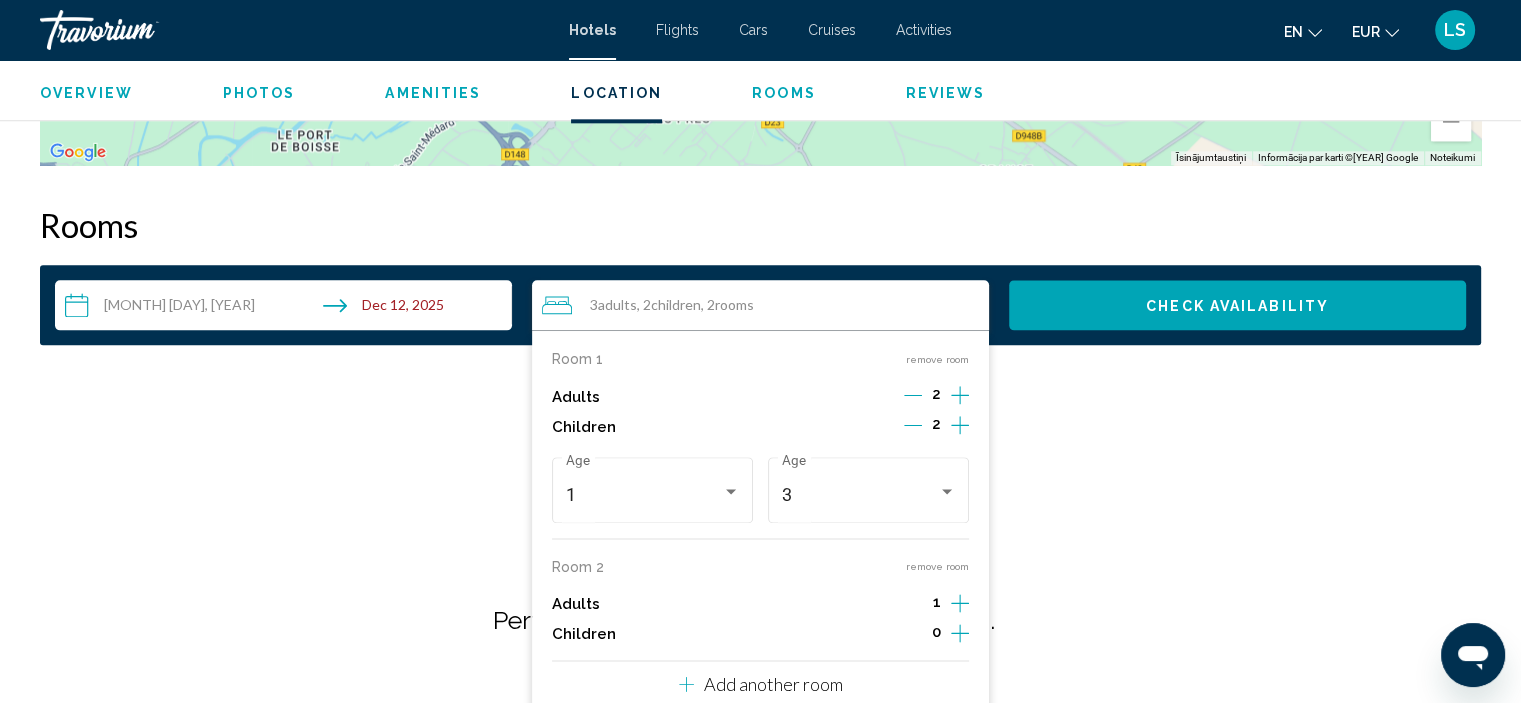 click 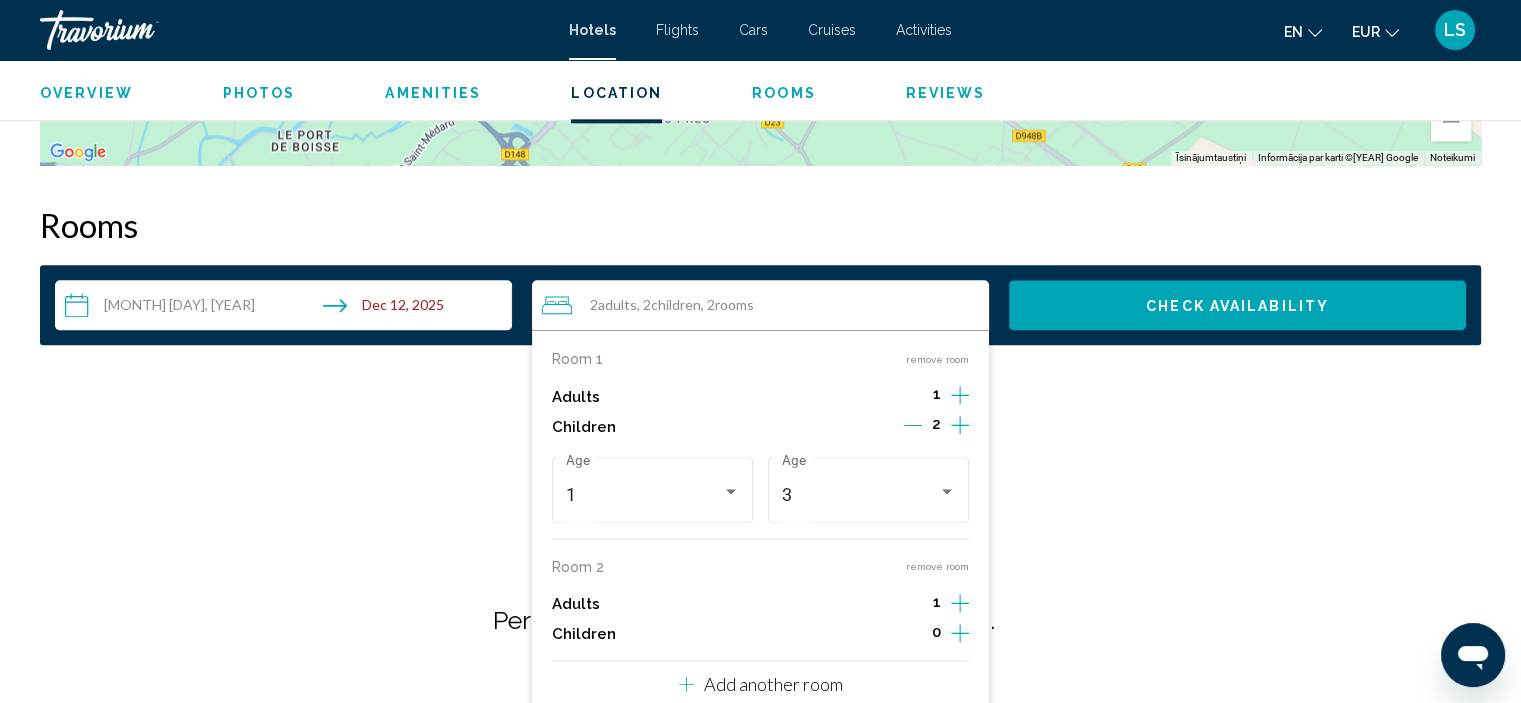 click 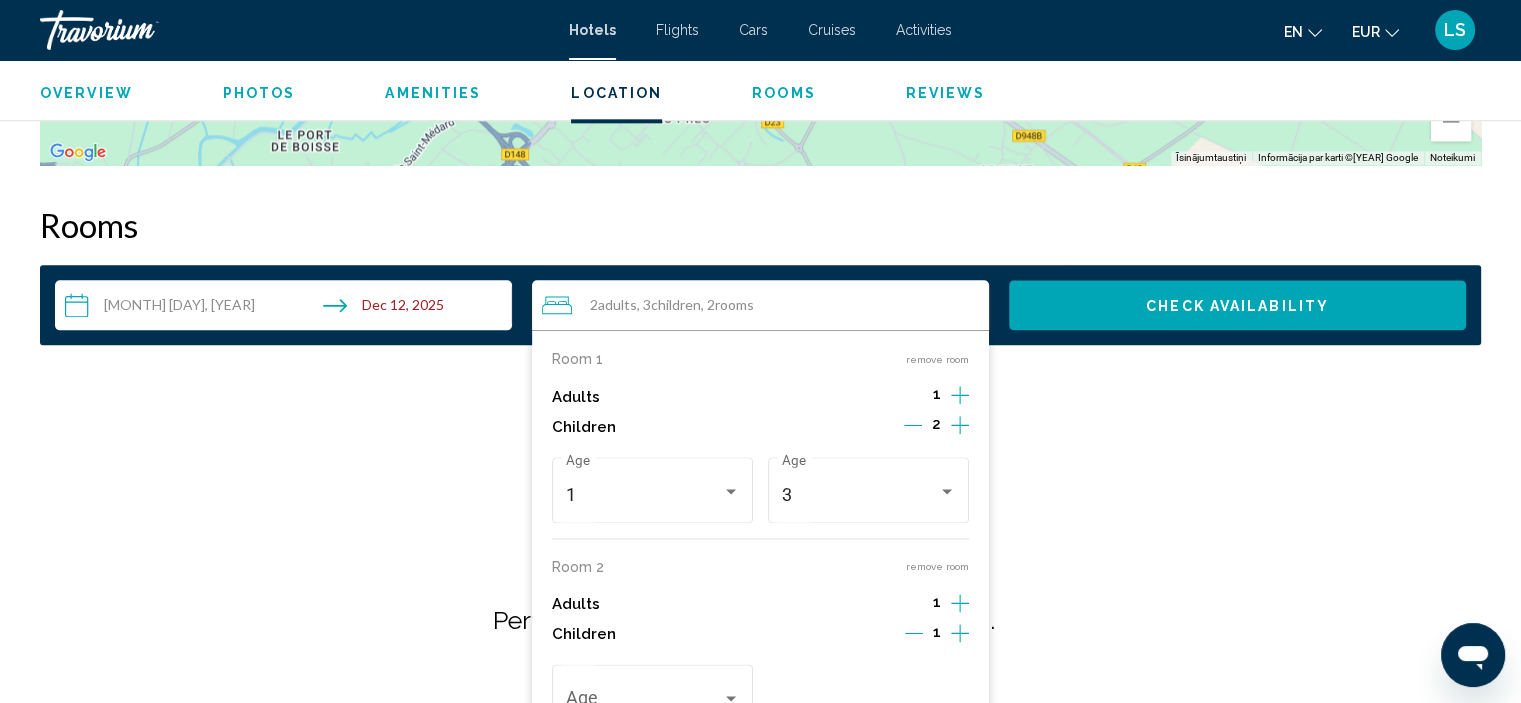 click 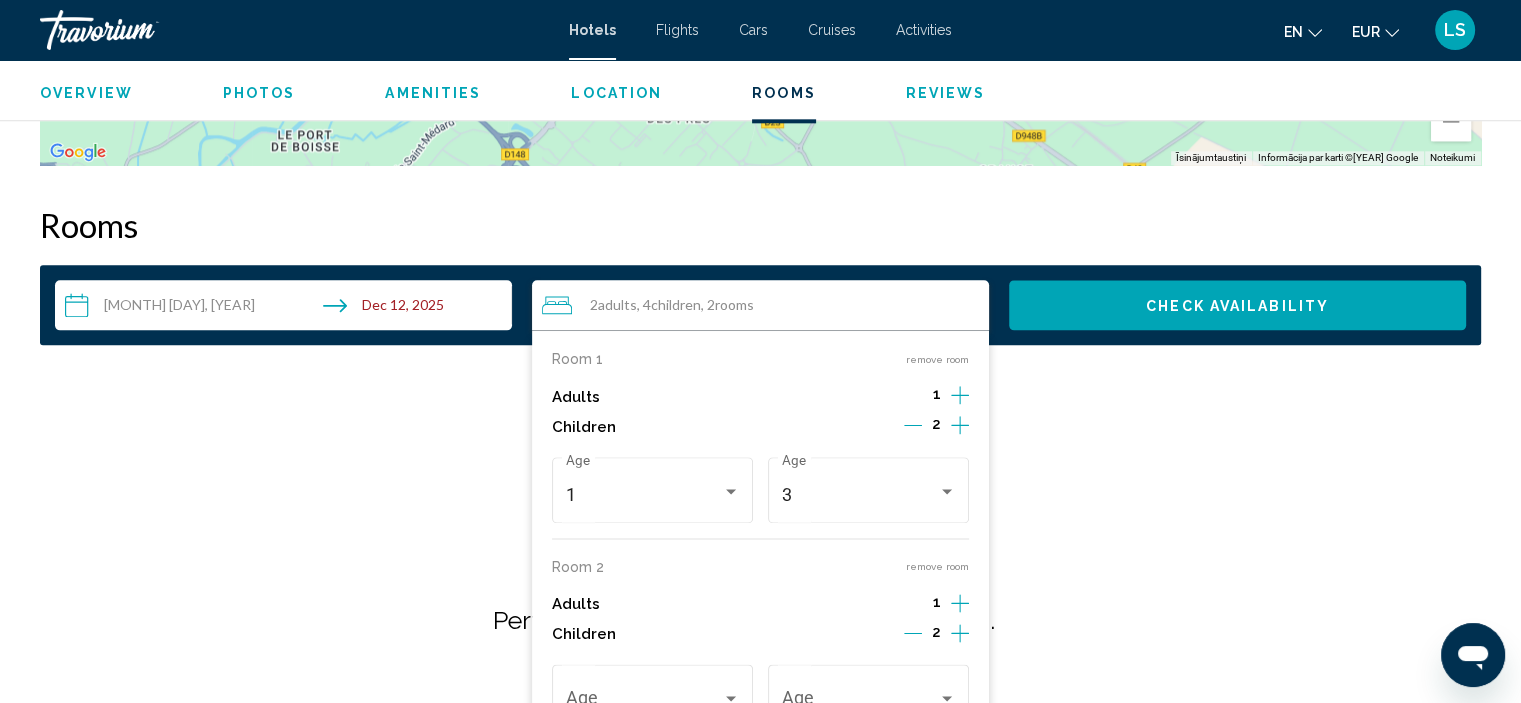 scroll, scrollTop: 2504, scrollLeft: 0, axis: vertical 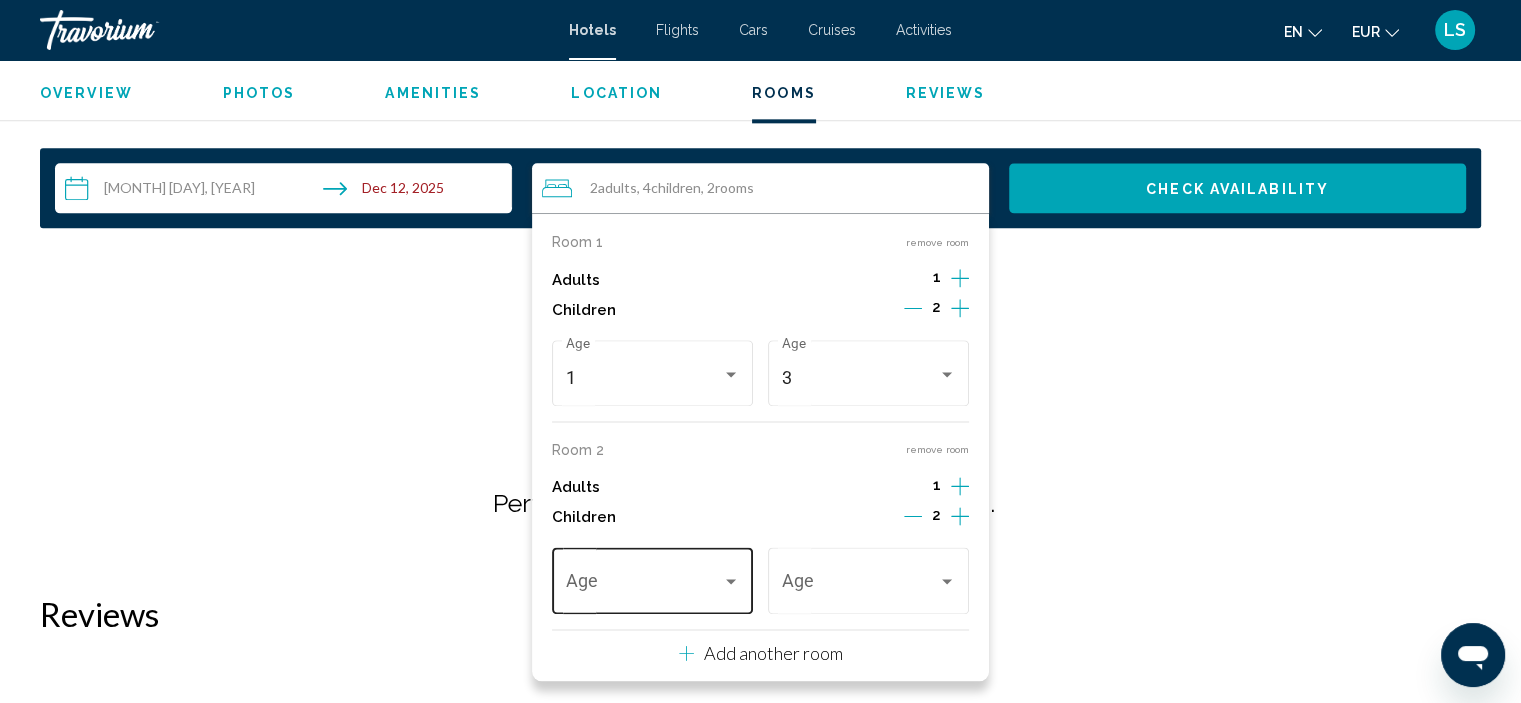 click on "Age" at bounding box center (653, 578) 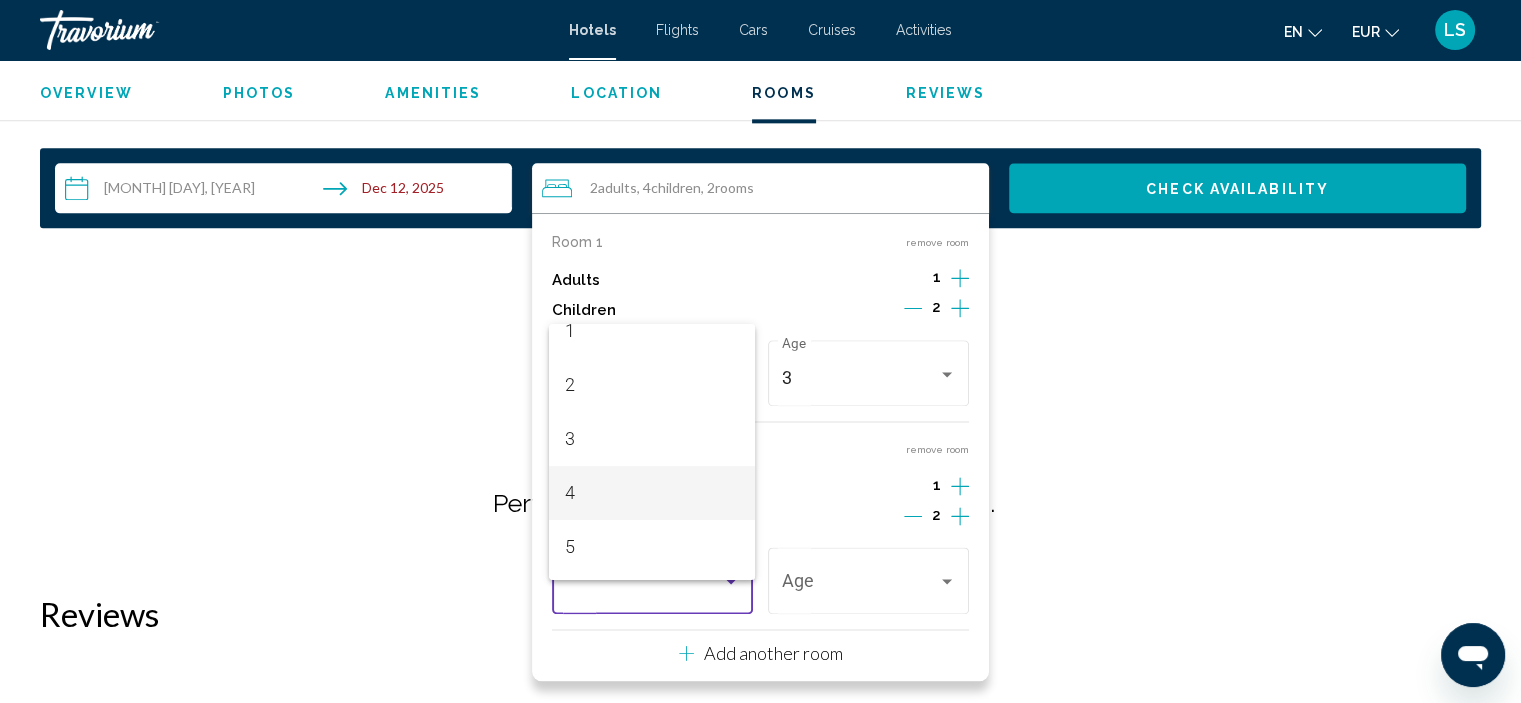 scroll, scrollTop: 88, scrollLeft: 0, axis: vertical 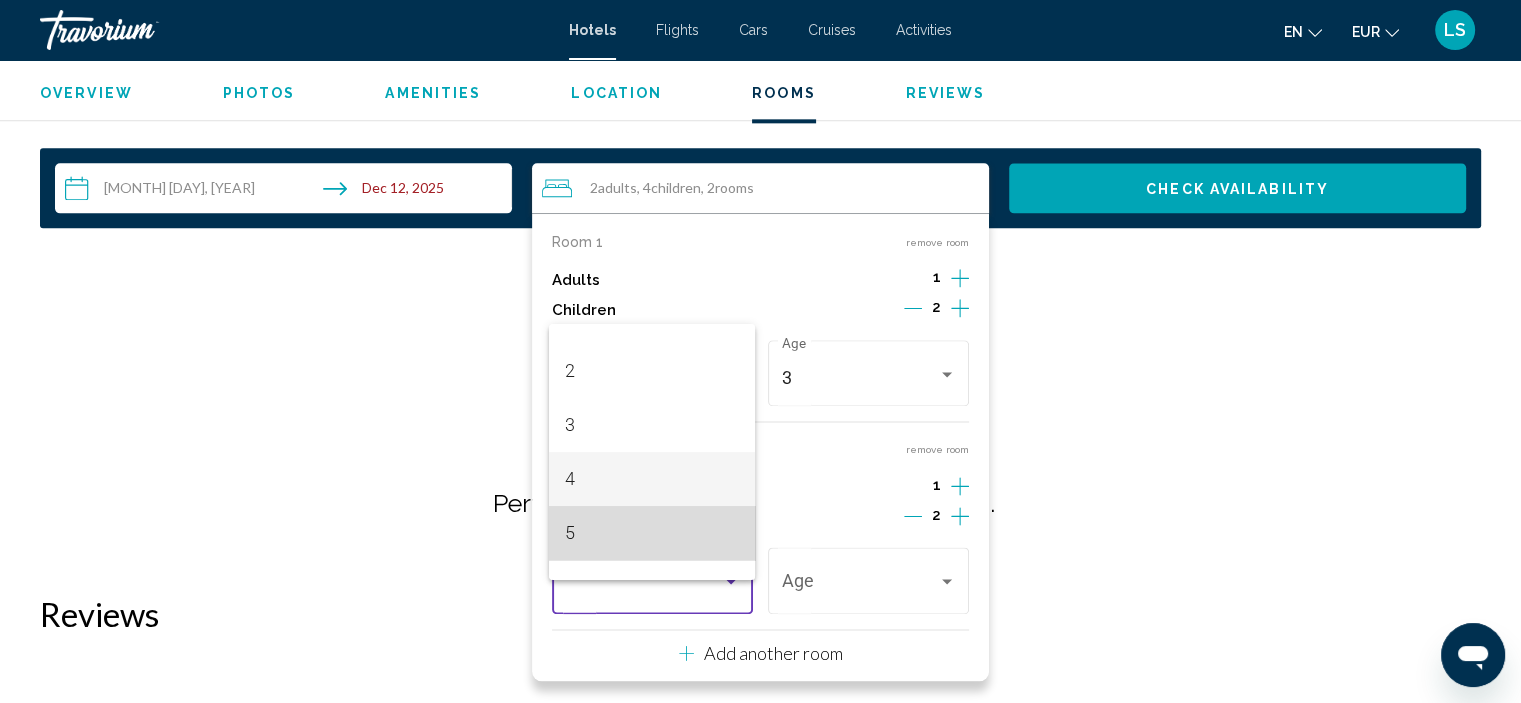click on "5" at bounding box center [652, 533] 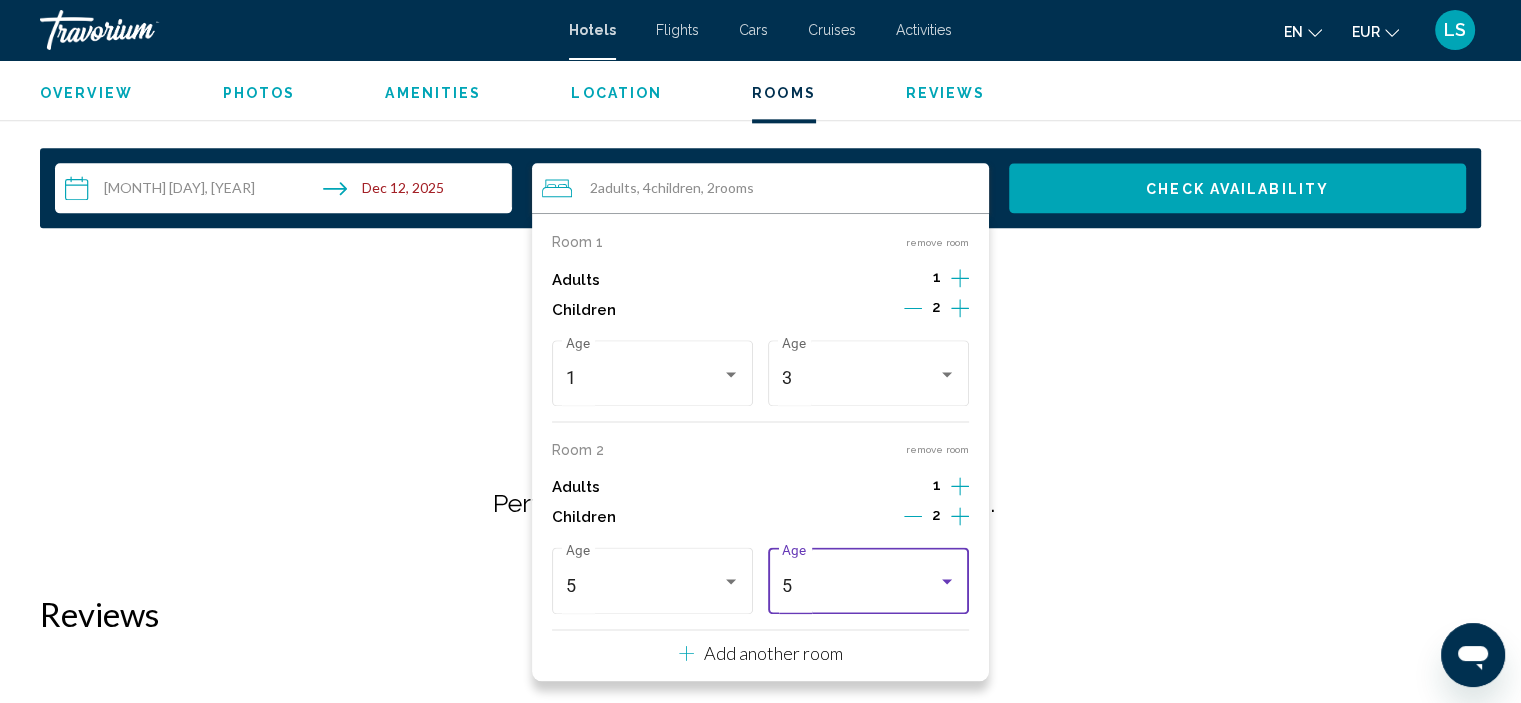 click on "5" at bounding box center (860, 586) 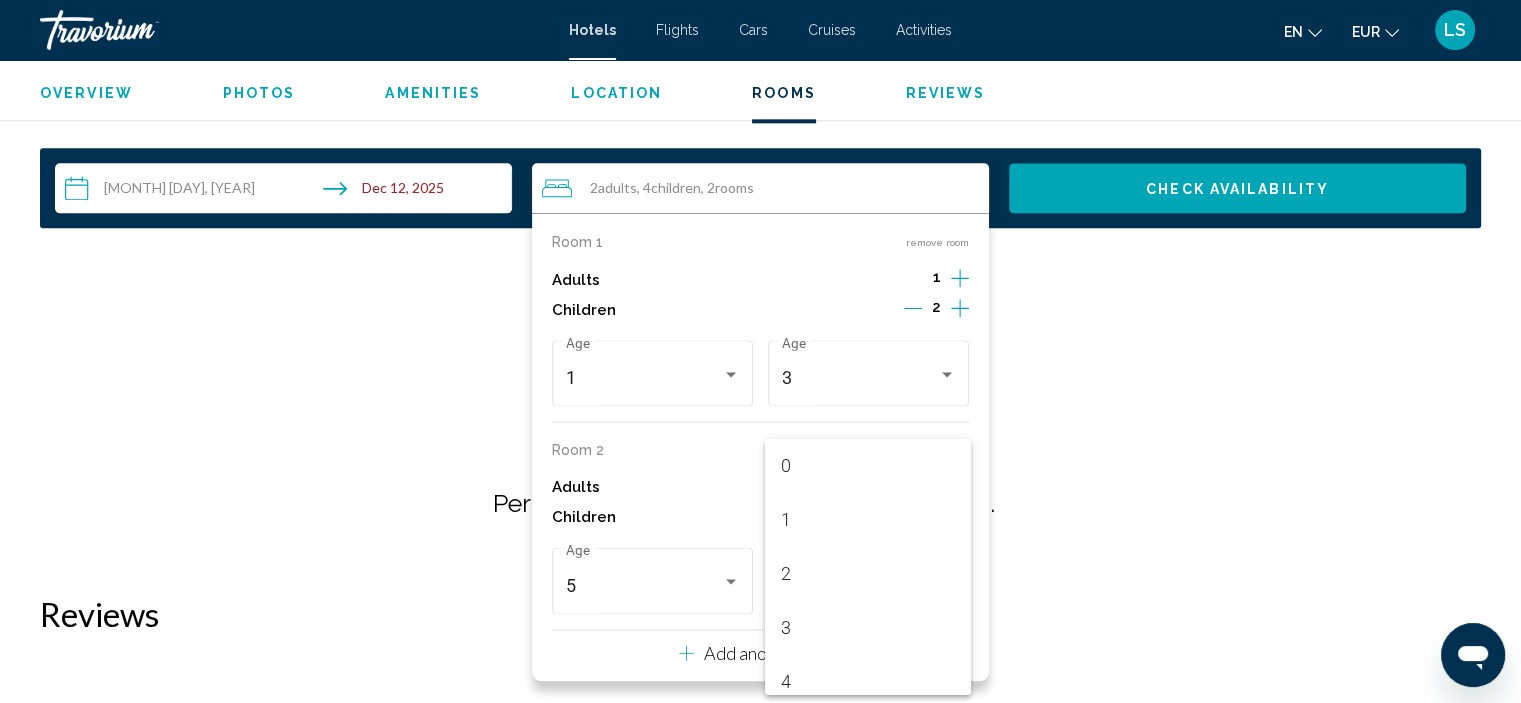 scroll, scrollTop: 166, scrollLeft: 0, axis: vertical 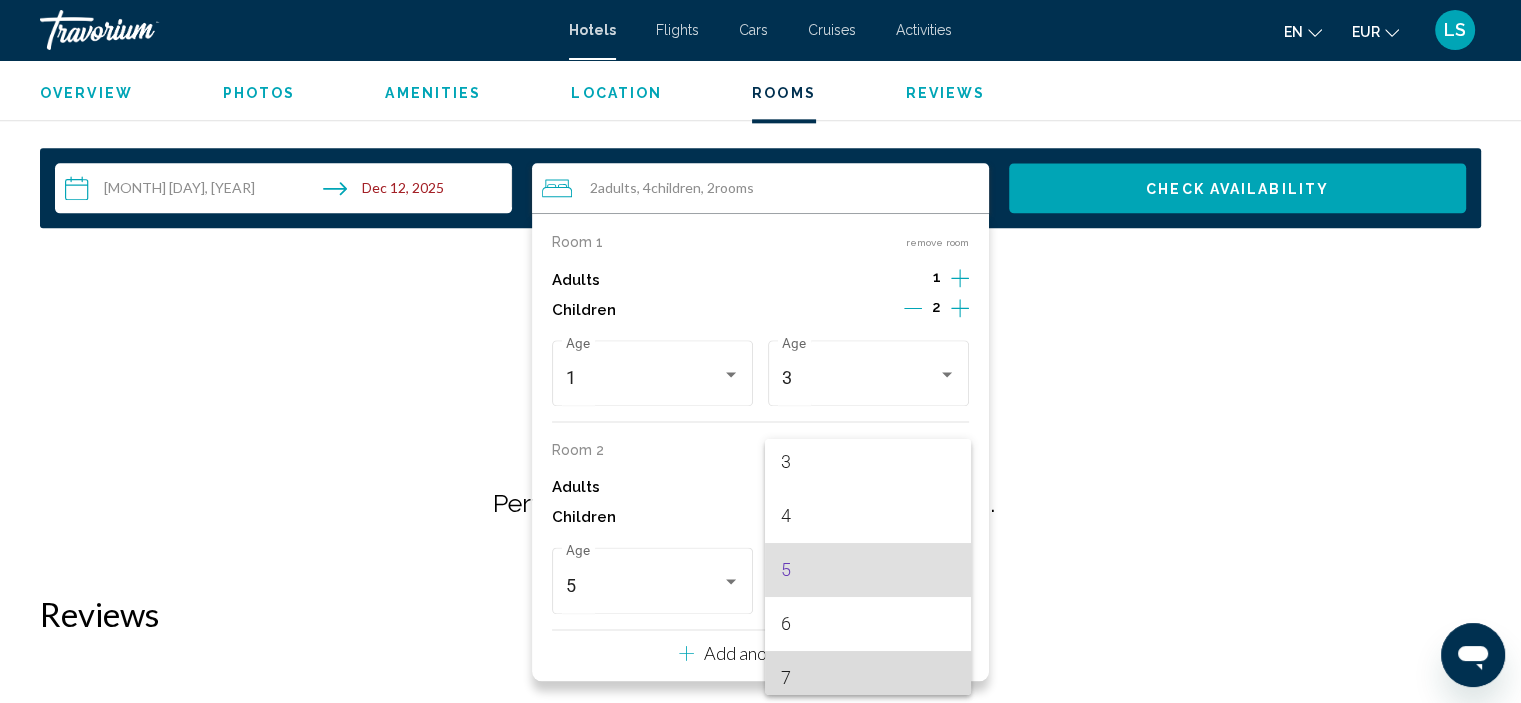 click on "7" at bounding box center [868, 678] 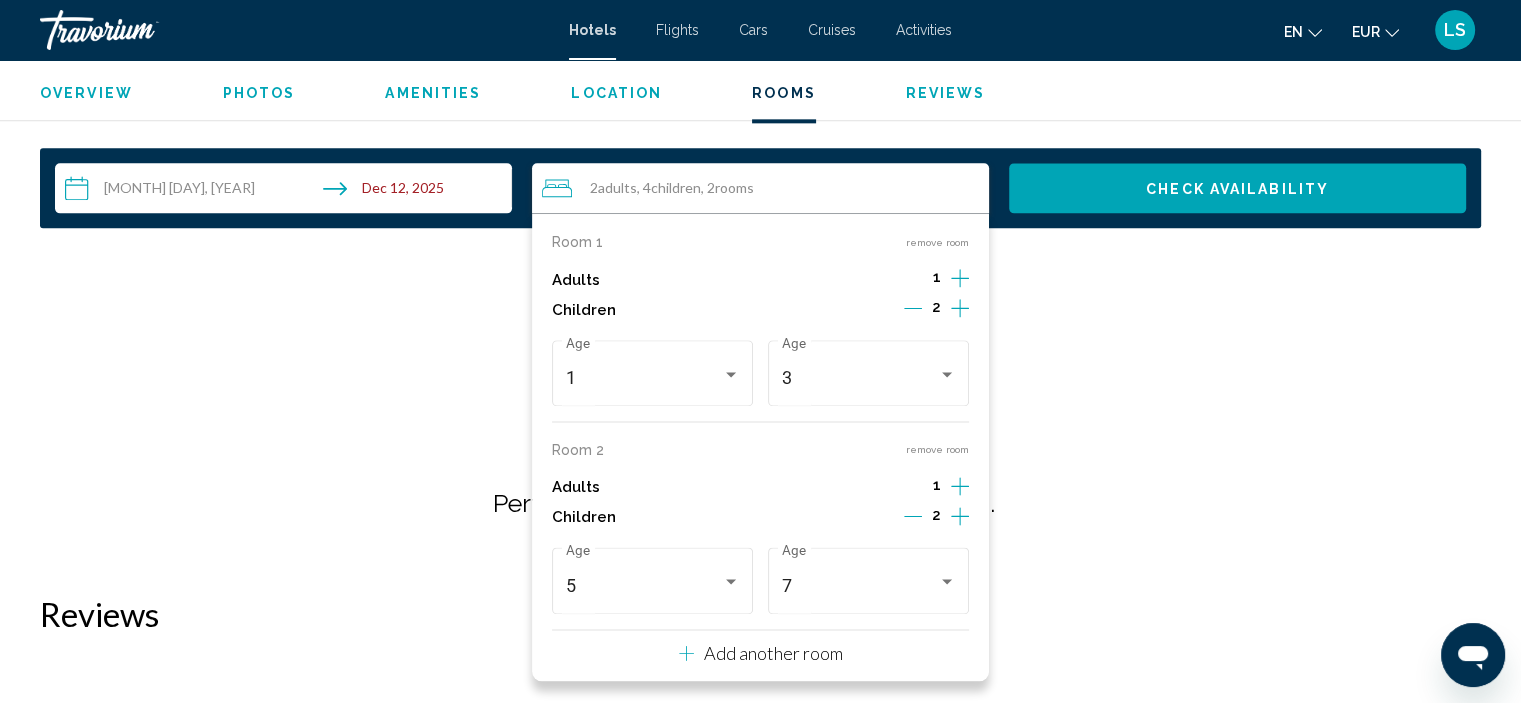 click on "Checking availability for your dates...
Calculating your member price...
Performing final calculations... please wait..." at bounding box center (760, 411) 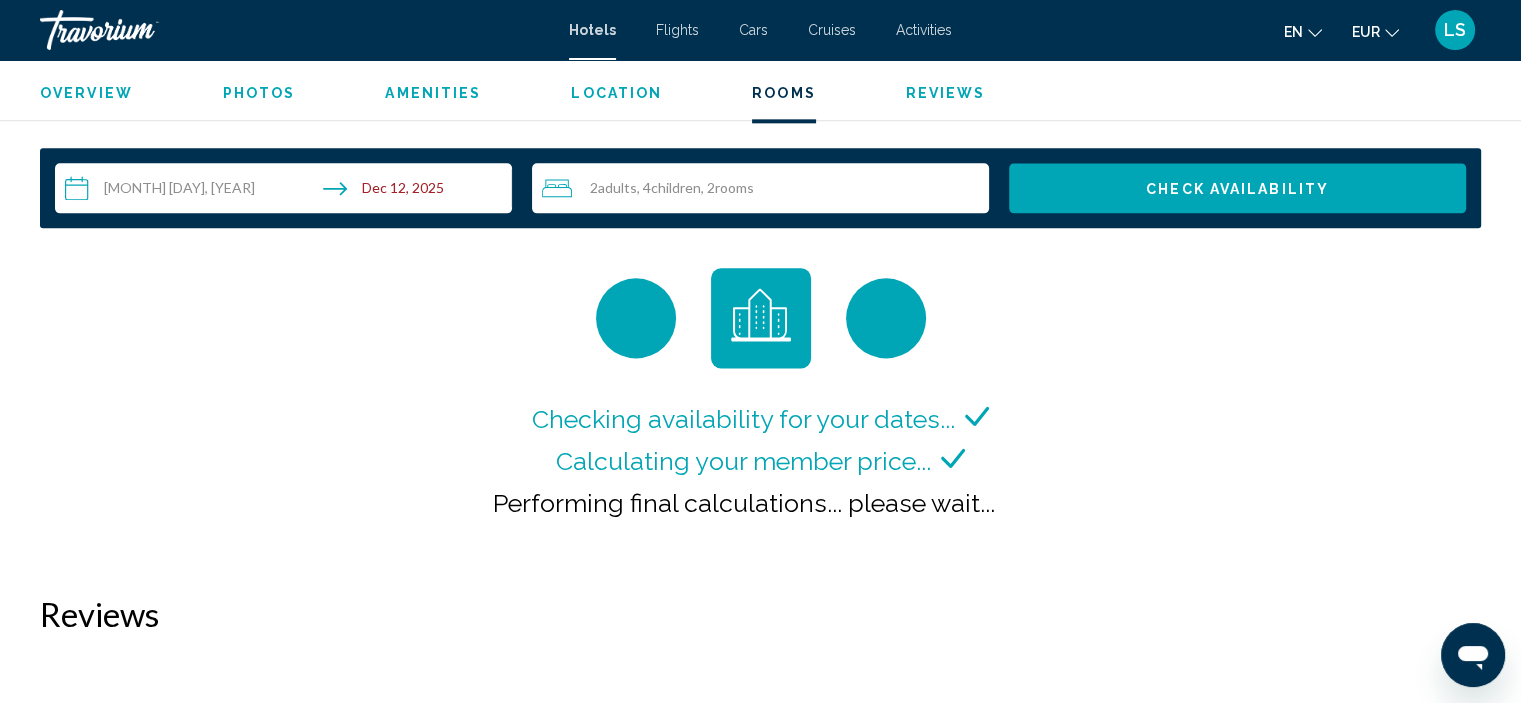 click on "Check Availability" at bounding box center [1237, 189] 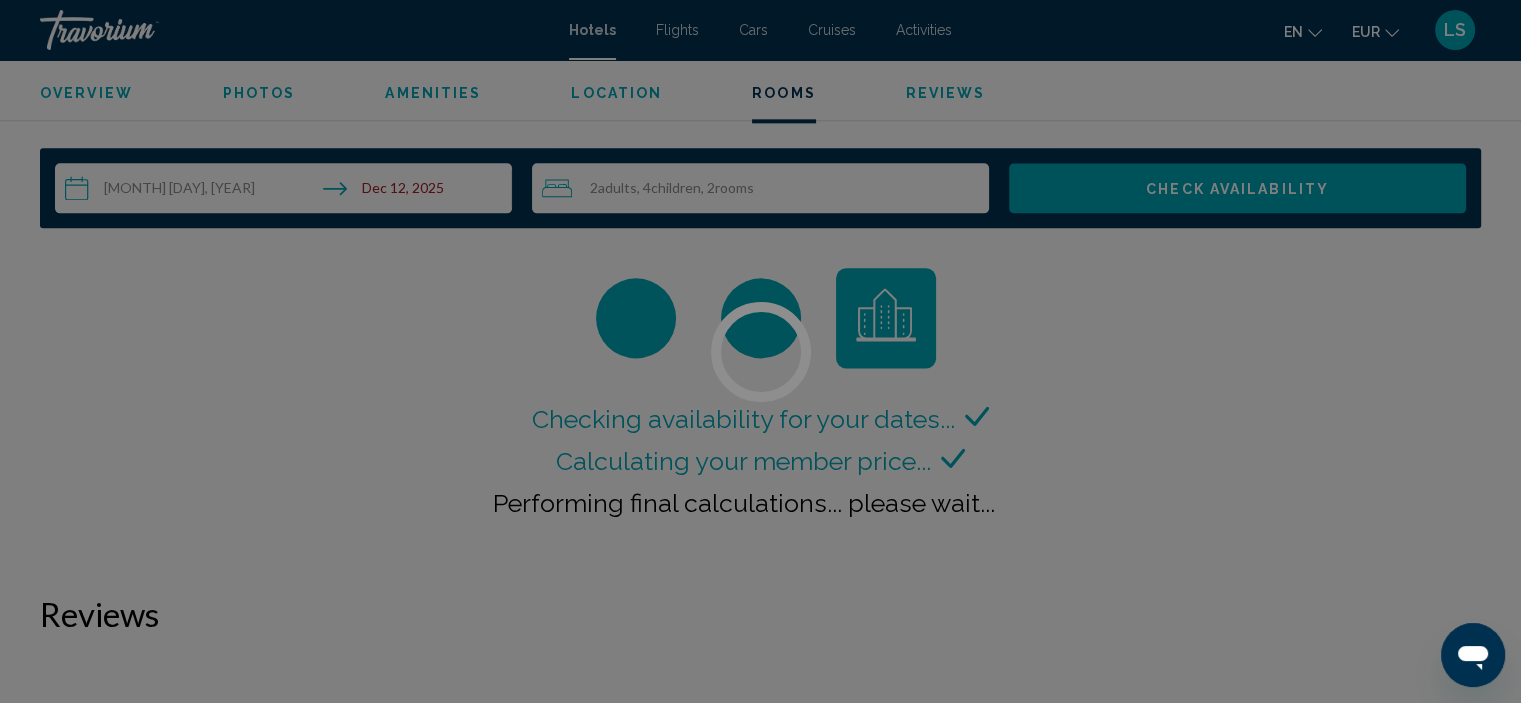 scroll, scrollTop: 2456, scrollLeft: 0, axis: vertical 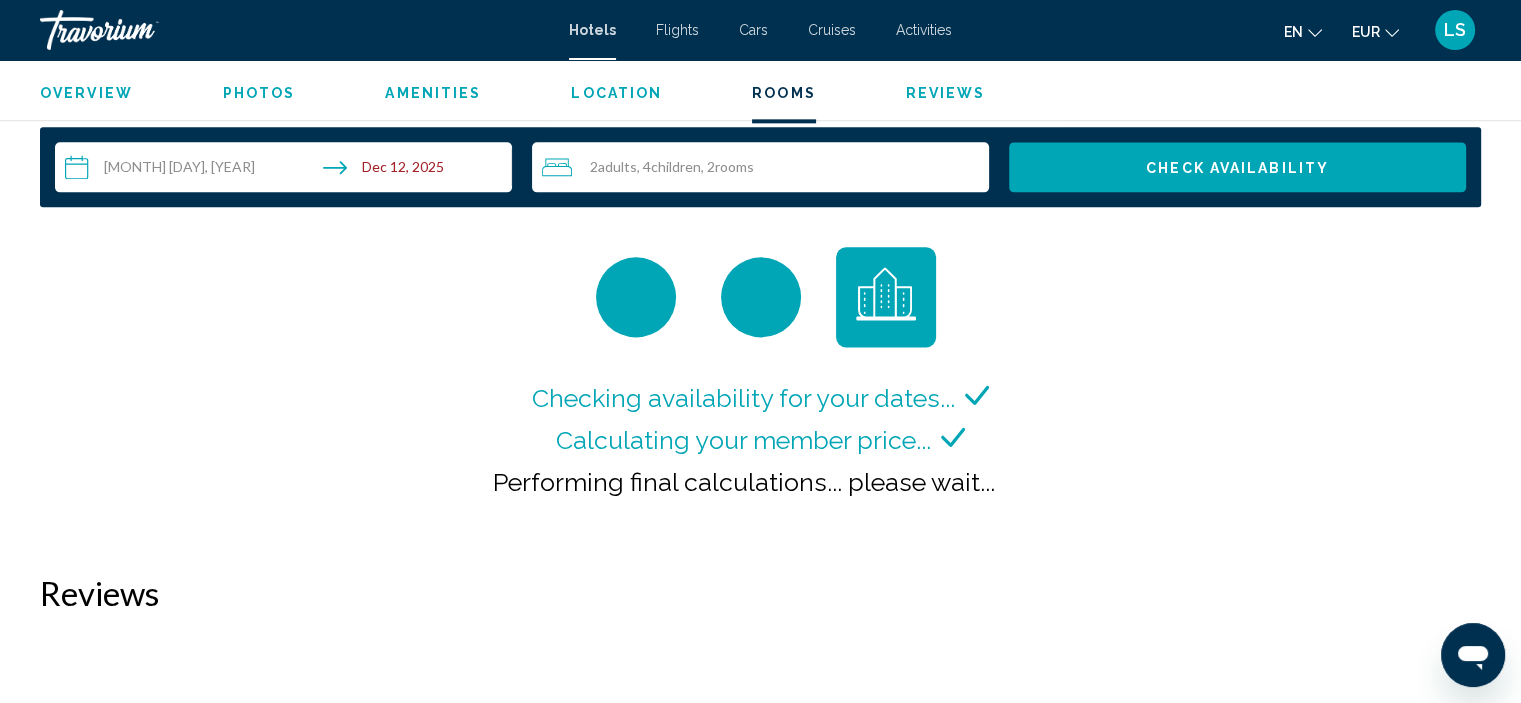 type on "*" 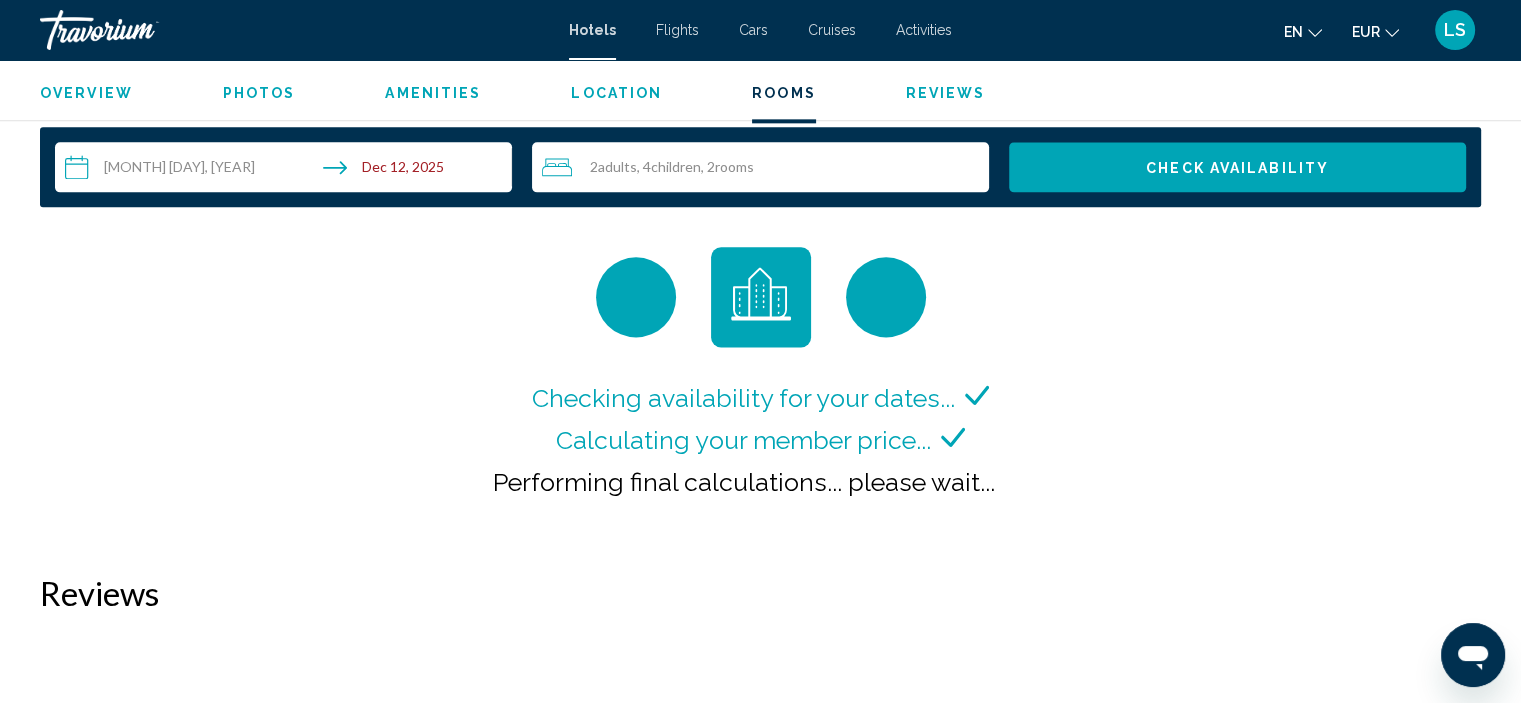 click on "Check Availability" at bounding box center (1237, 168) 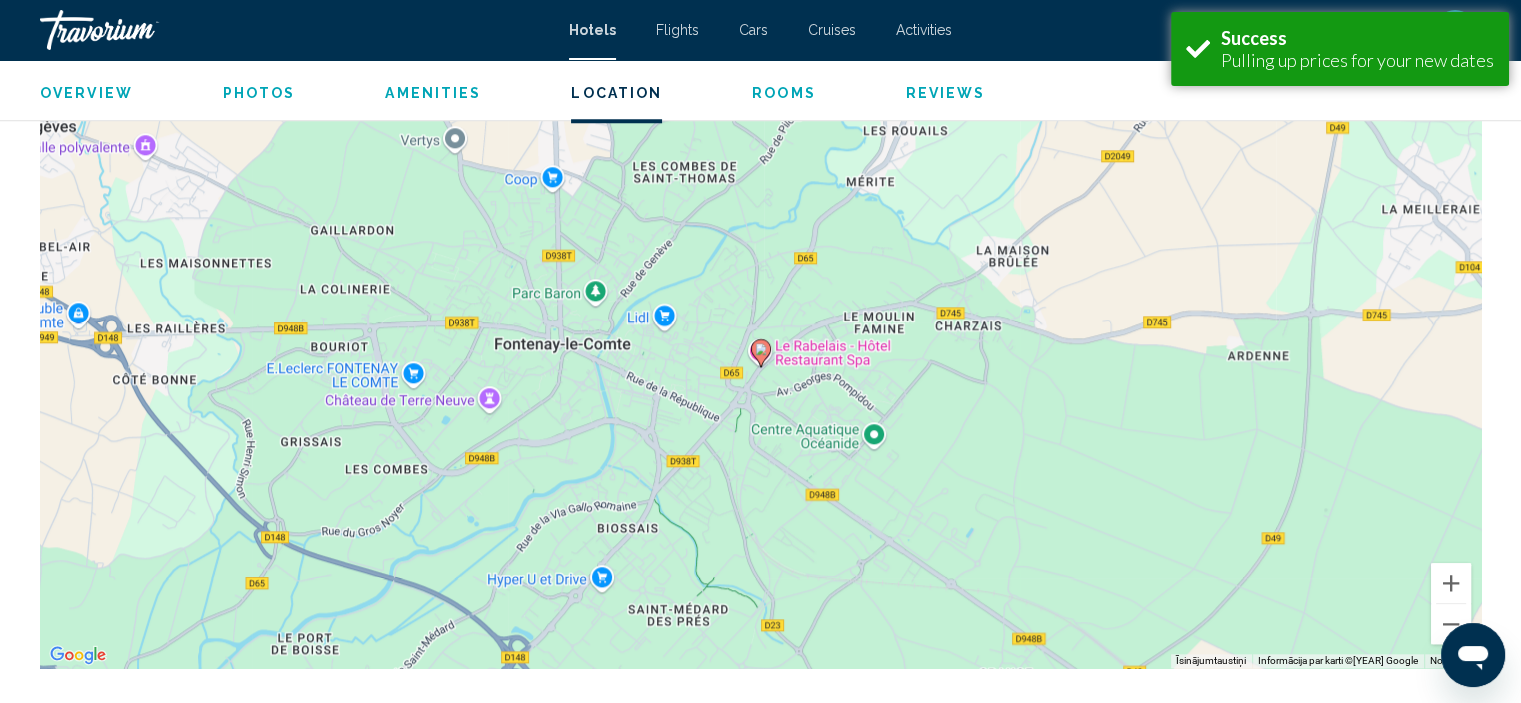 scroll, scrollTop: 2455, scrollLeft: 0, axis: vertical 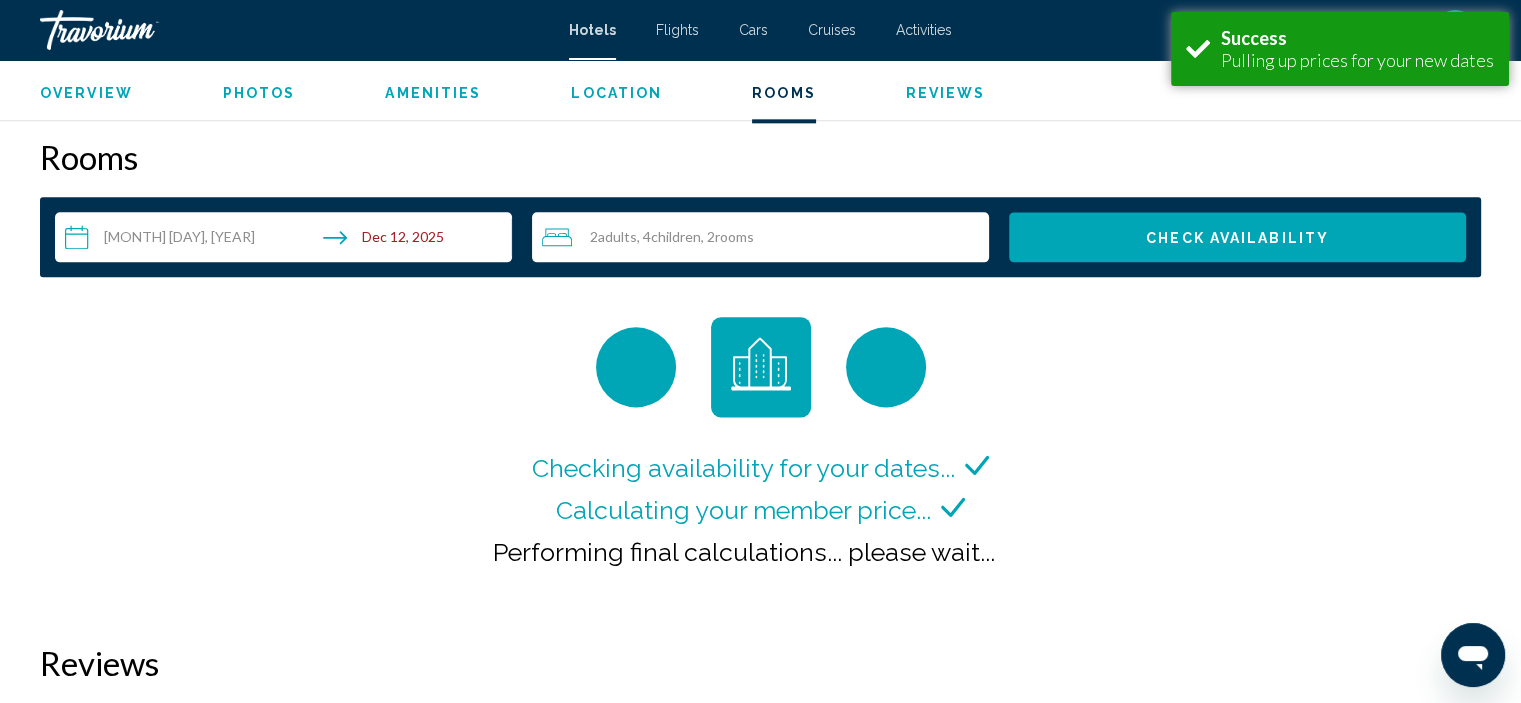 click on "Checking availability for your dates...
Calculating your member price...
Performing final calculations... please wait..." at bounding box center (760, 460) 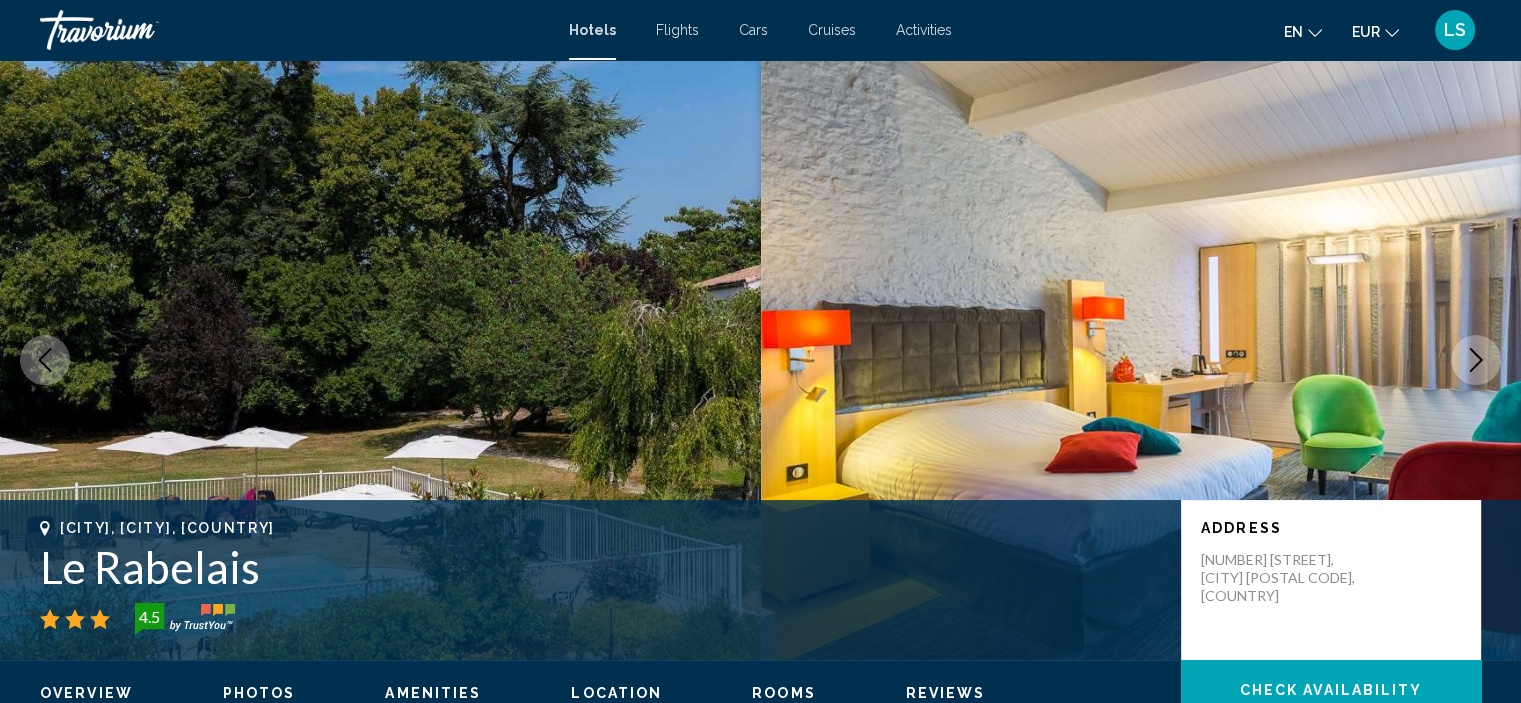 scroll, scrollTop: 260, scrollLeft: 0, axis: vertical 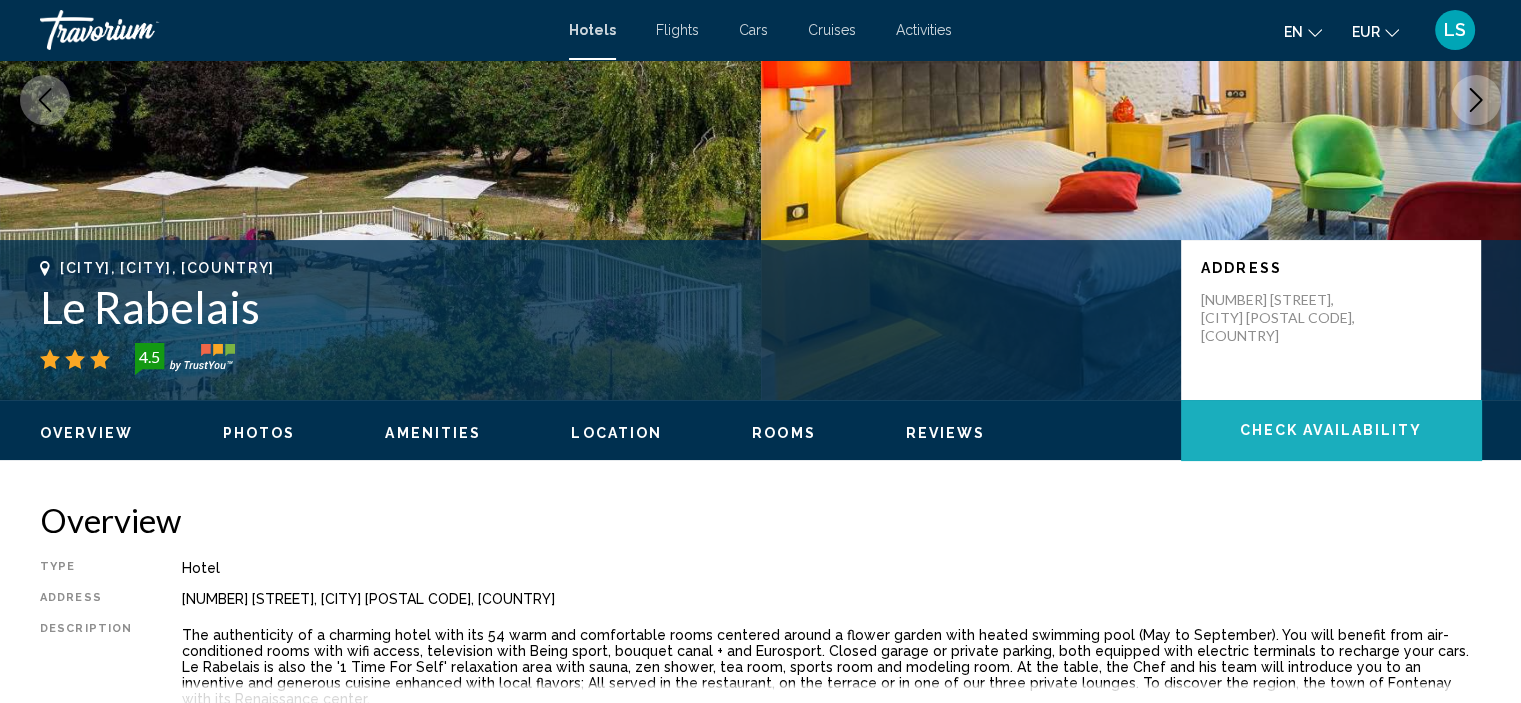 click on "Check Availability" 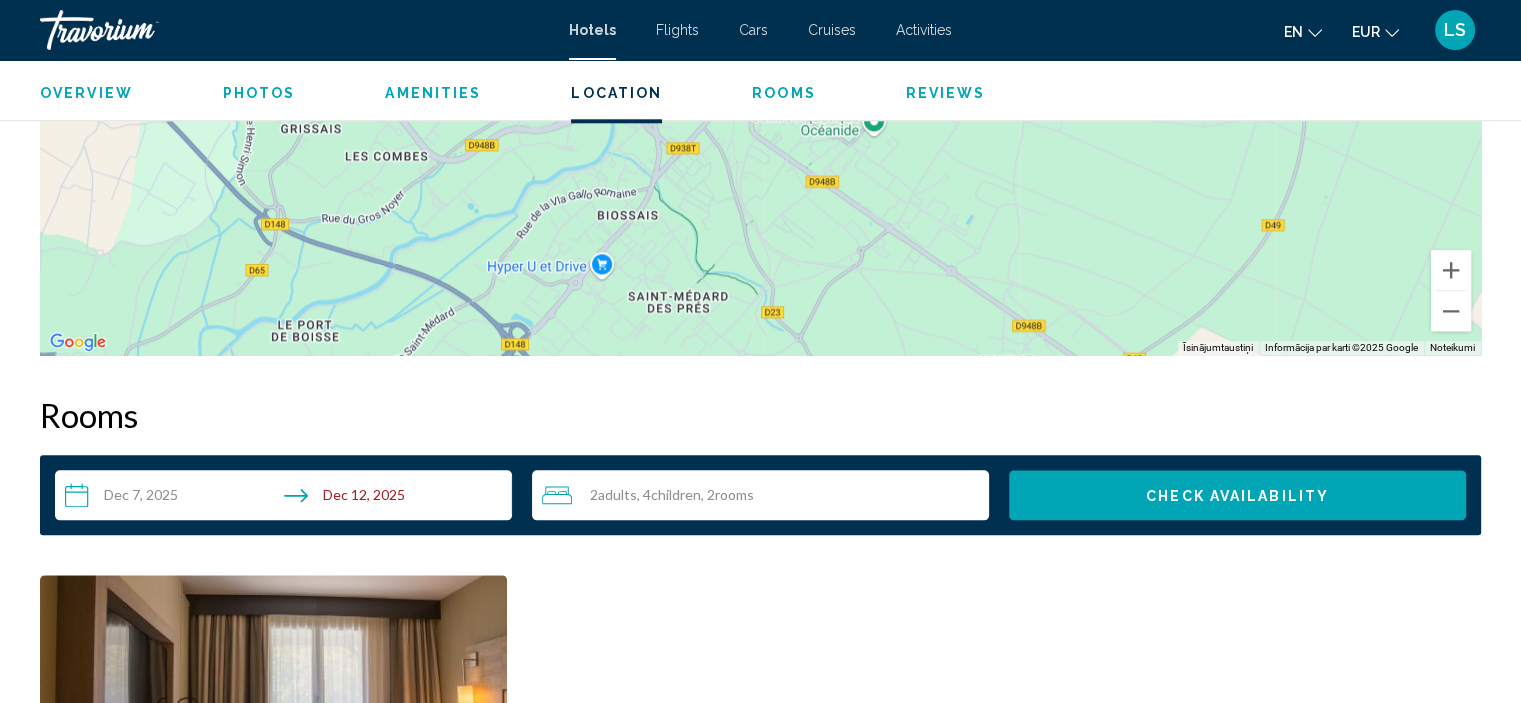 scroll, scrollTop: 2455, scrollLeft: 0, axis: vertical 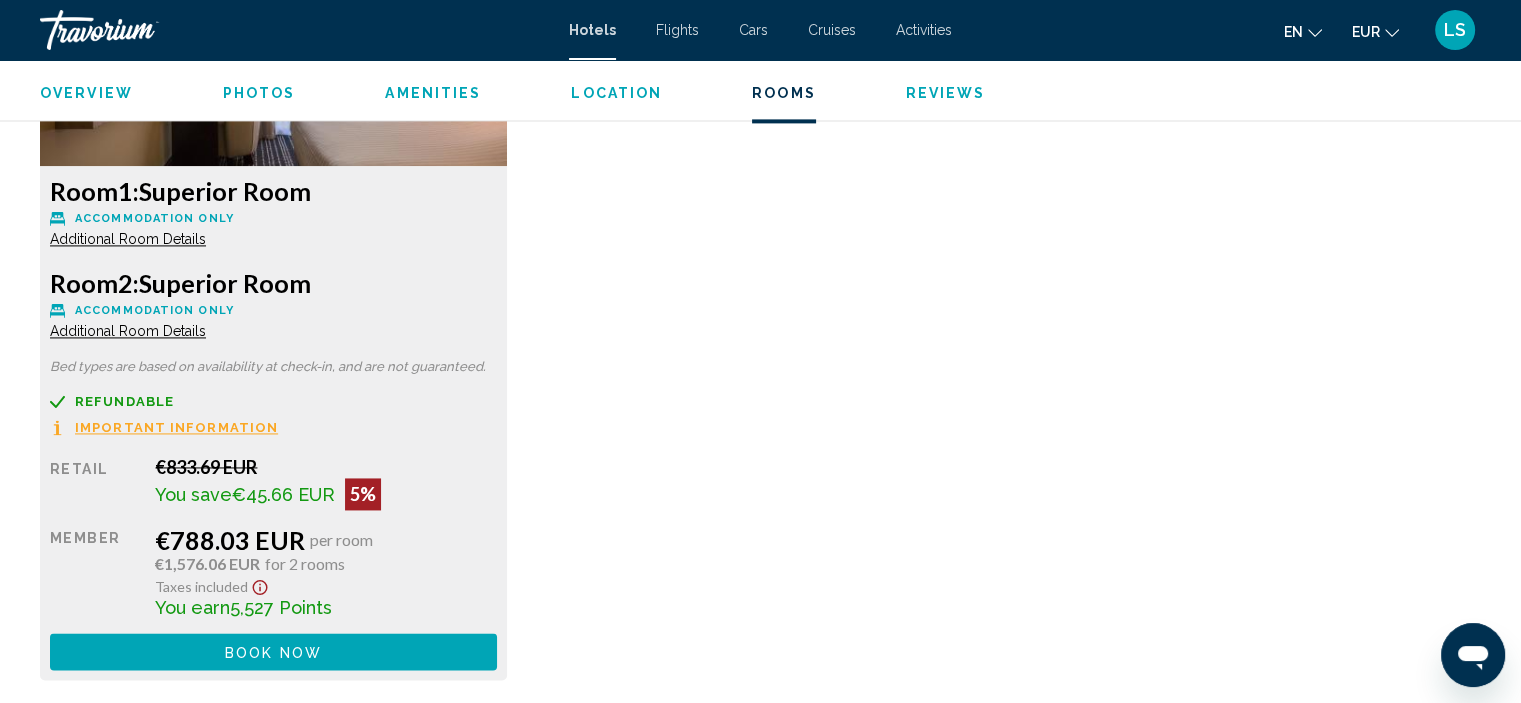 click on "Book now No longer available" at bounding box center [273, 651] 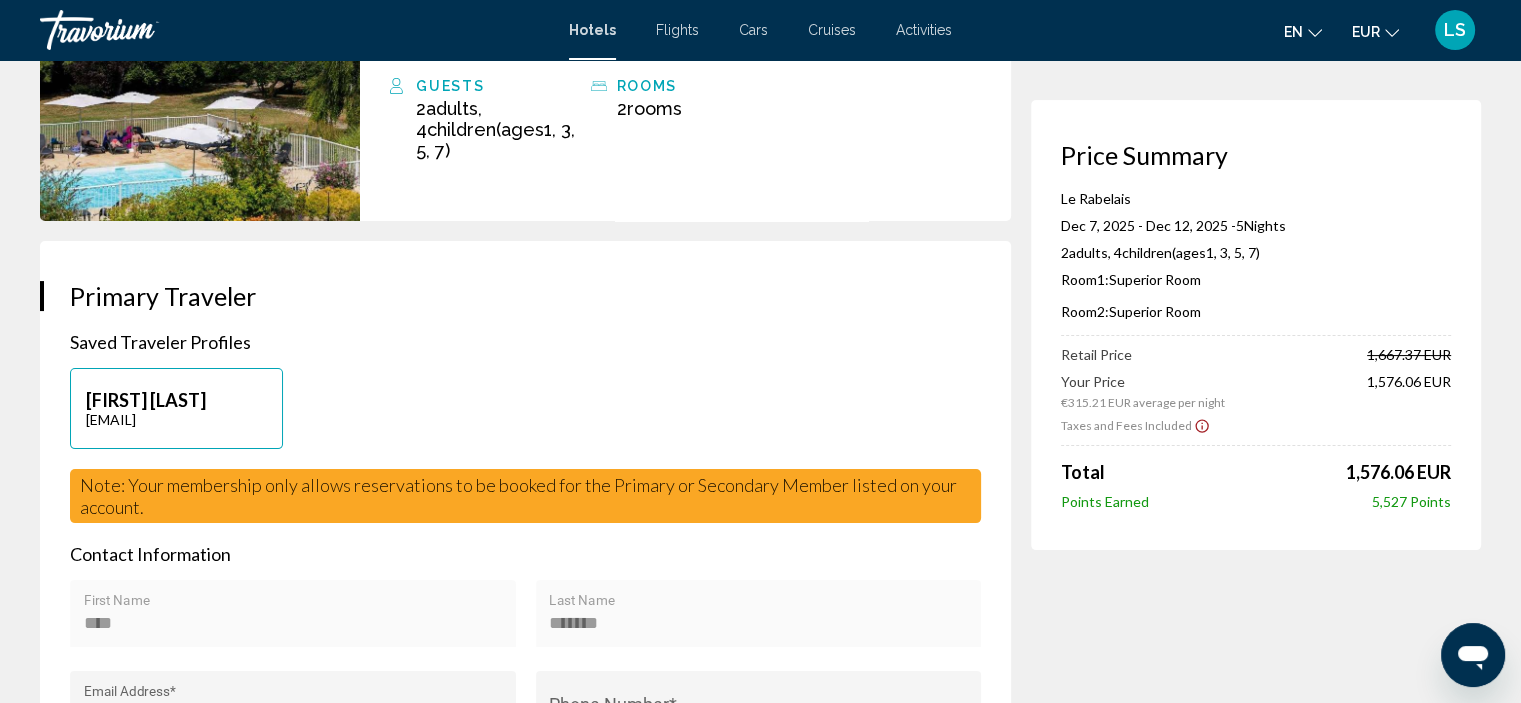 scroll, scrollTop: 266, scrollLeft: 0, axis: vertical 